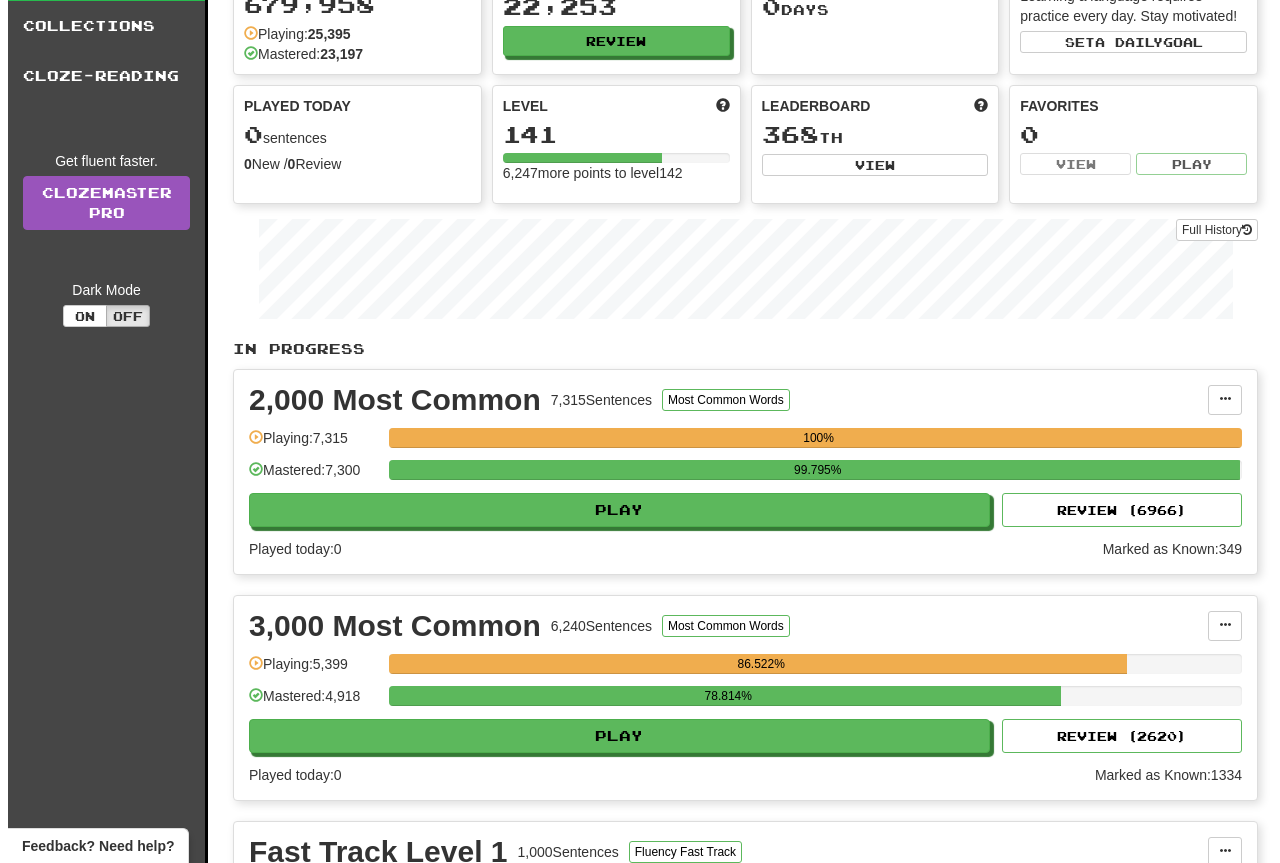 scroll, scrollTop: 300, scrollLeft: 0, axis: vertical 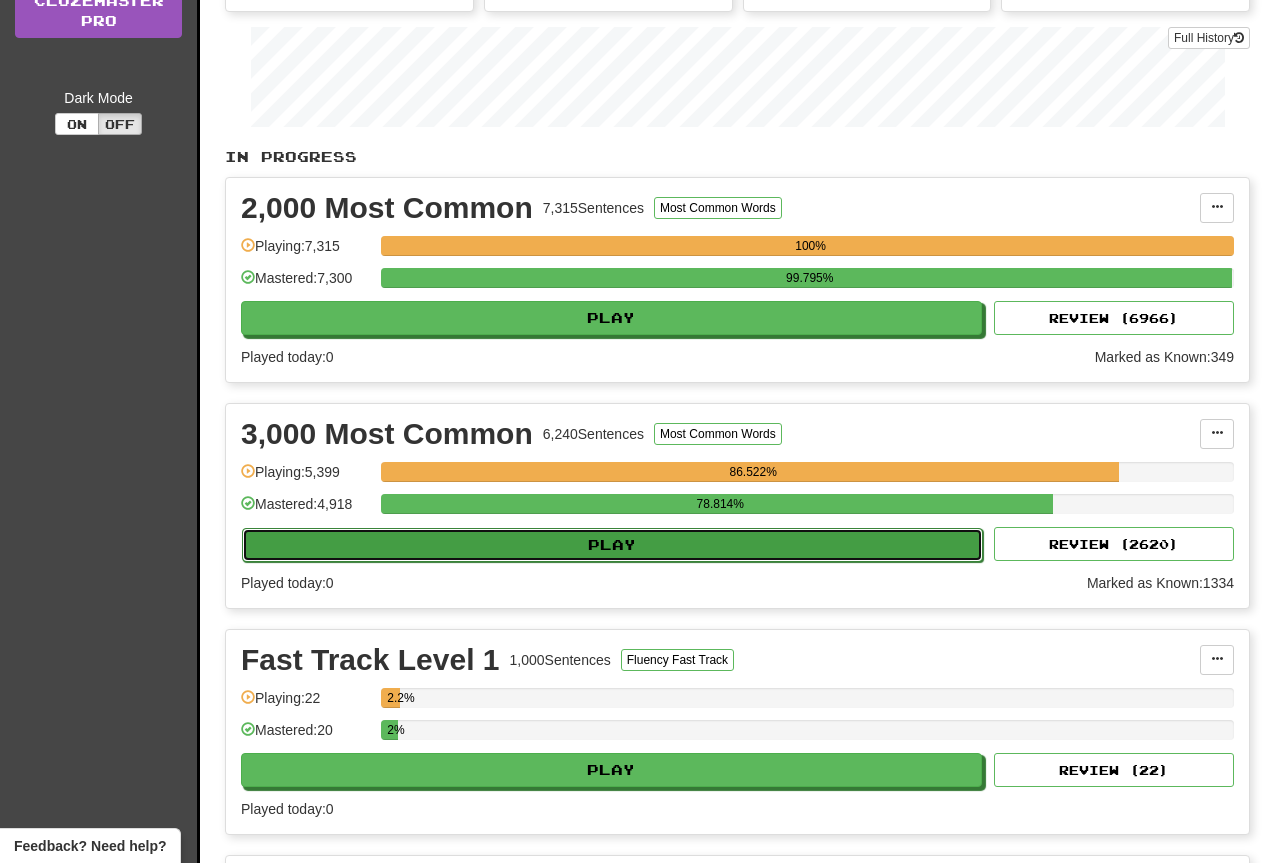 click on "Play" at bounding box center [612, 545] 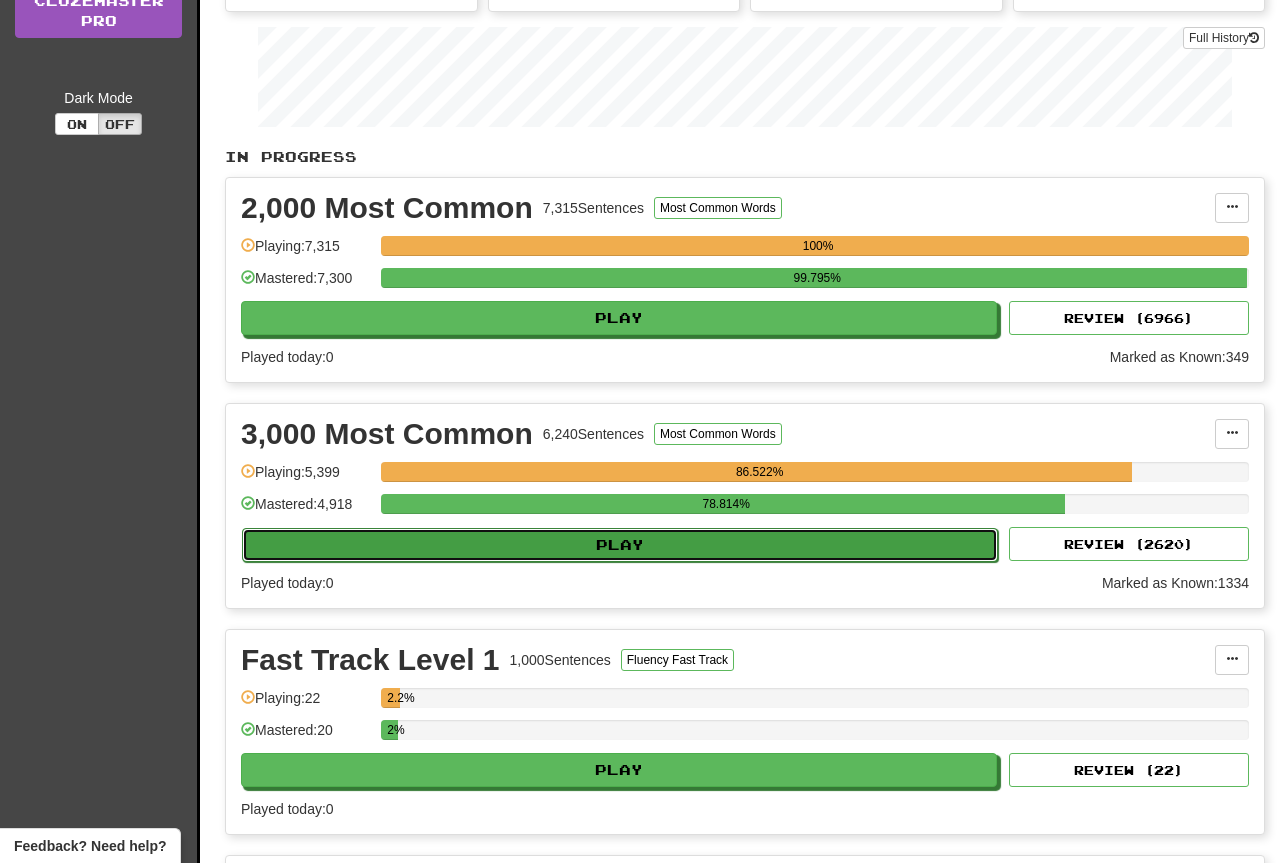 select on "**" 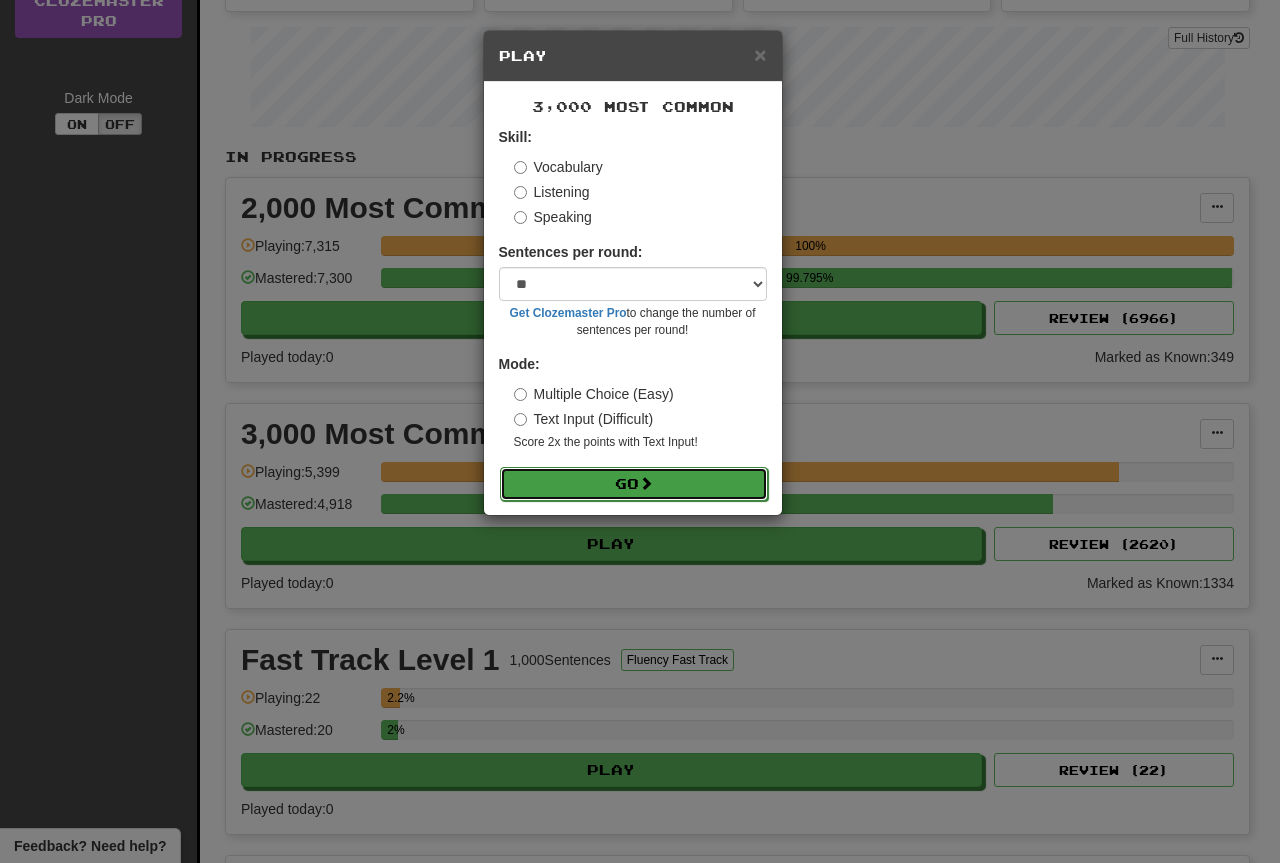 click on "Go" at bounding box center [634, 484] 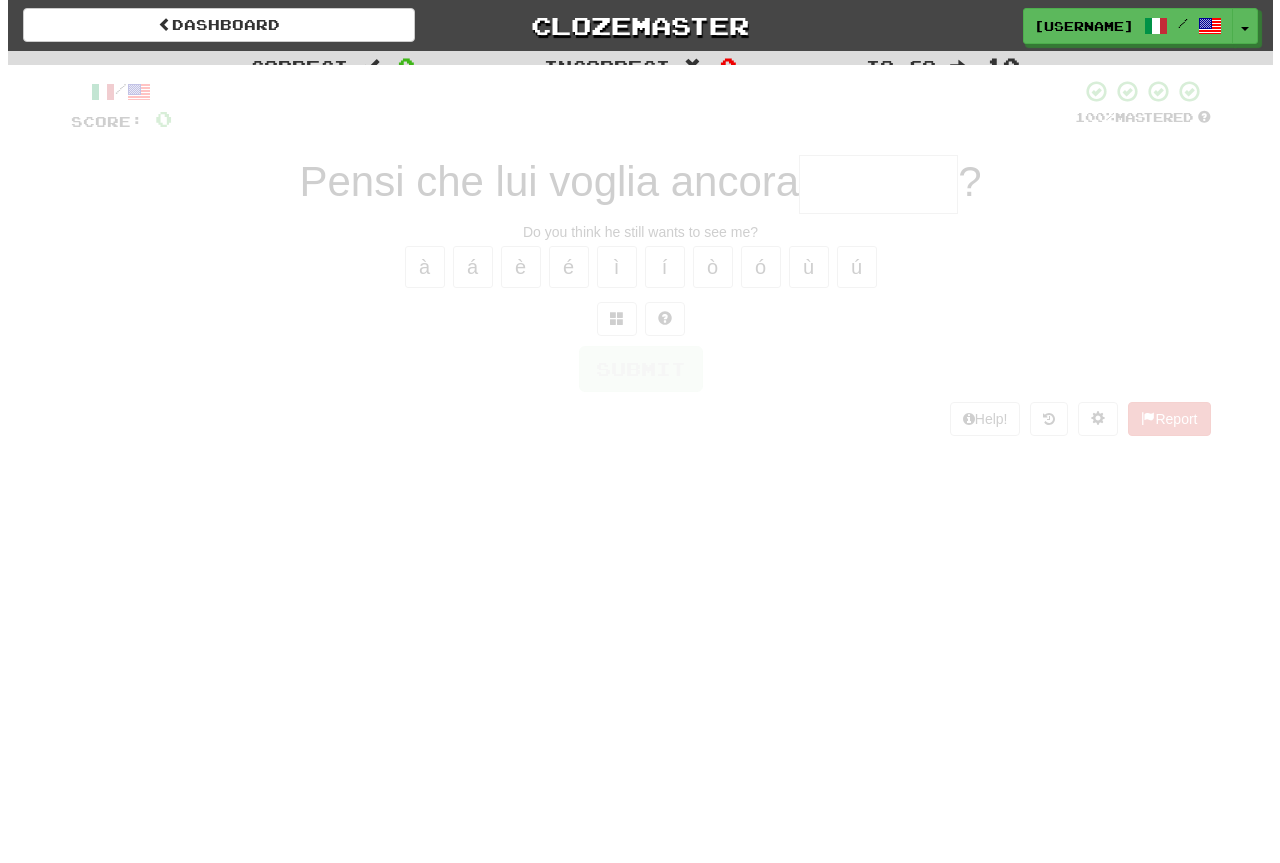 scroll, scrollTop: 0, scrollLeft: 0, axis: both 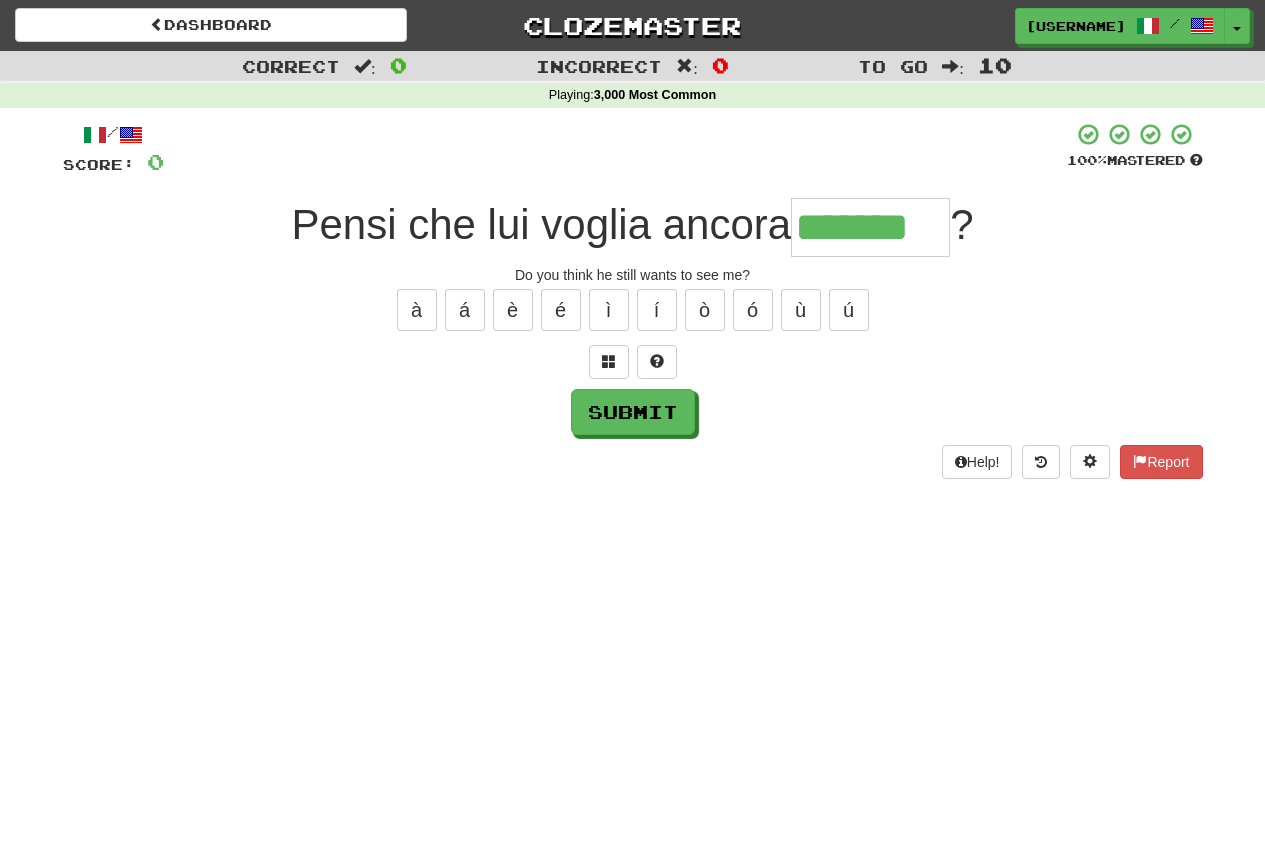 type on "*******" 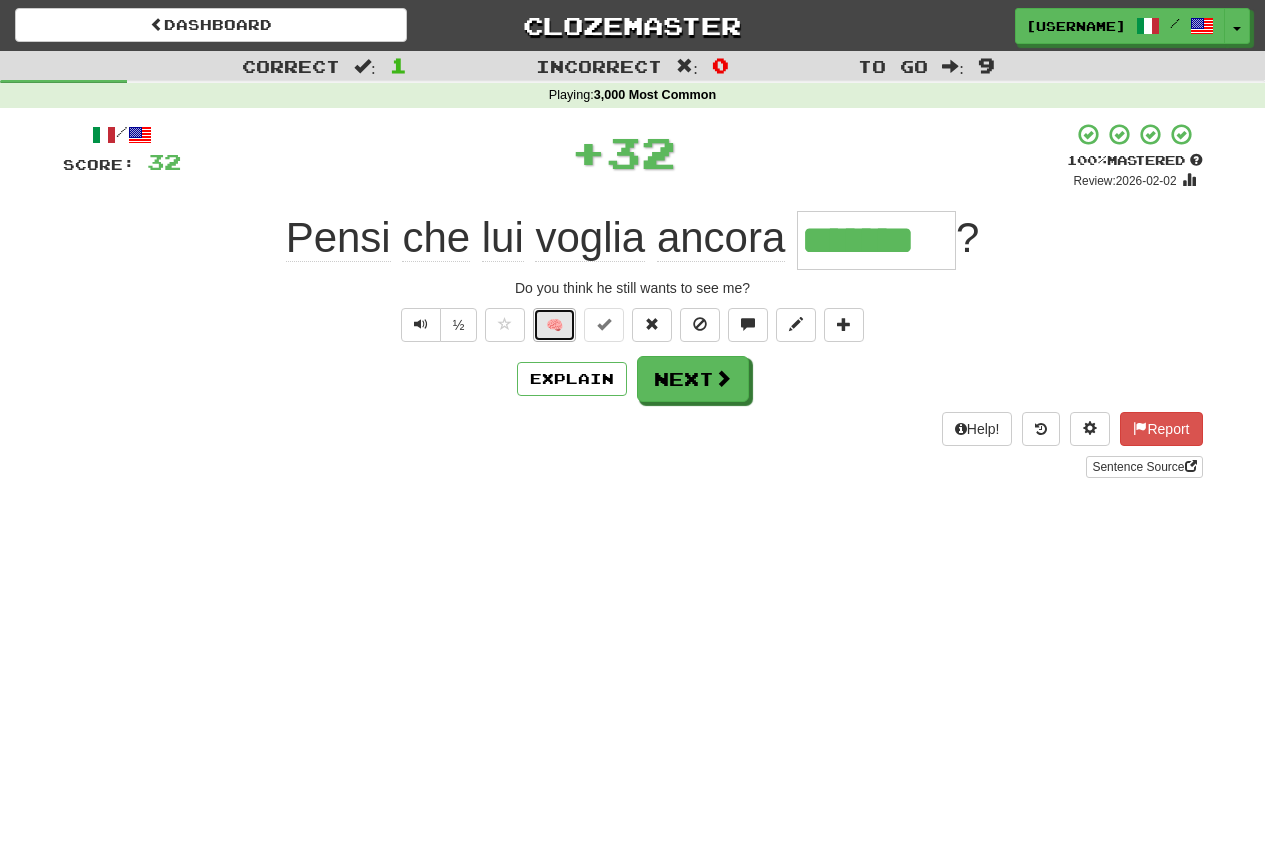 click on "🧠" at bounding box center (554, 325) 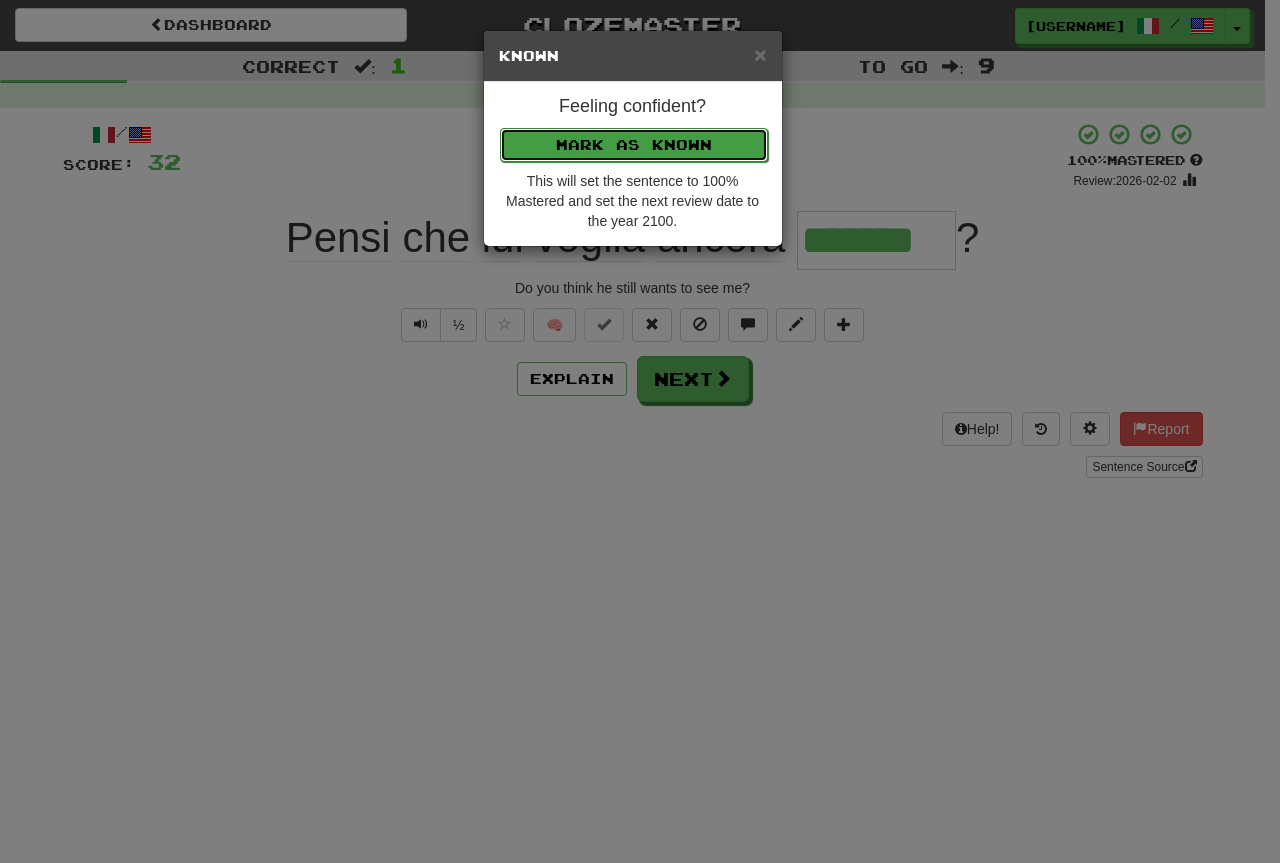 click on "Mark as Known" at bounding box center [634, 145] 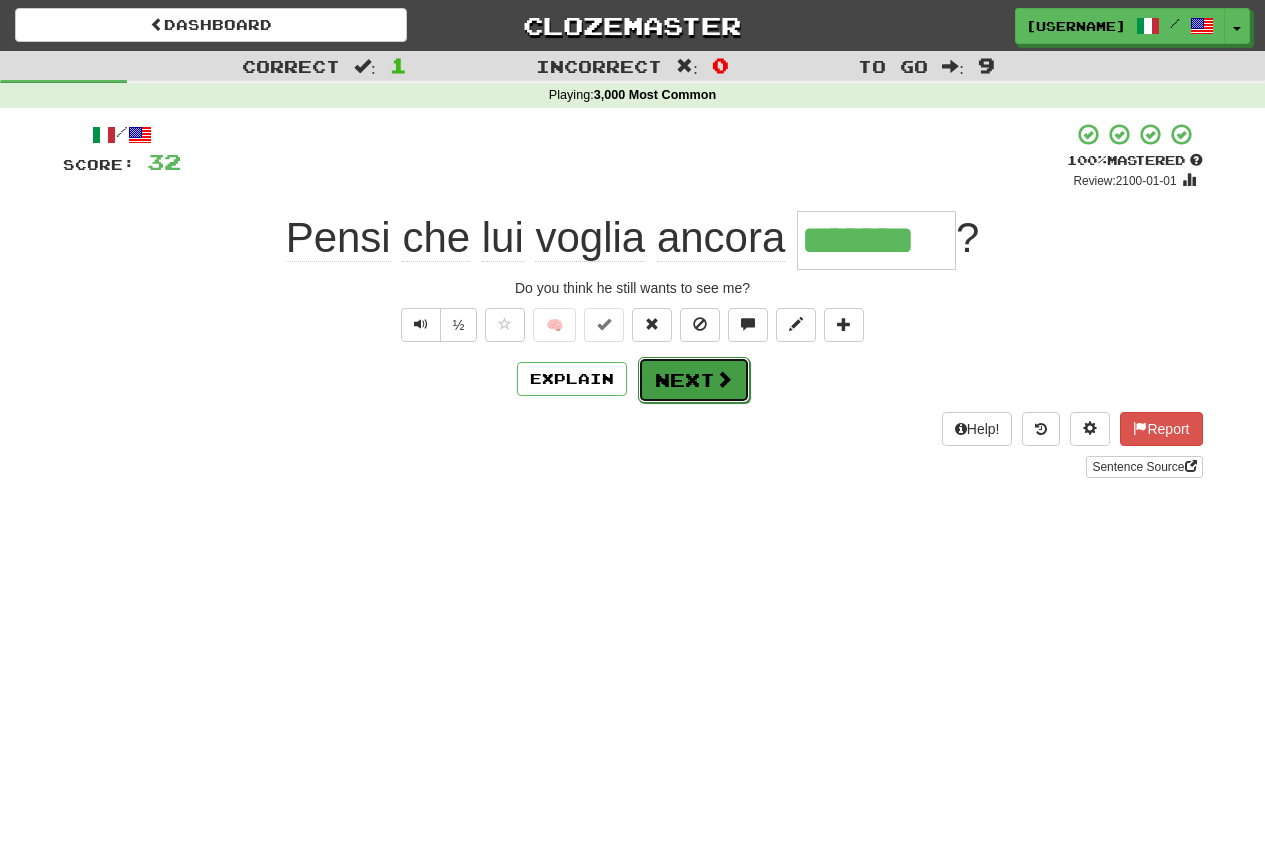 click on "Next" at bounding box center (694, 380) 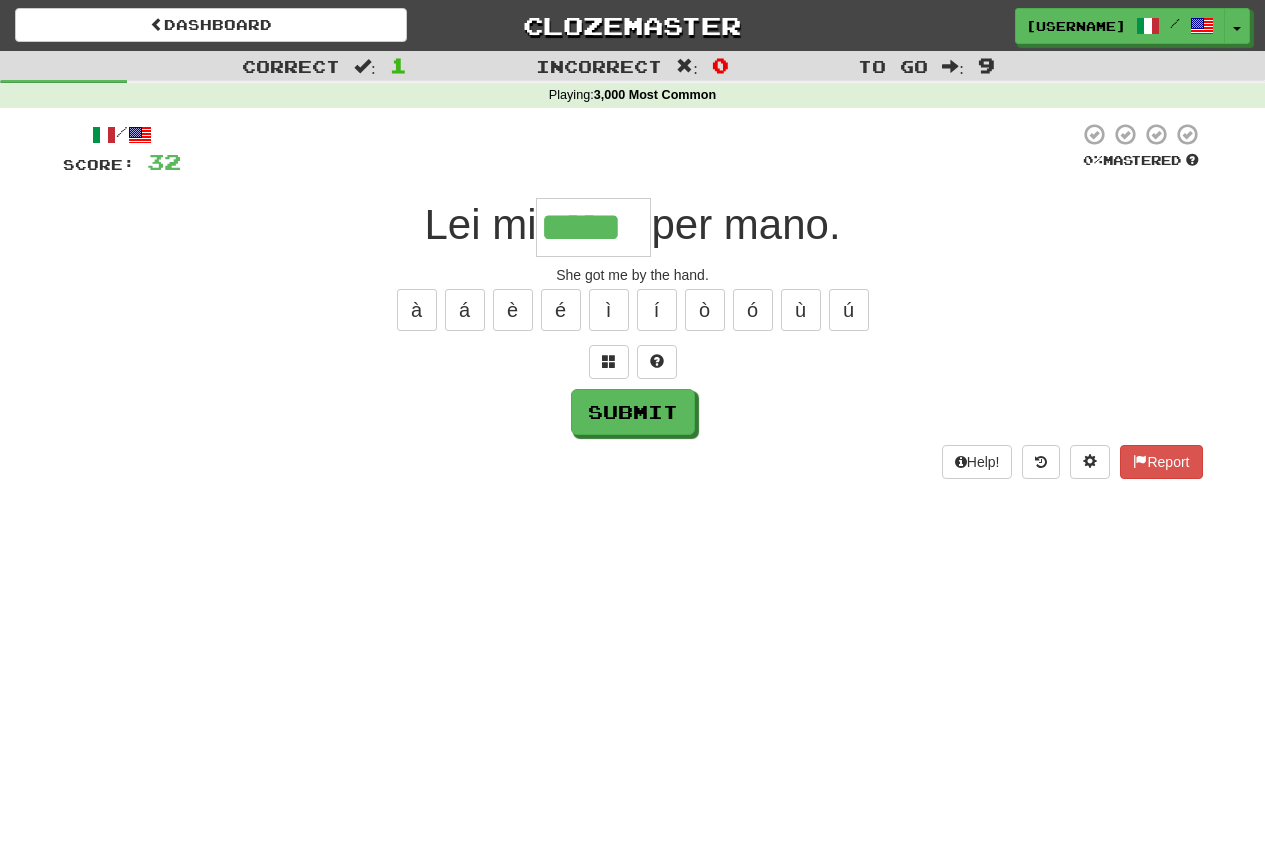 type on "*****" 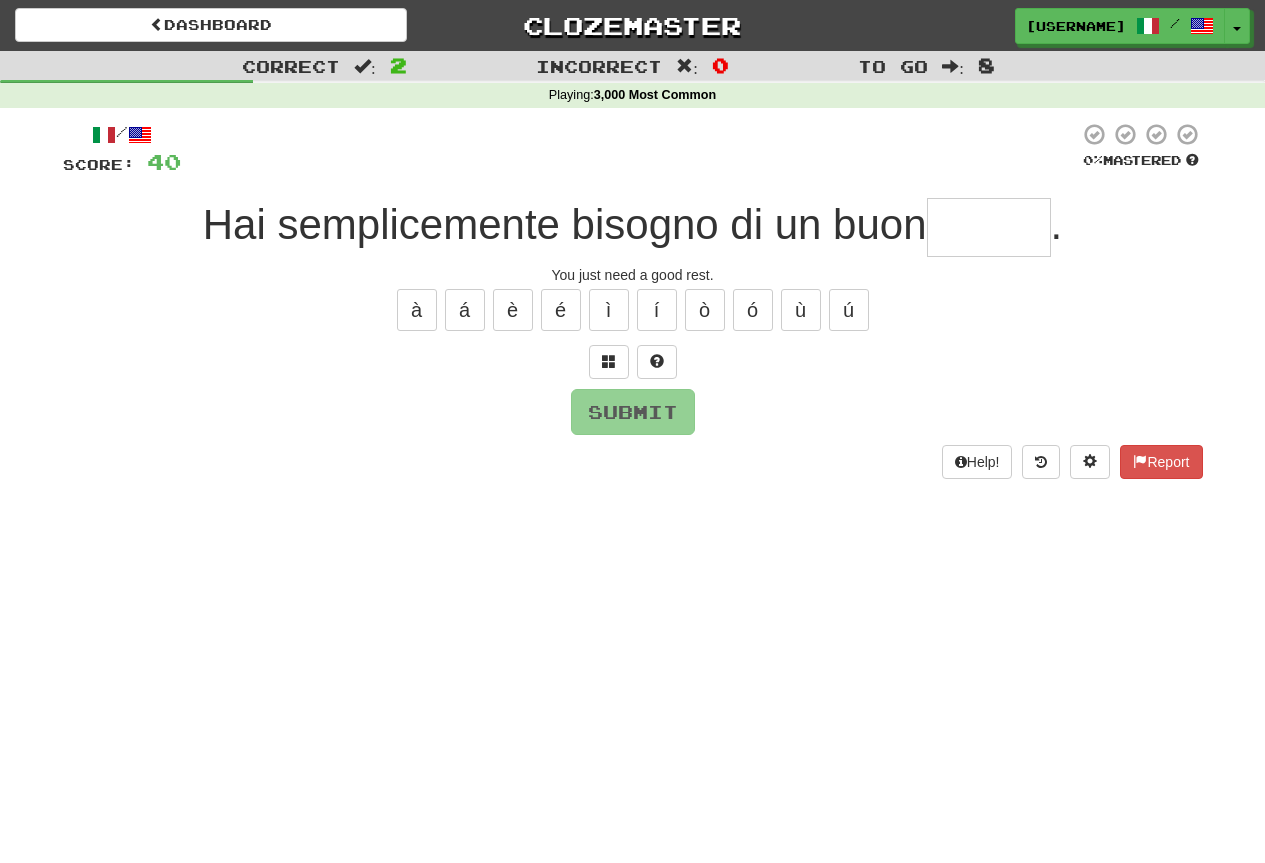 type on "*" 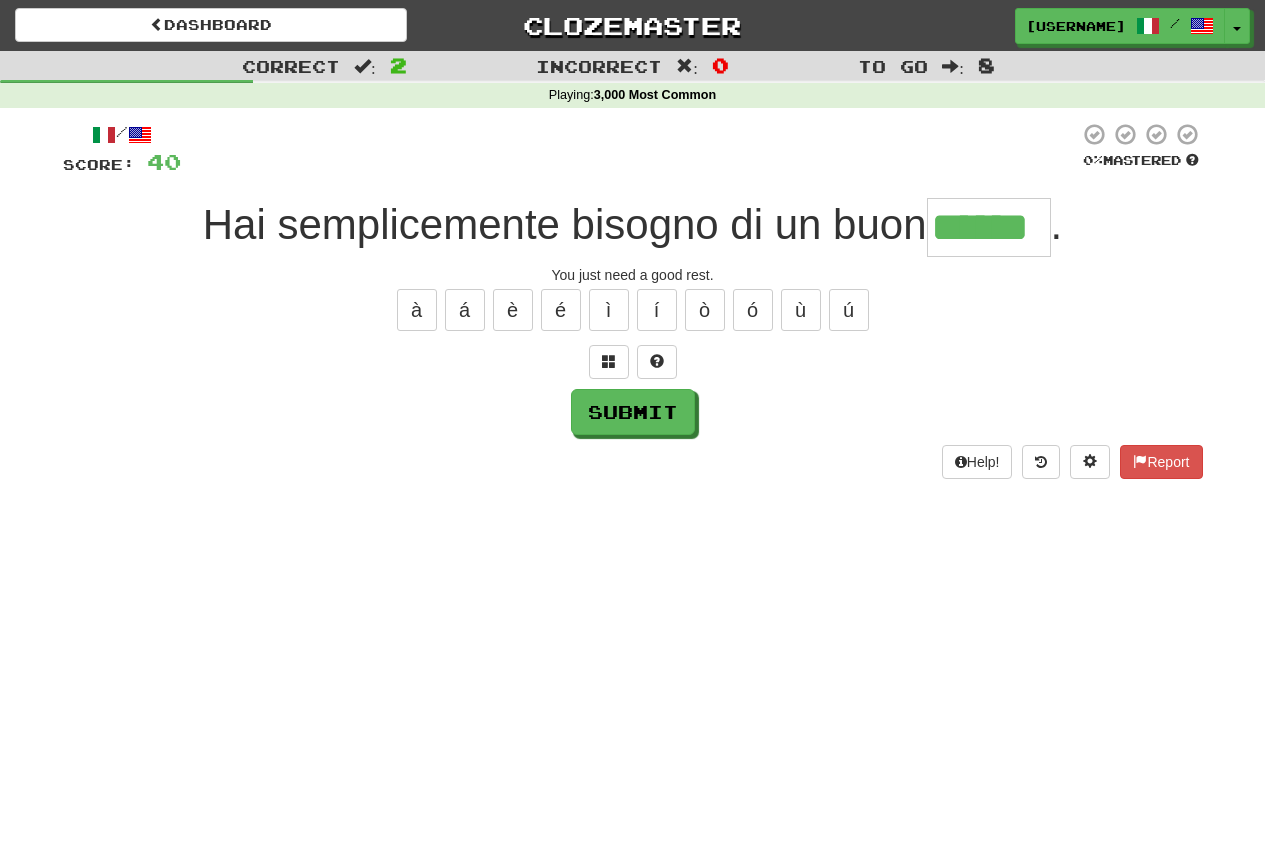 type on "******" 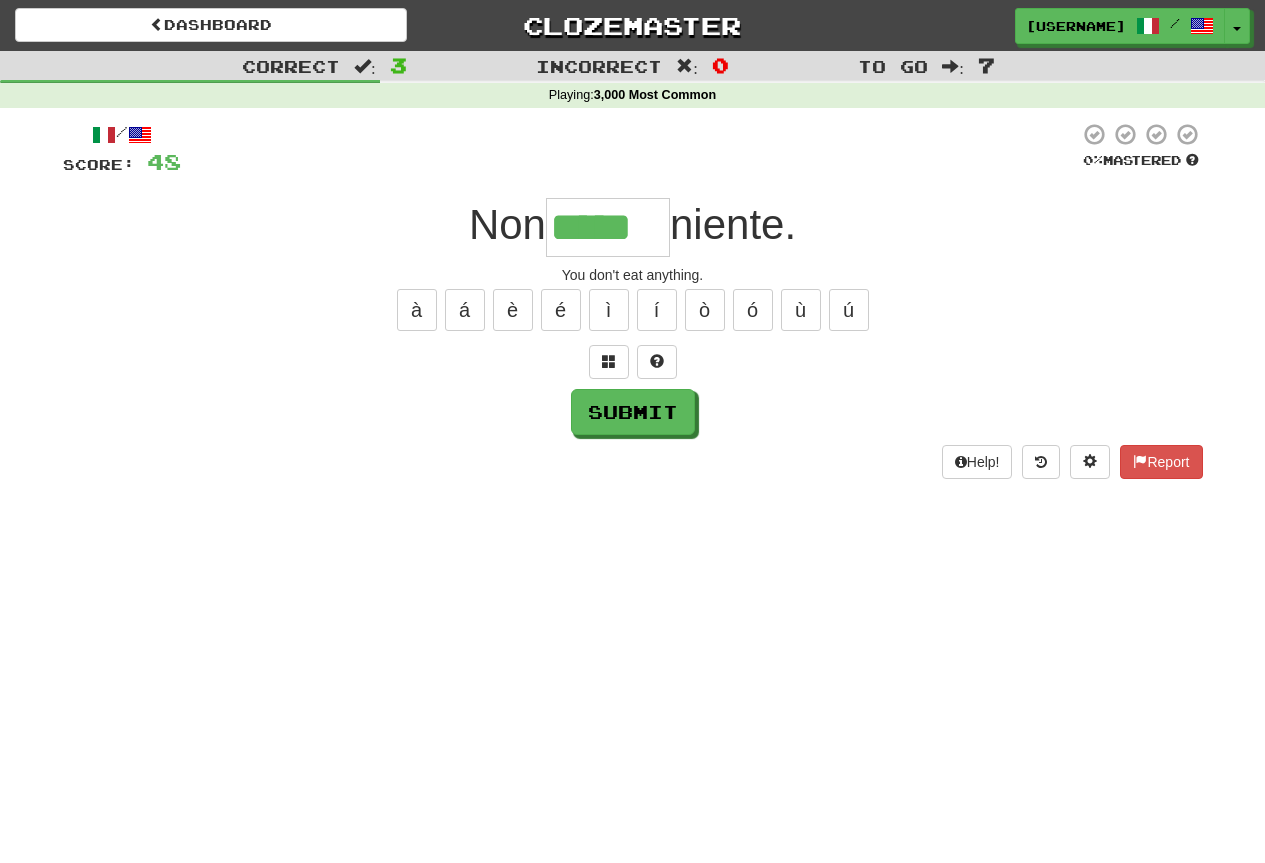 type on "*****" 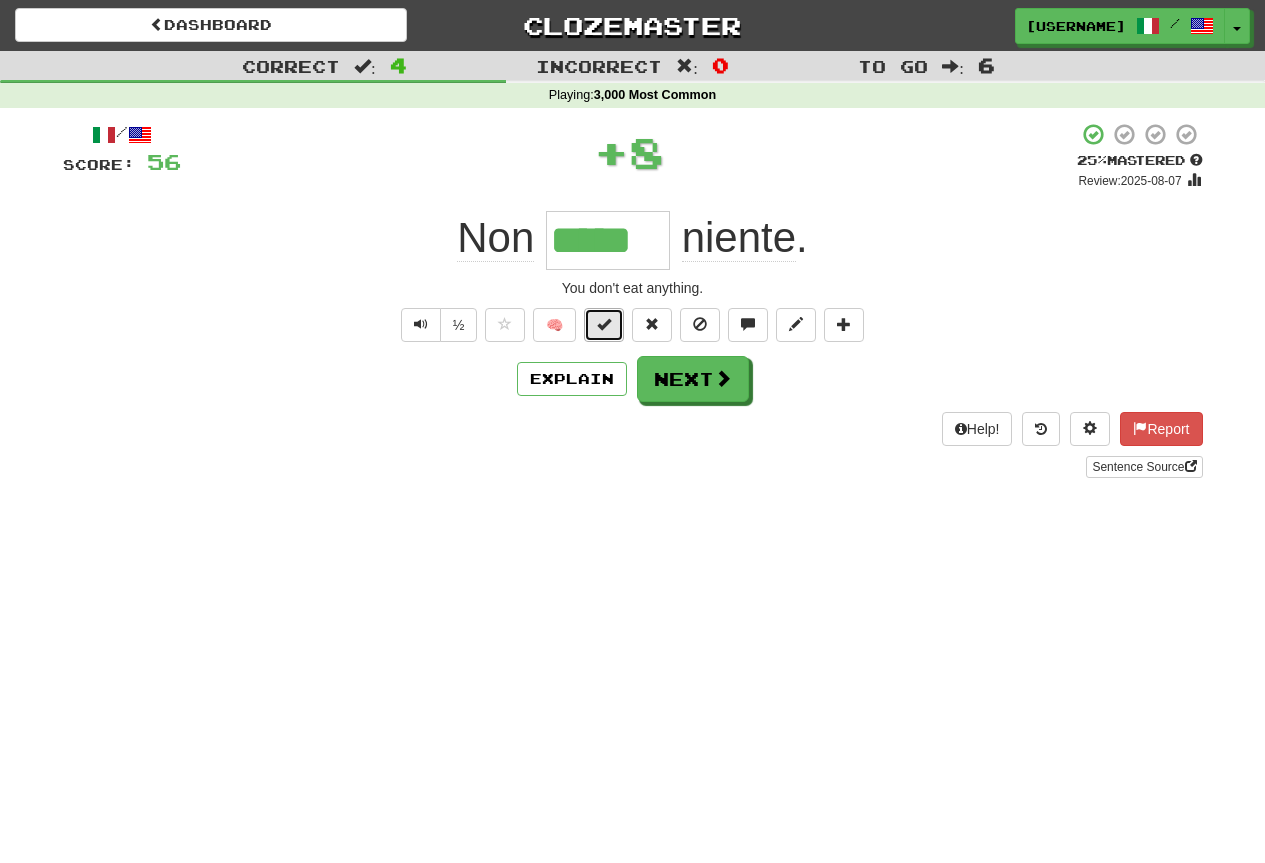 click at bounding box center (604, 324) 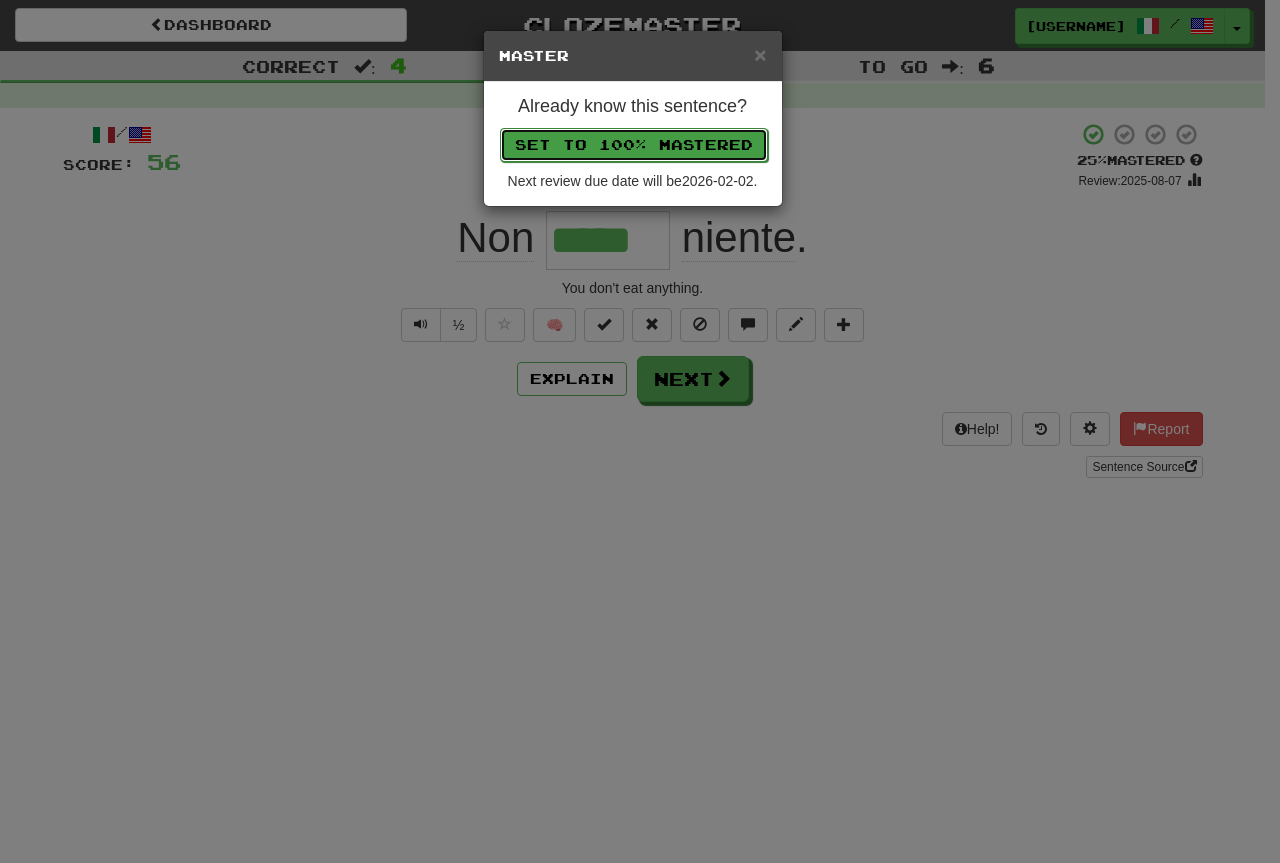 click on "Set to 100% Mastered" at bounding box center (634, 145) 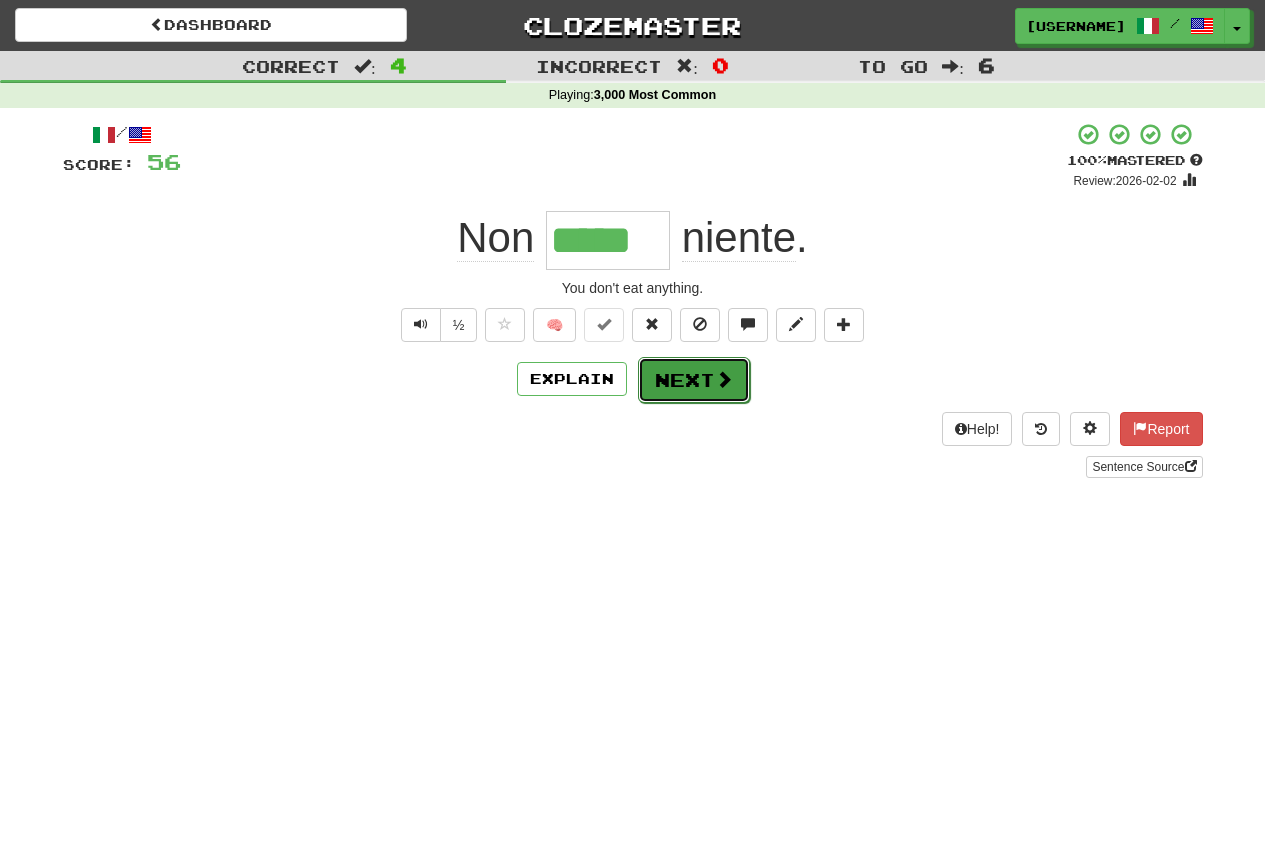 click at bounding box center [724, 379] 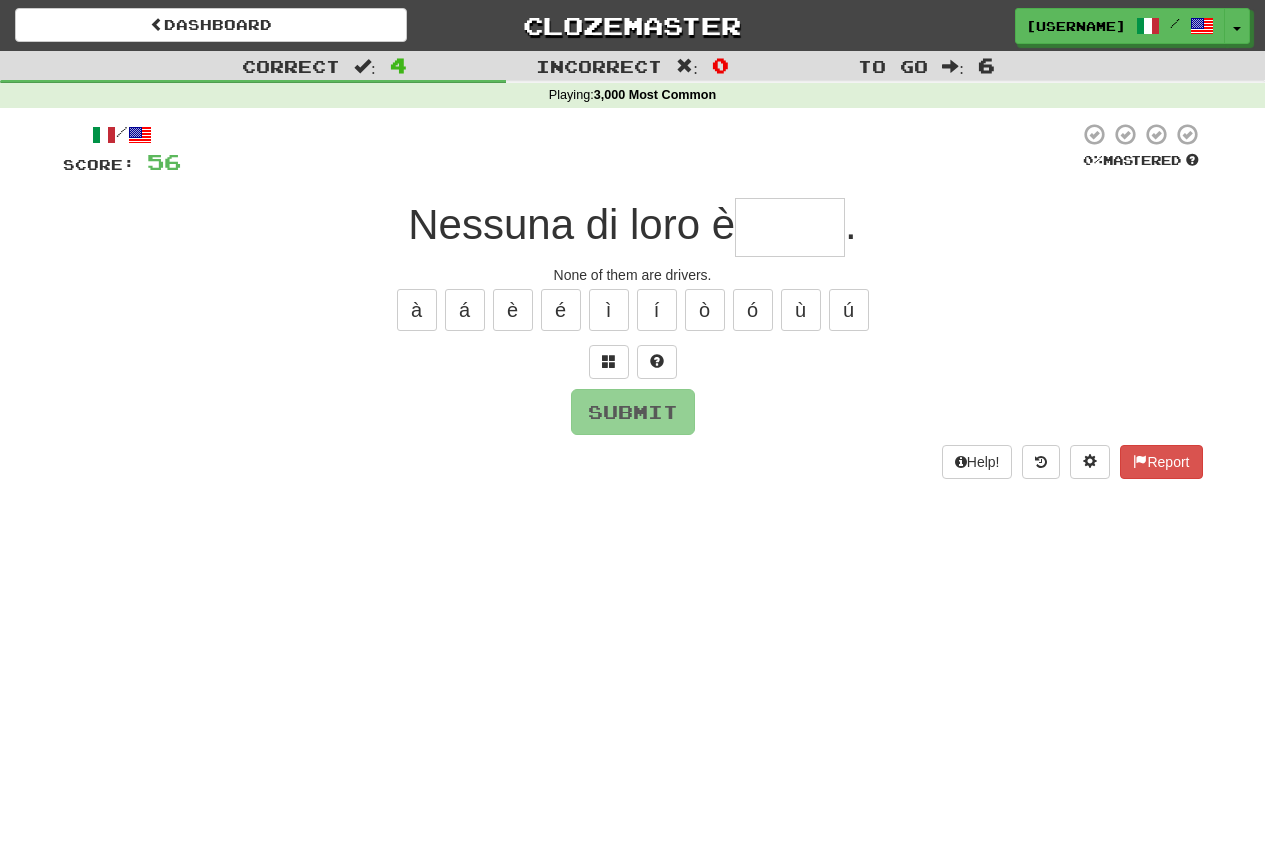 type on "*" 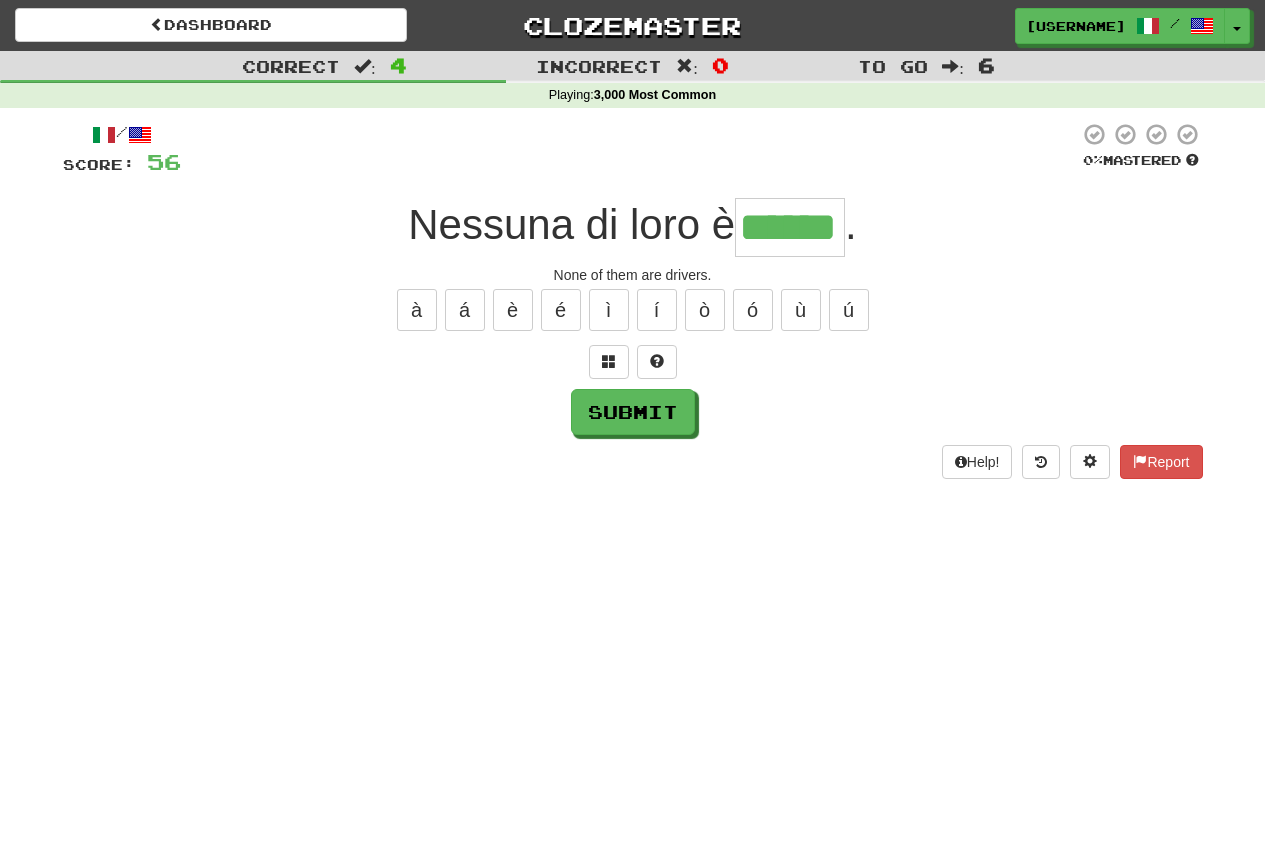 type on "******" 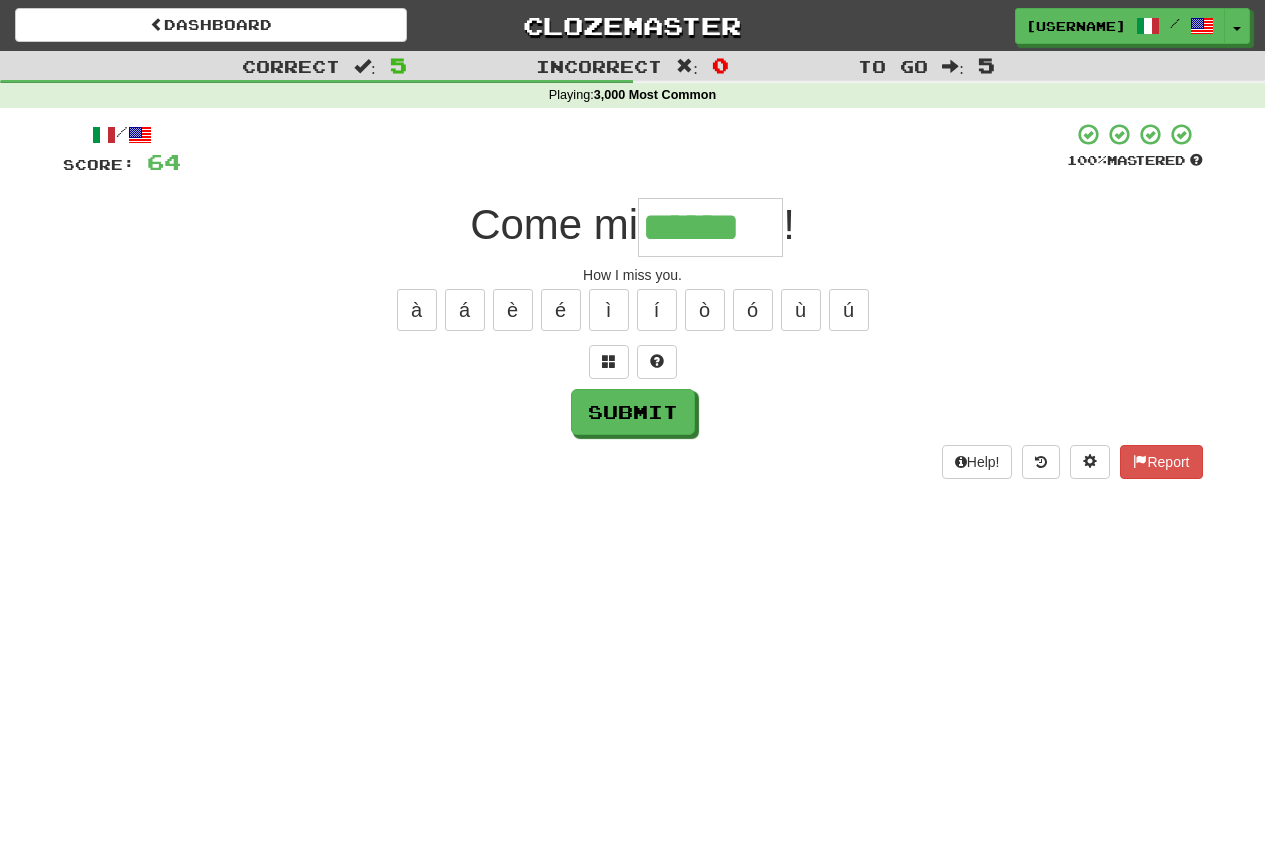 type on "******" 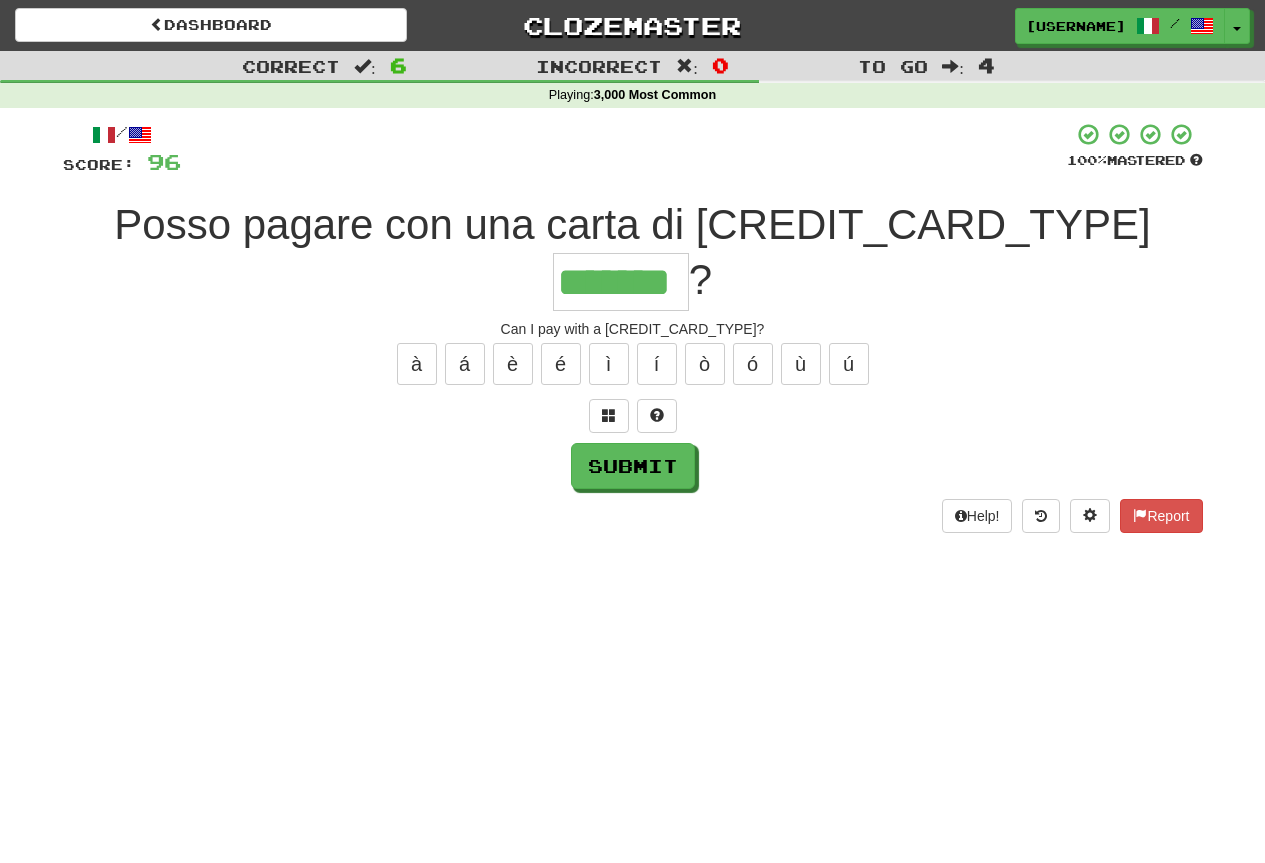 type on "*******" 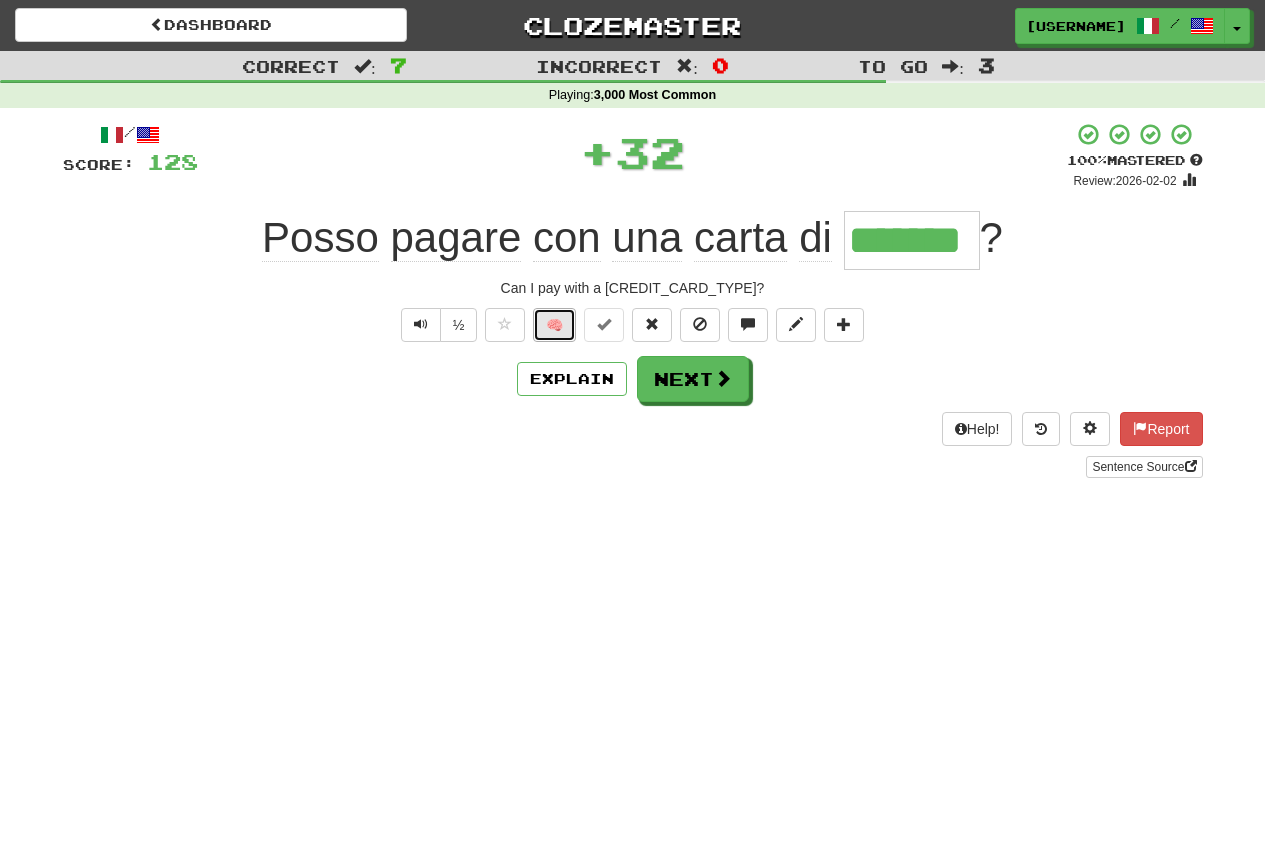 click on "🧠" at bounding box center (554, 325) 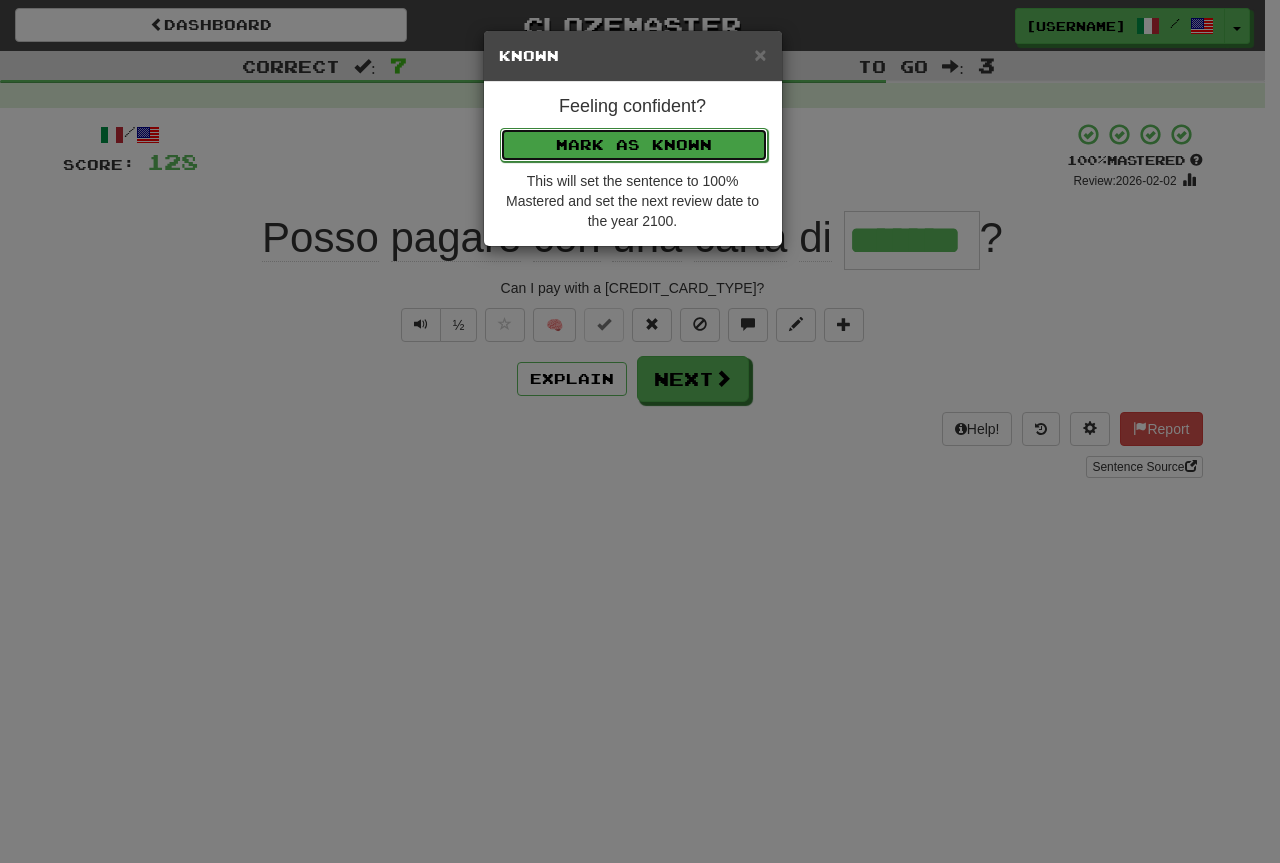 click on "Mark as Known" at bounding box center [634, 145] 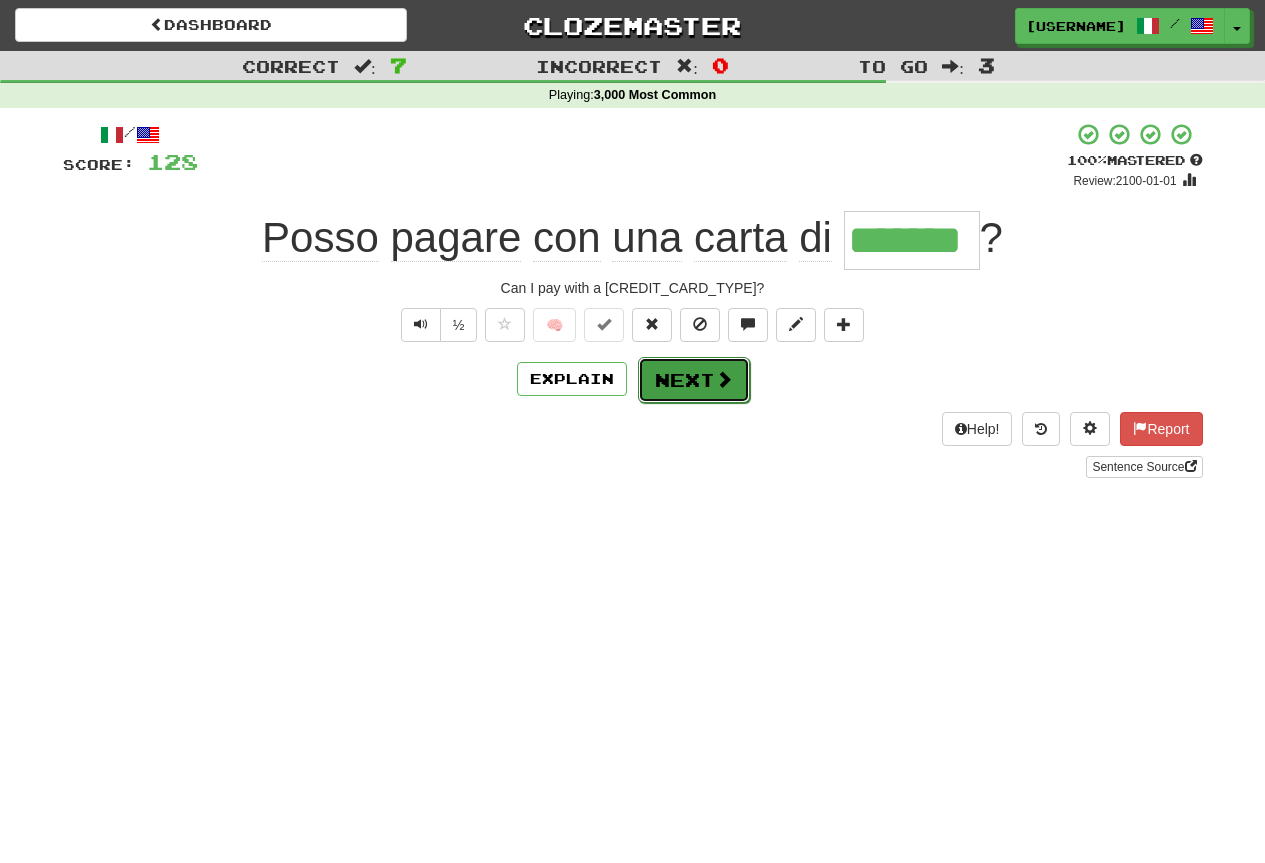 click on "Next" at bounding box center [694, 380] 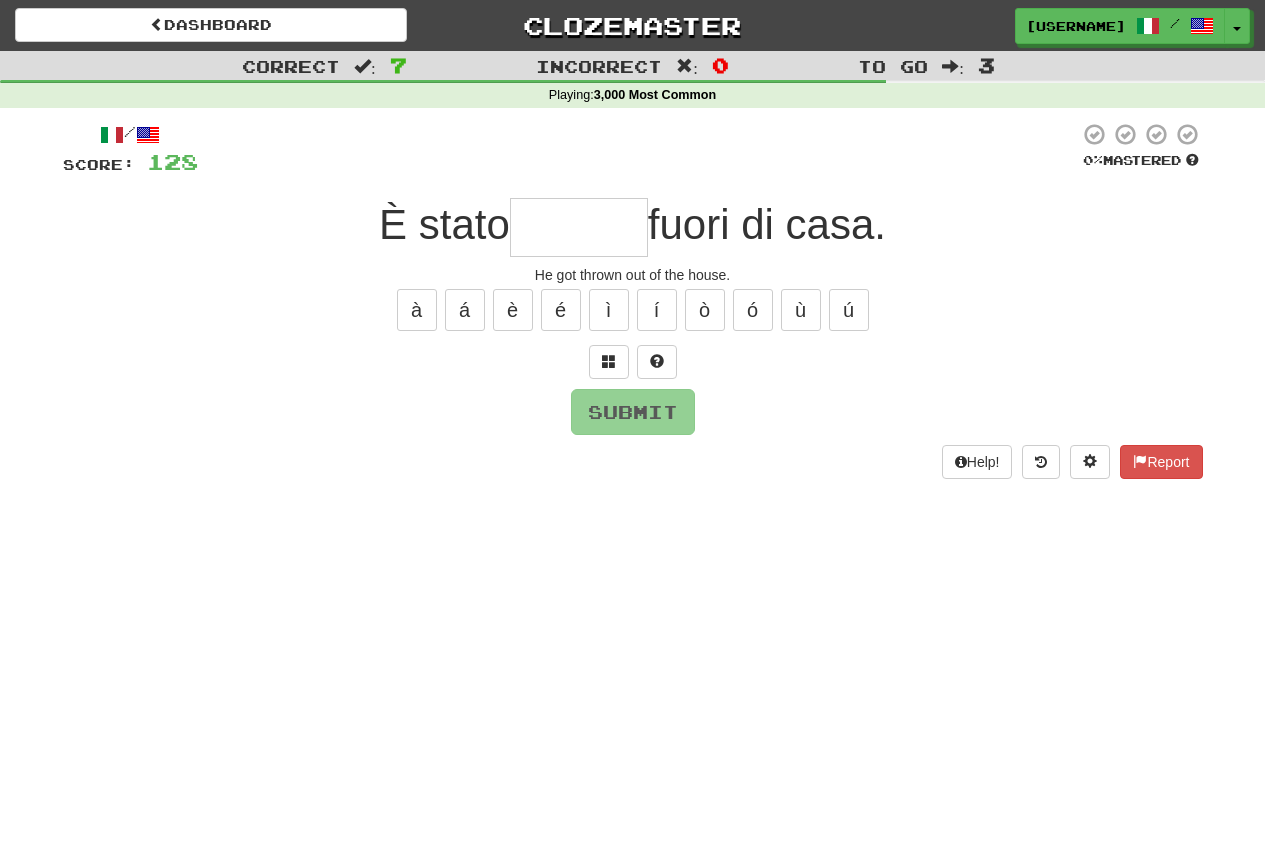 type on "*" 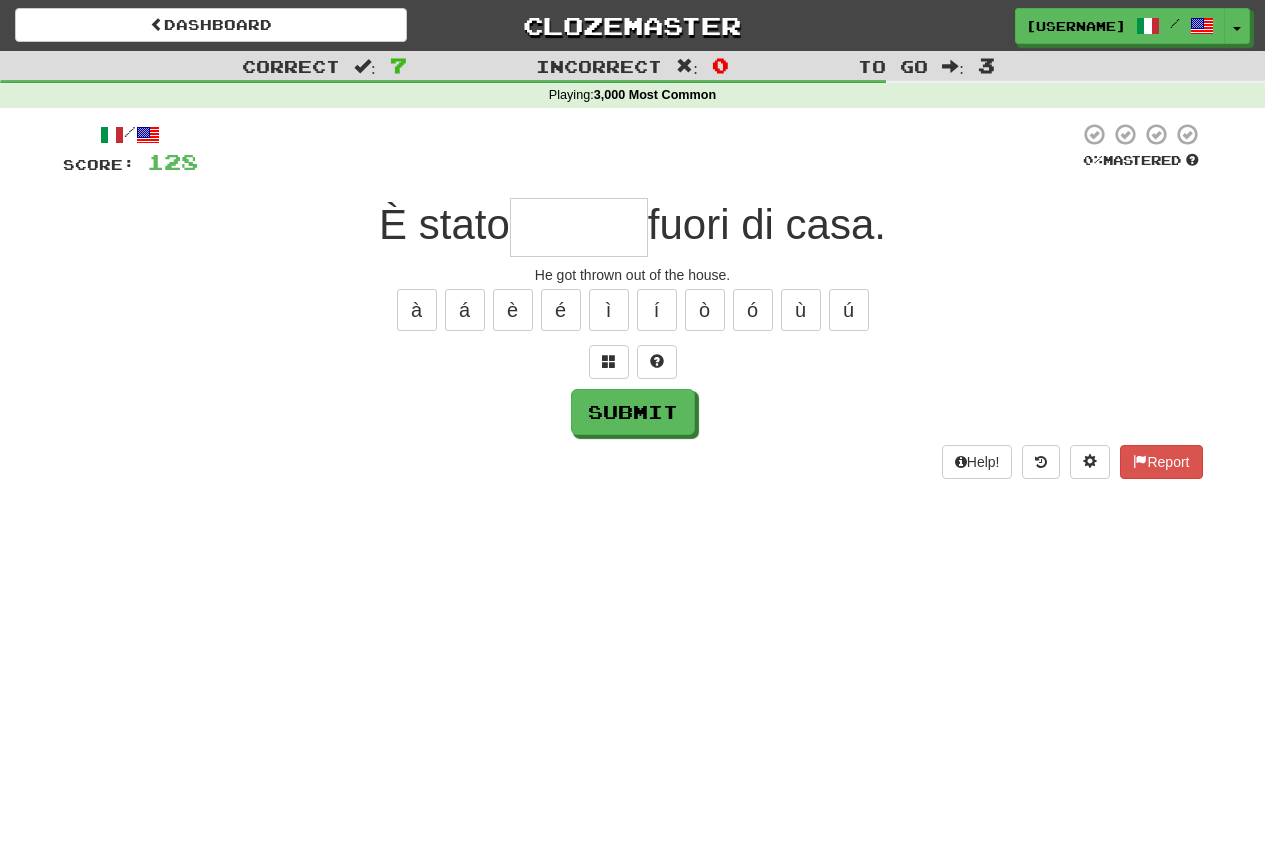 type on "*" 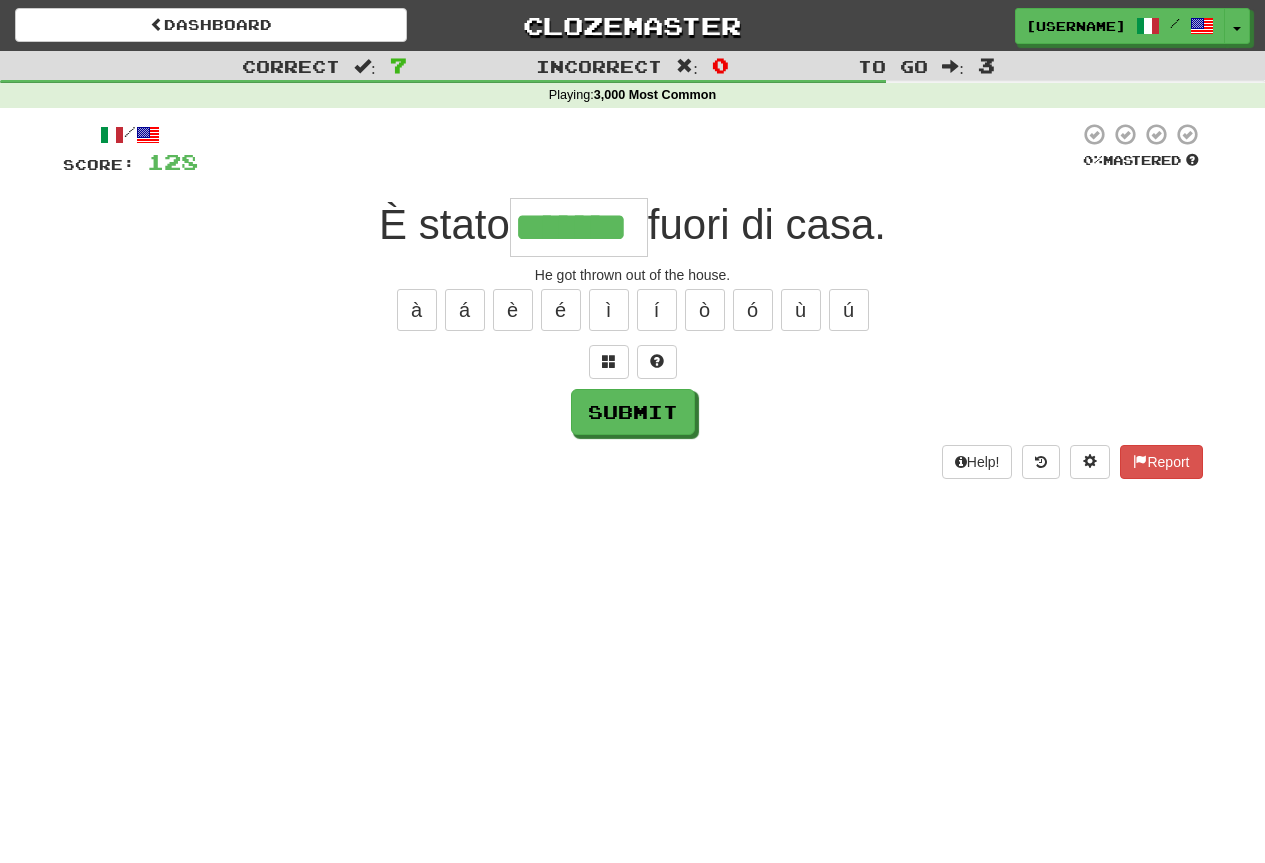 type on "*******" 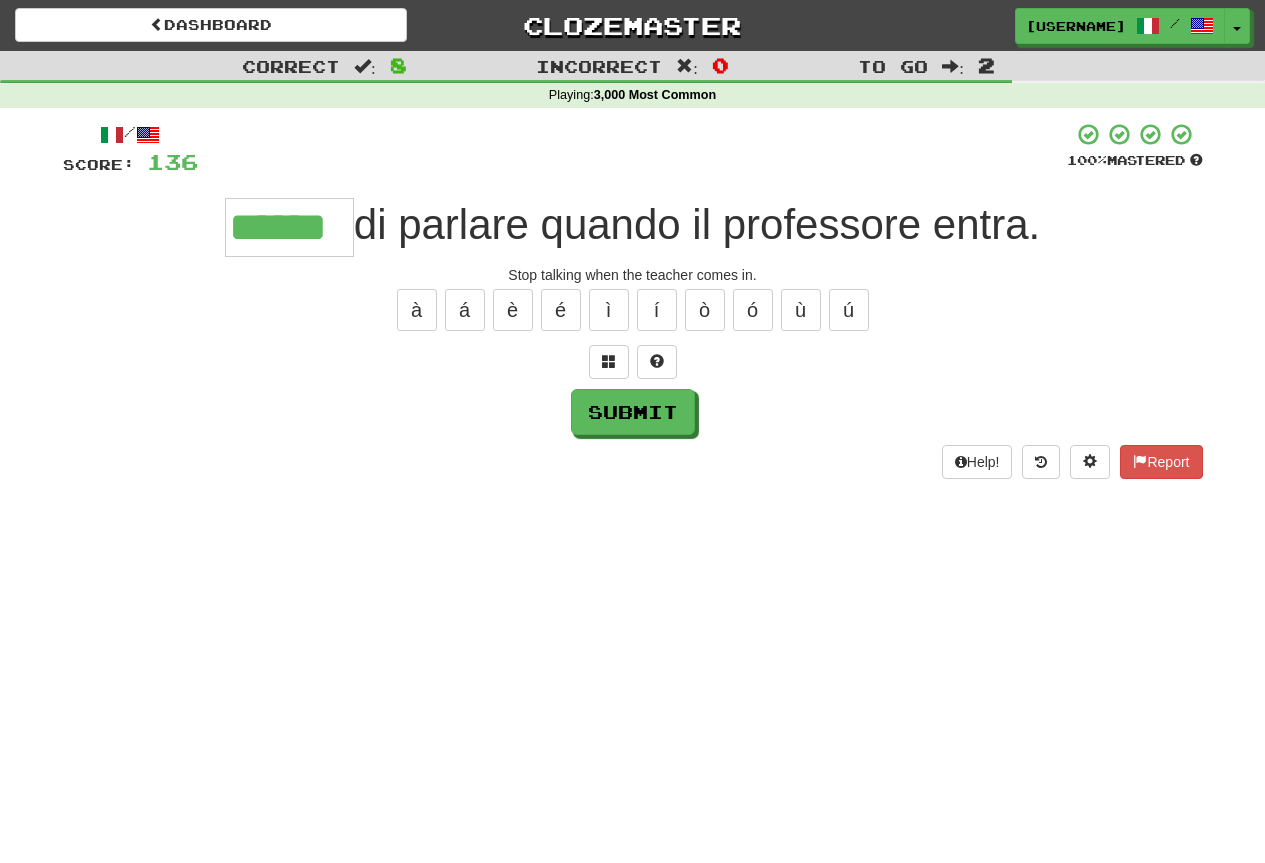 type on "******" 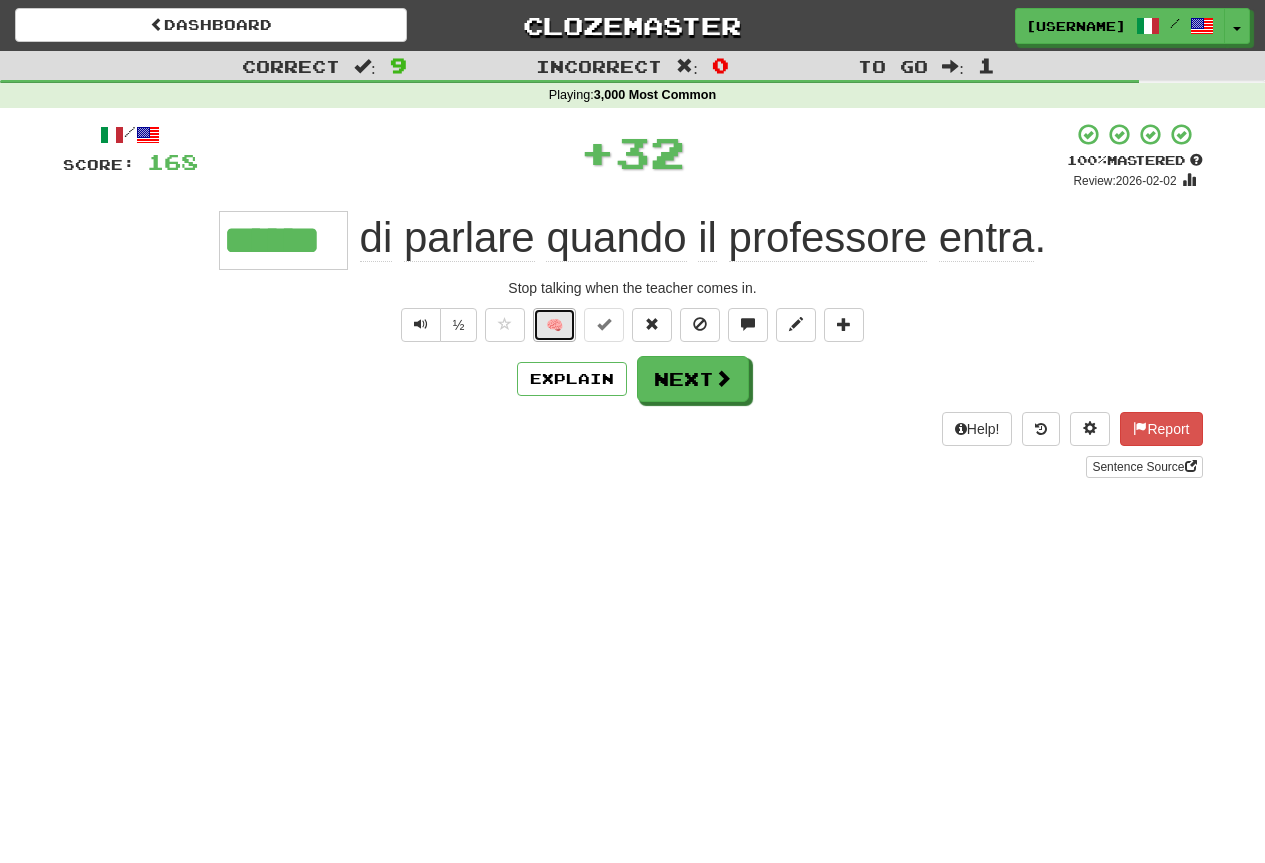 click on "🧠" at bounding box center (554, 325) 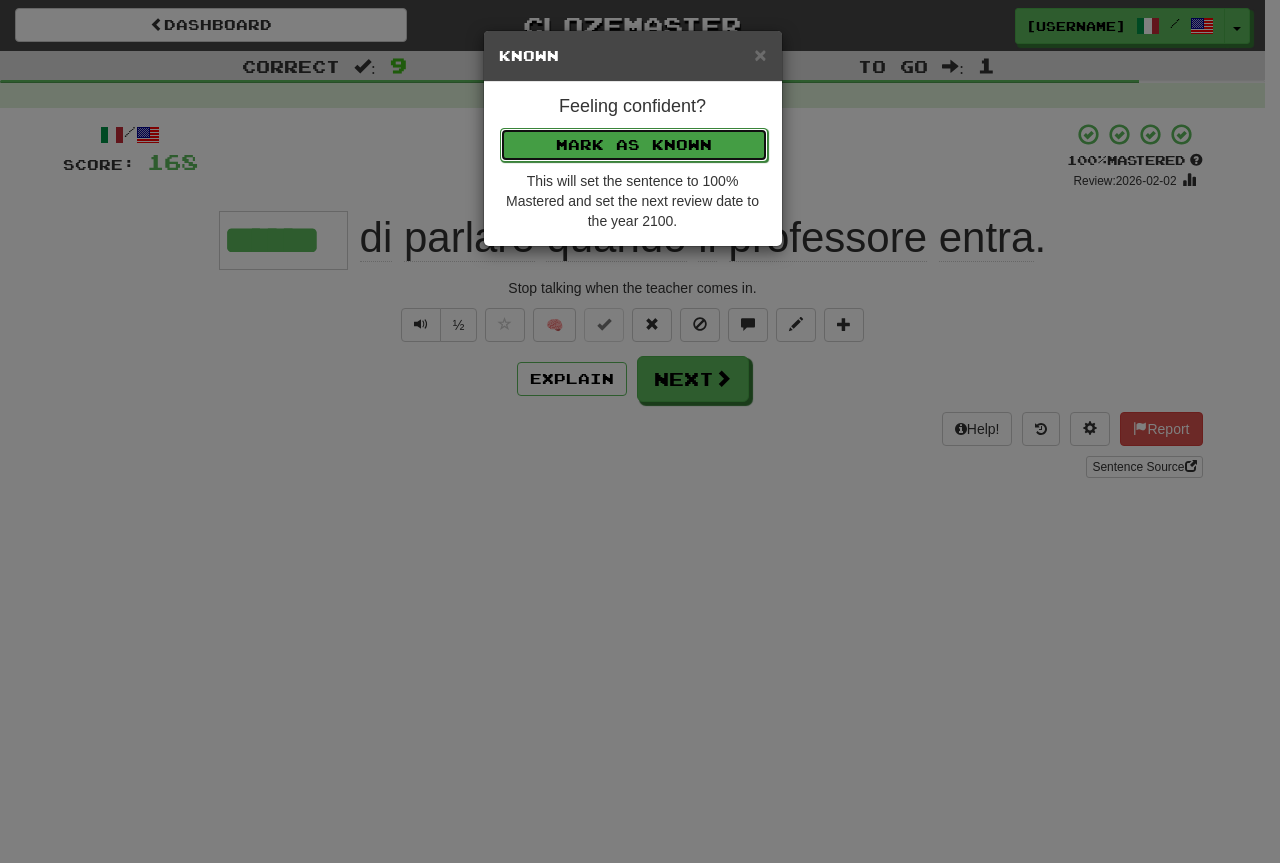 click on "Mark as Known" at bounding box center (634, 145) 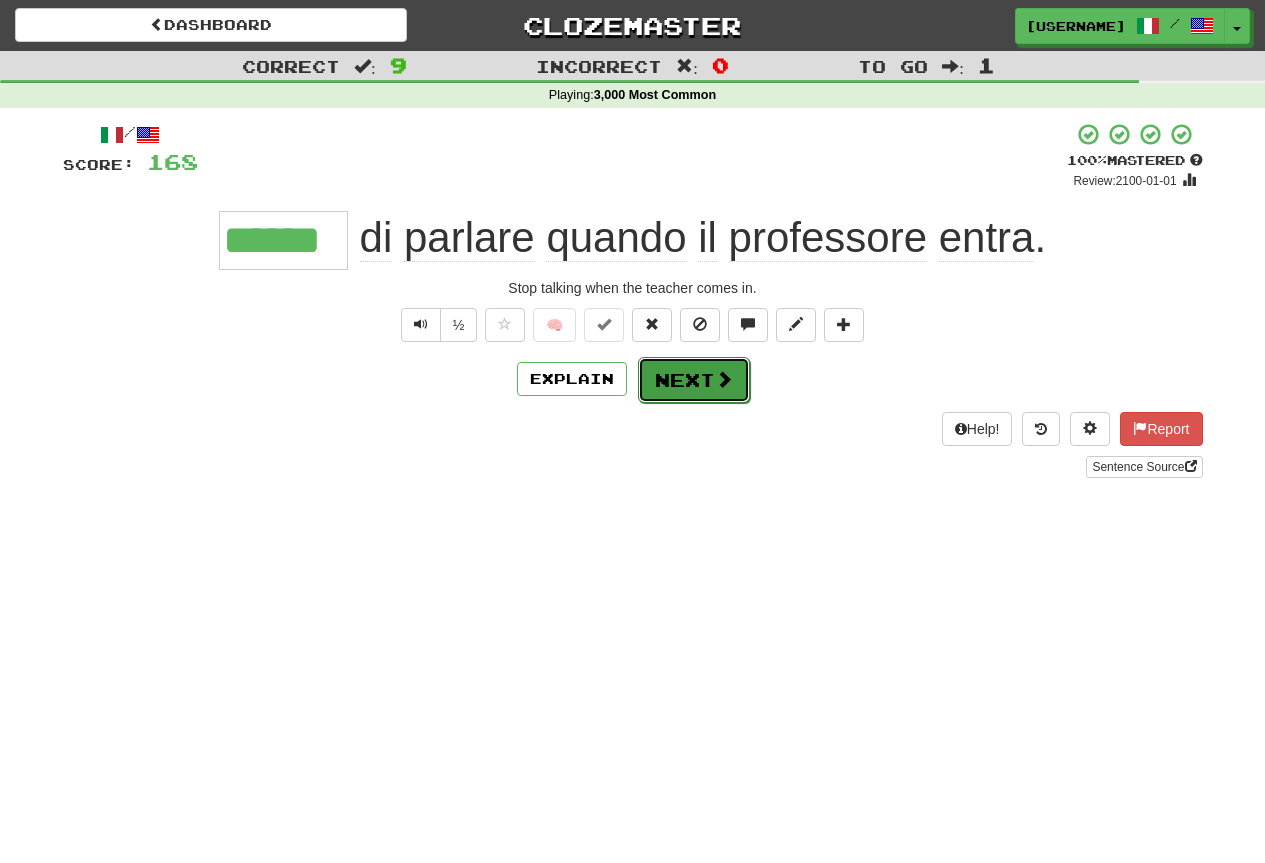 click on "Next" at bounding box center [694, 380] 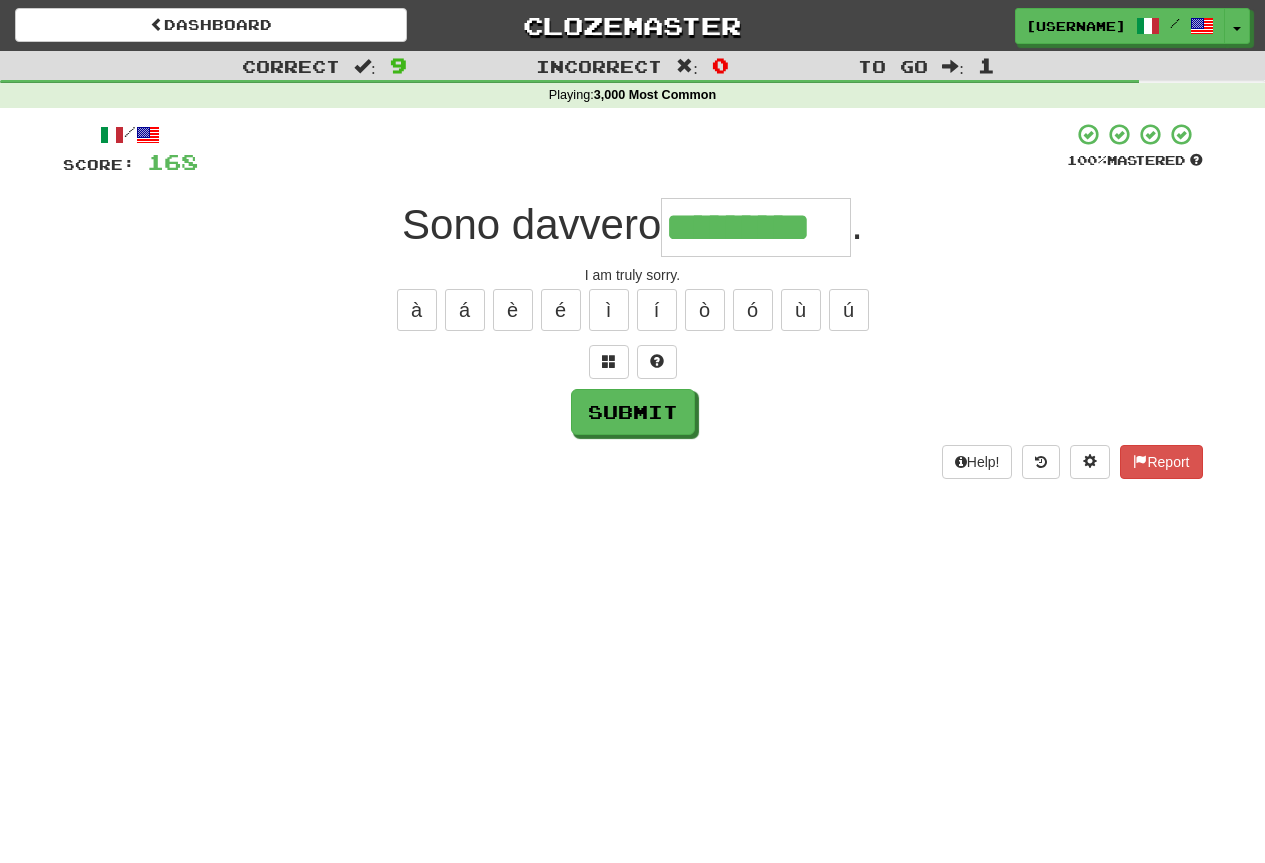 type on "*********" 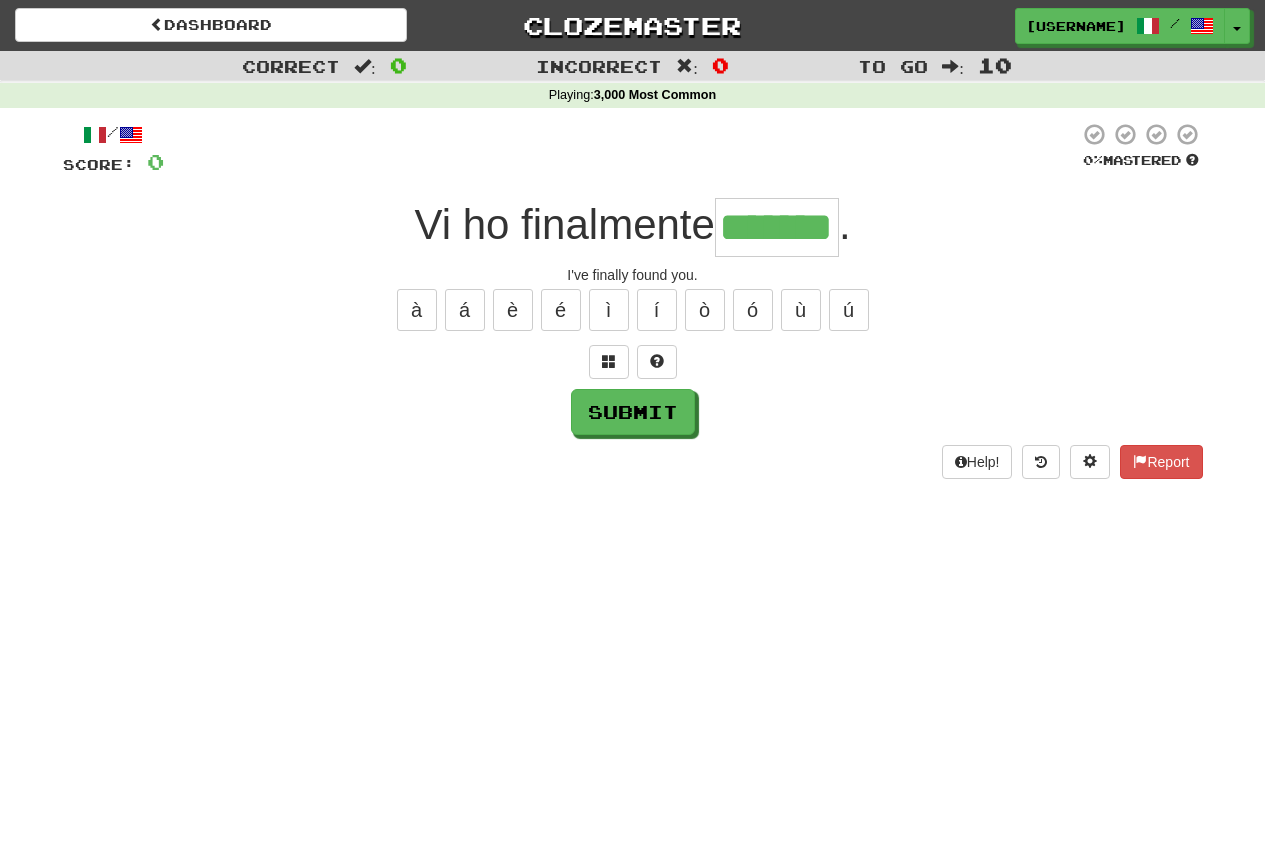 type on "*******" 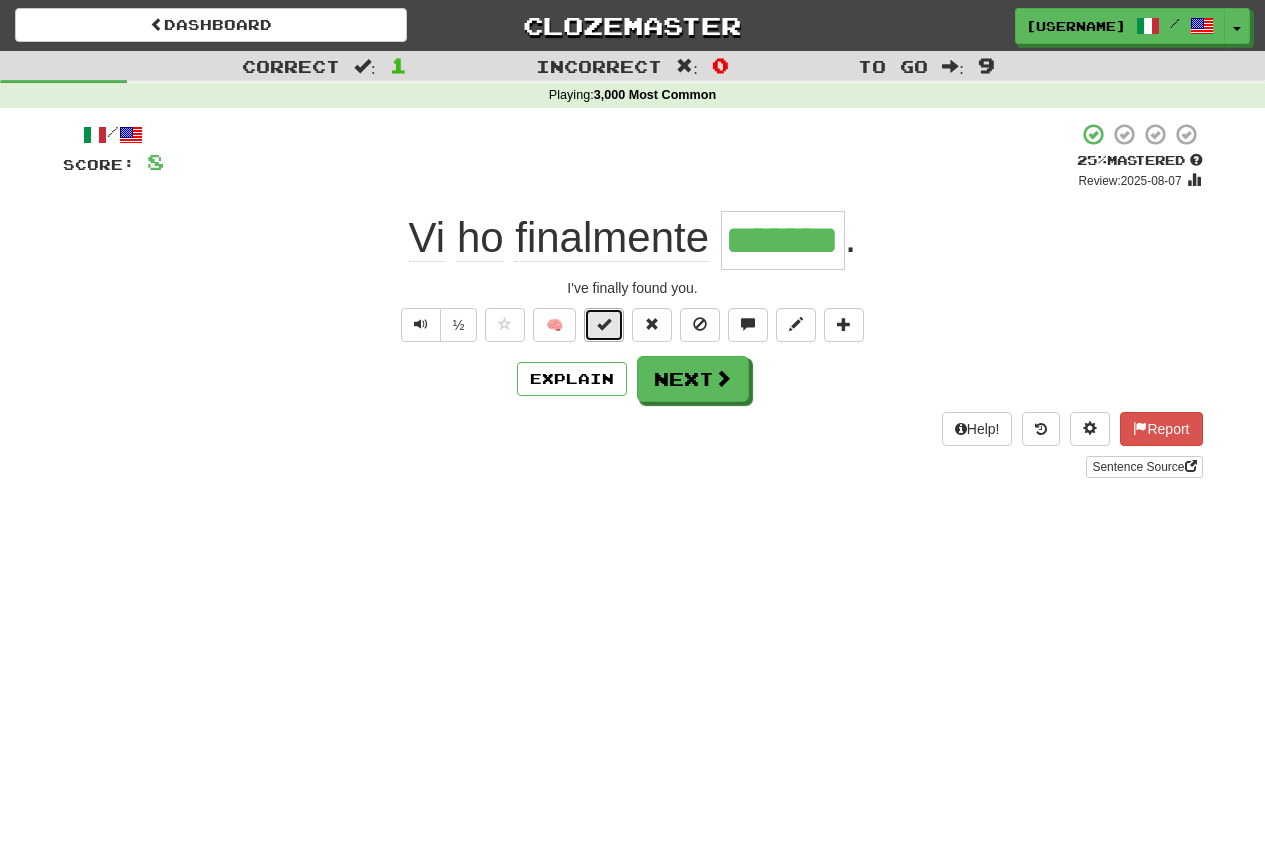 click at bounding box center [604, 325] 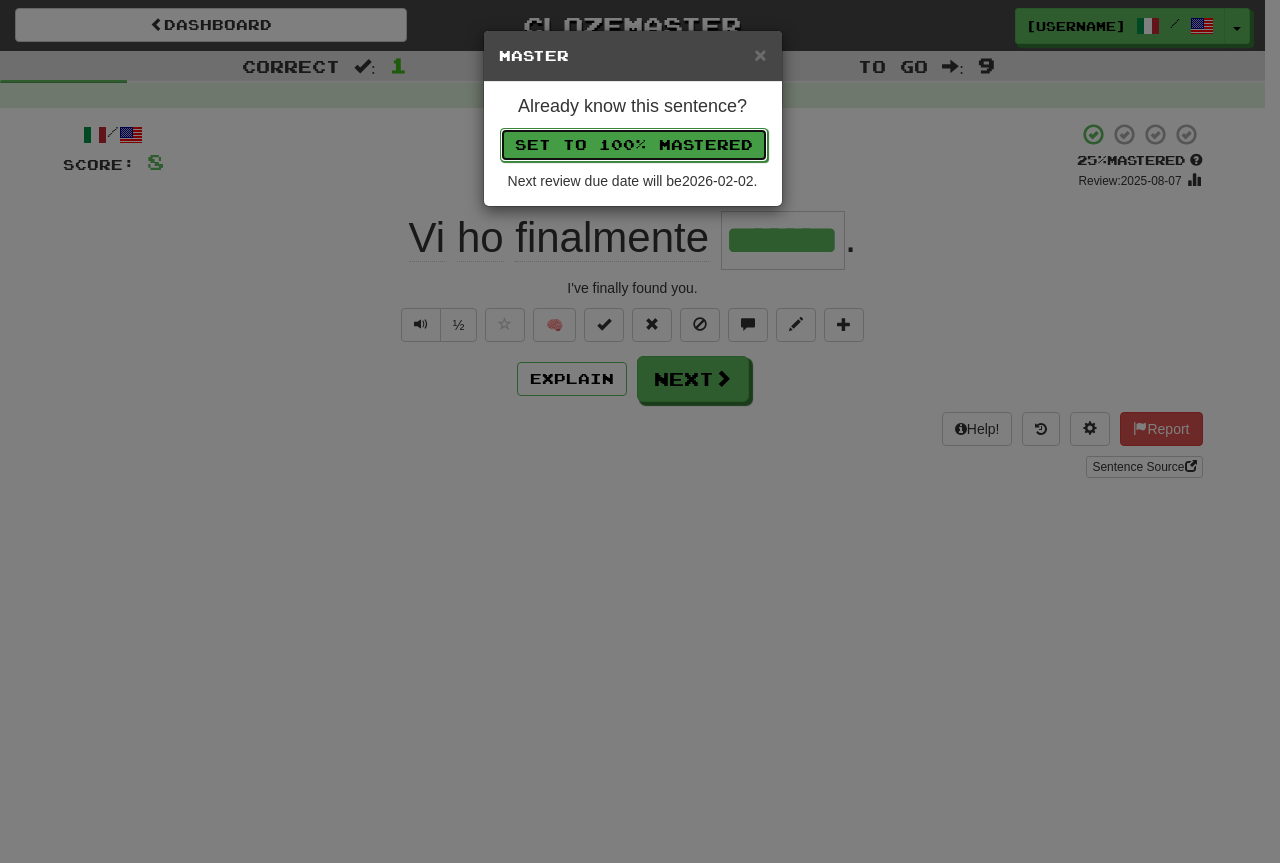 click on "Set to 100% Mastered" at bounding box center (634, 145) 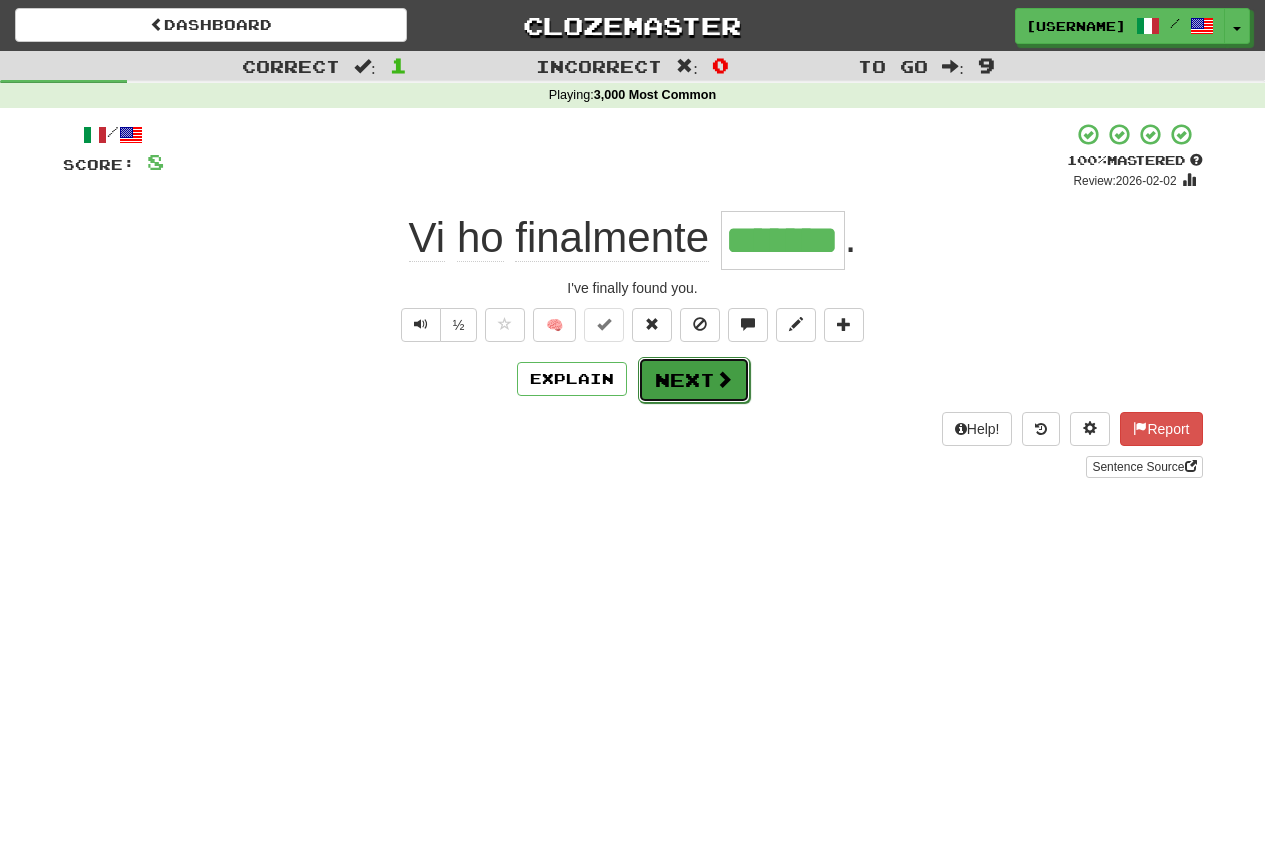 click on "Next" at bounding box center (694, 380) 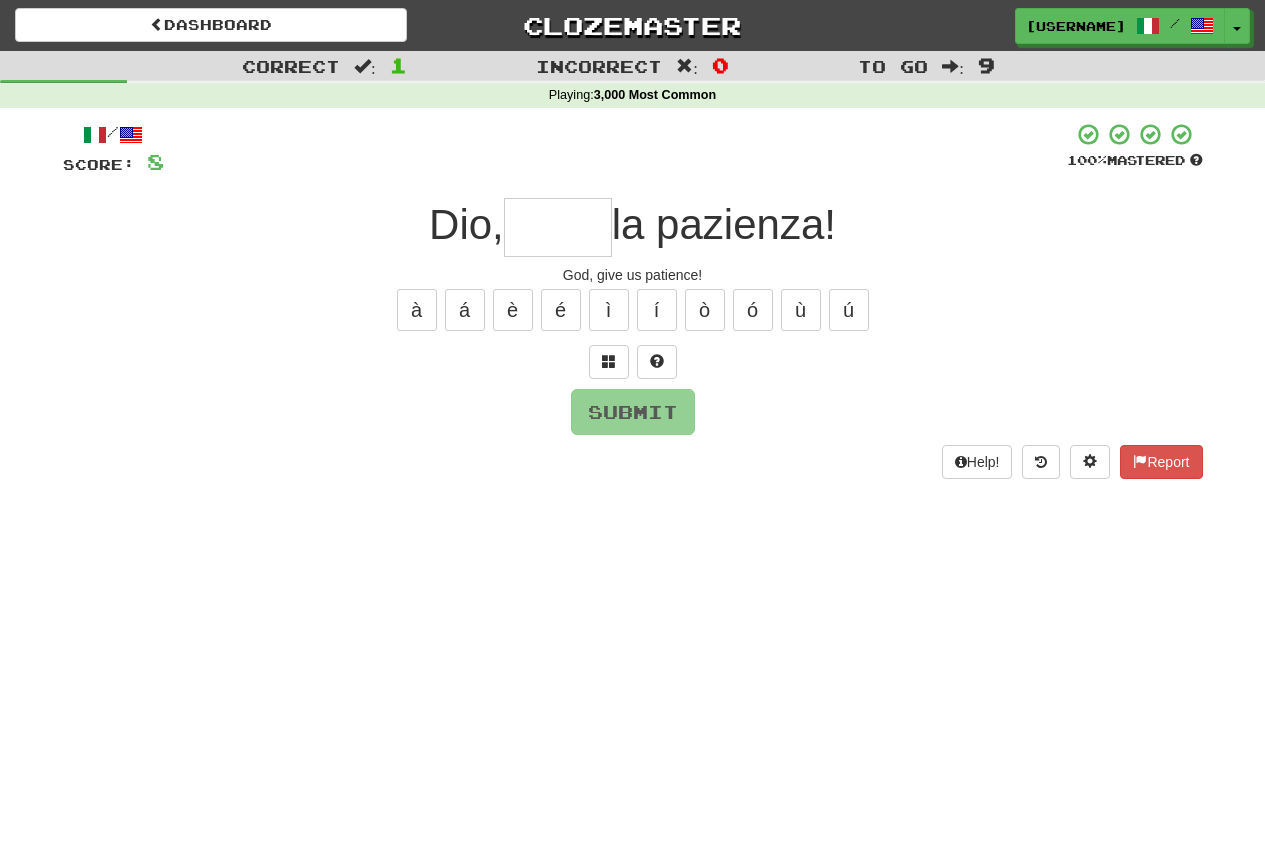 type on "*" 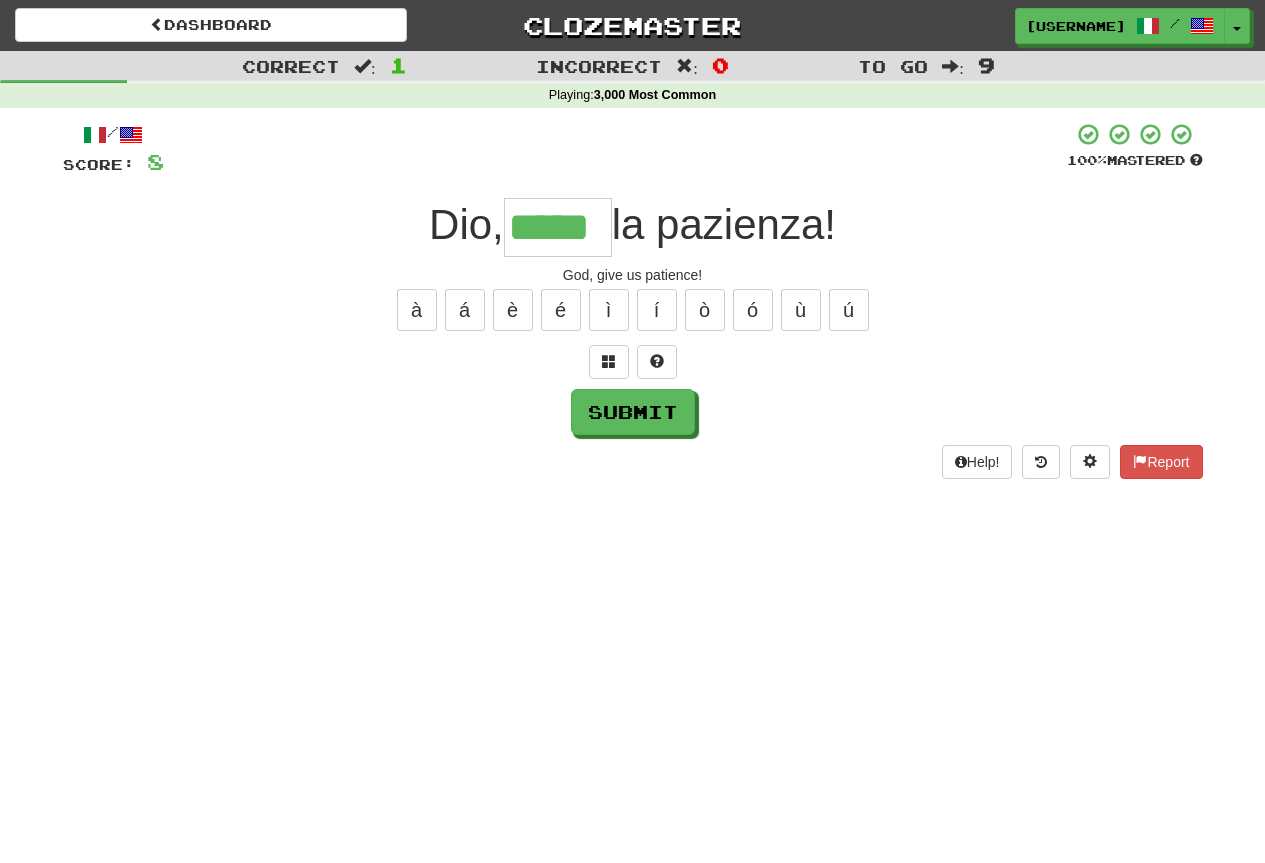 type on "*****" 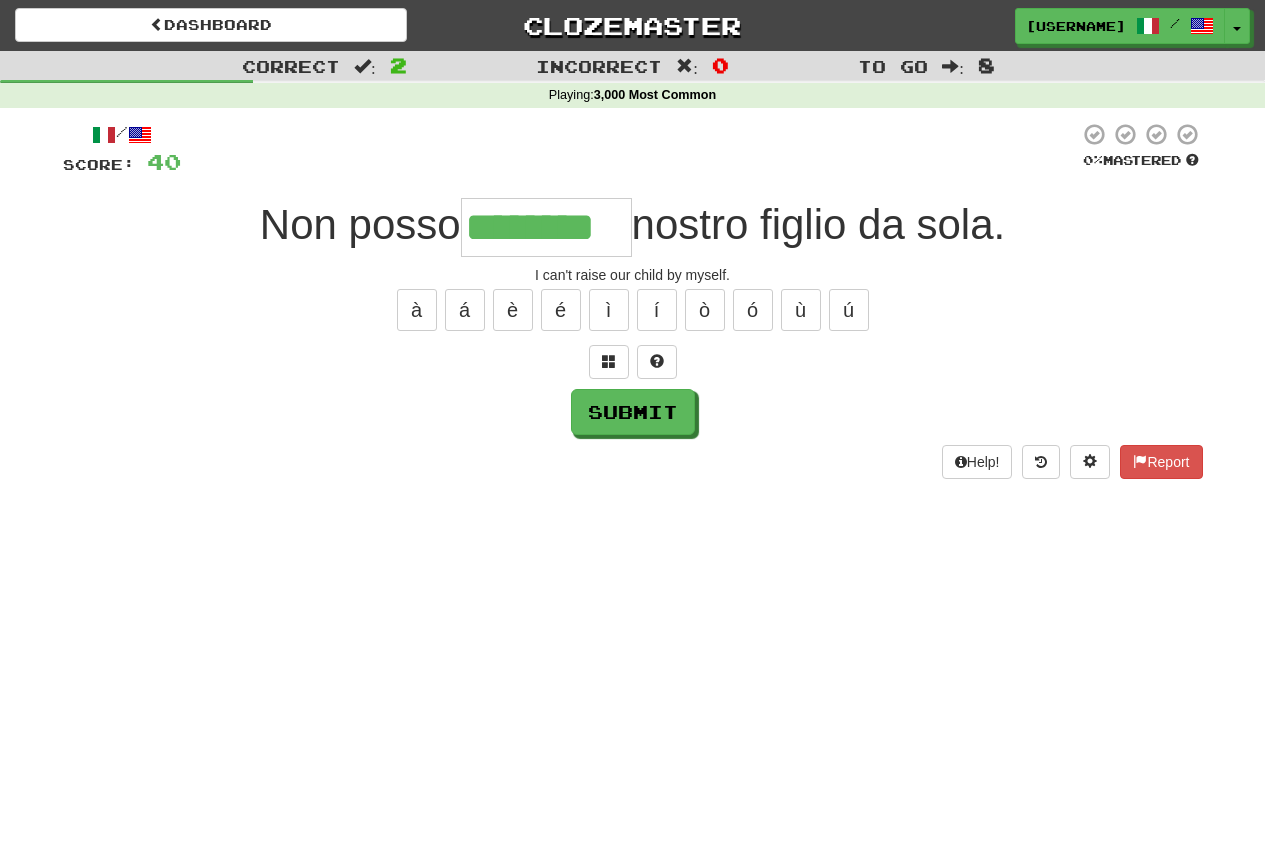 type on "********" 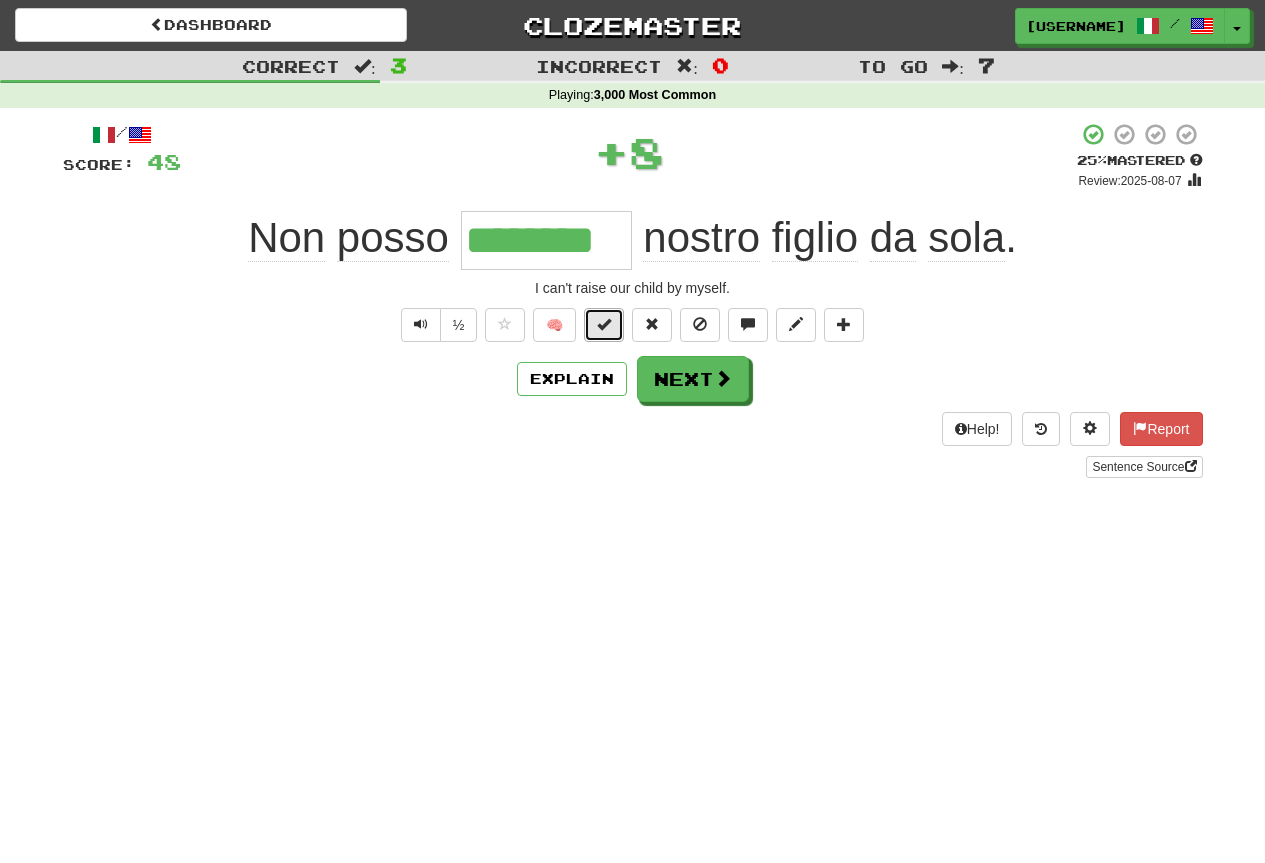 click at bounding box center (604, 324) 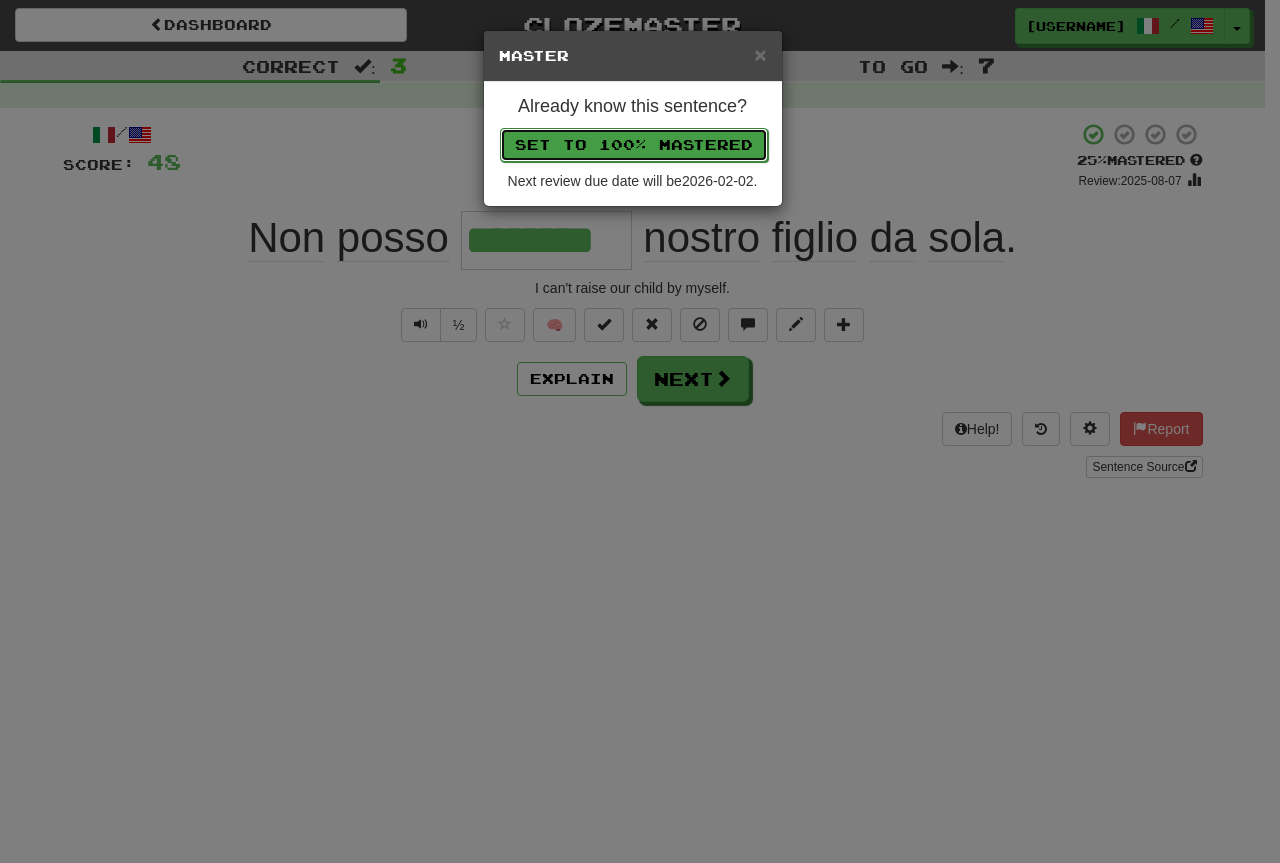 click on "Set to 100% Mastered" at bounding box center (634, 145) 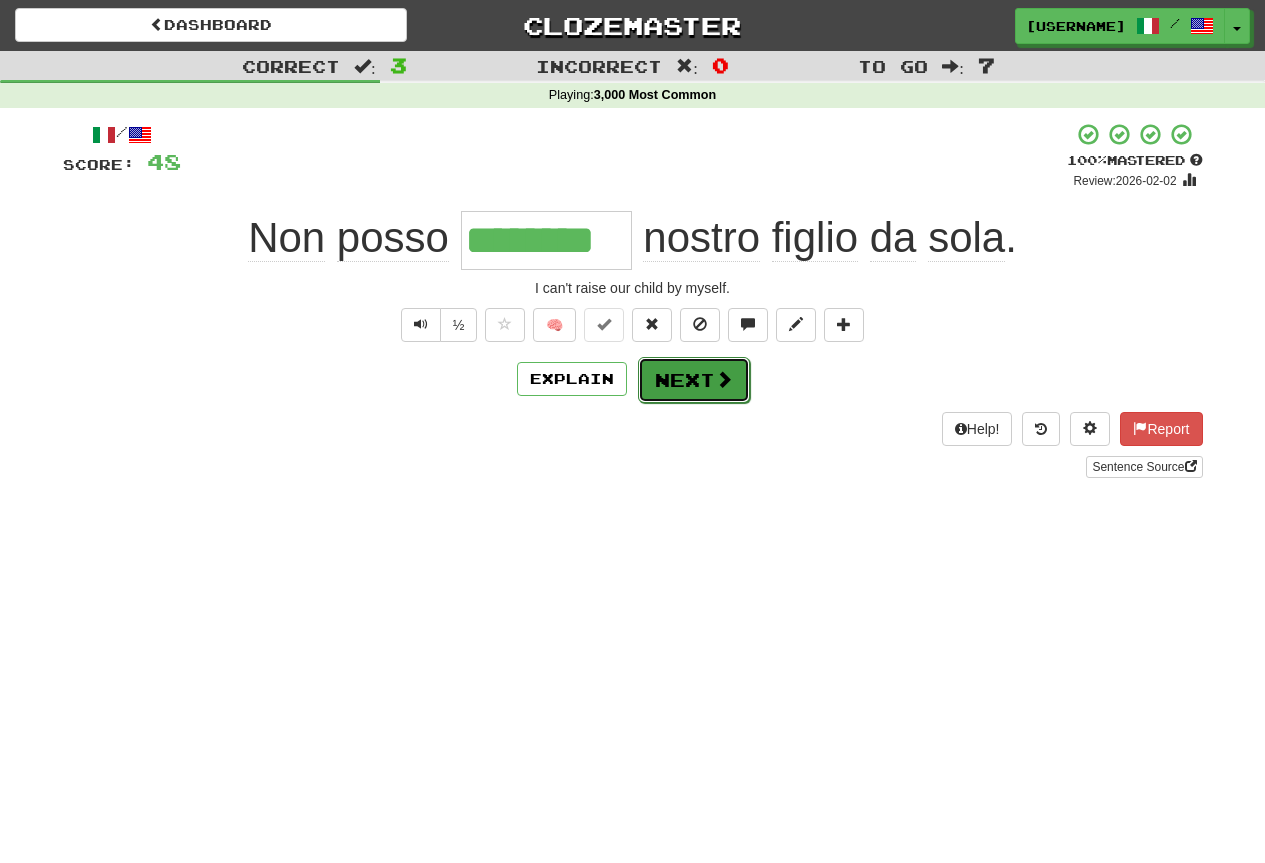 click on "Next" at bounding box center (694, 380) 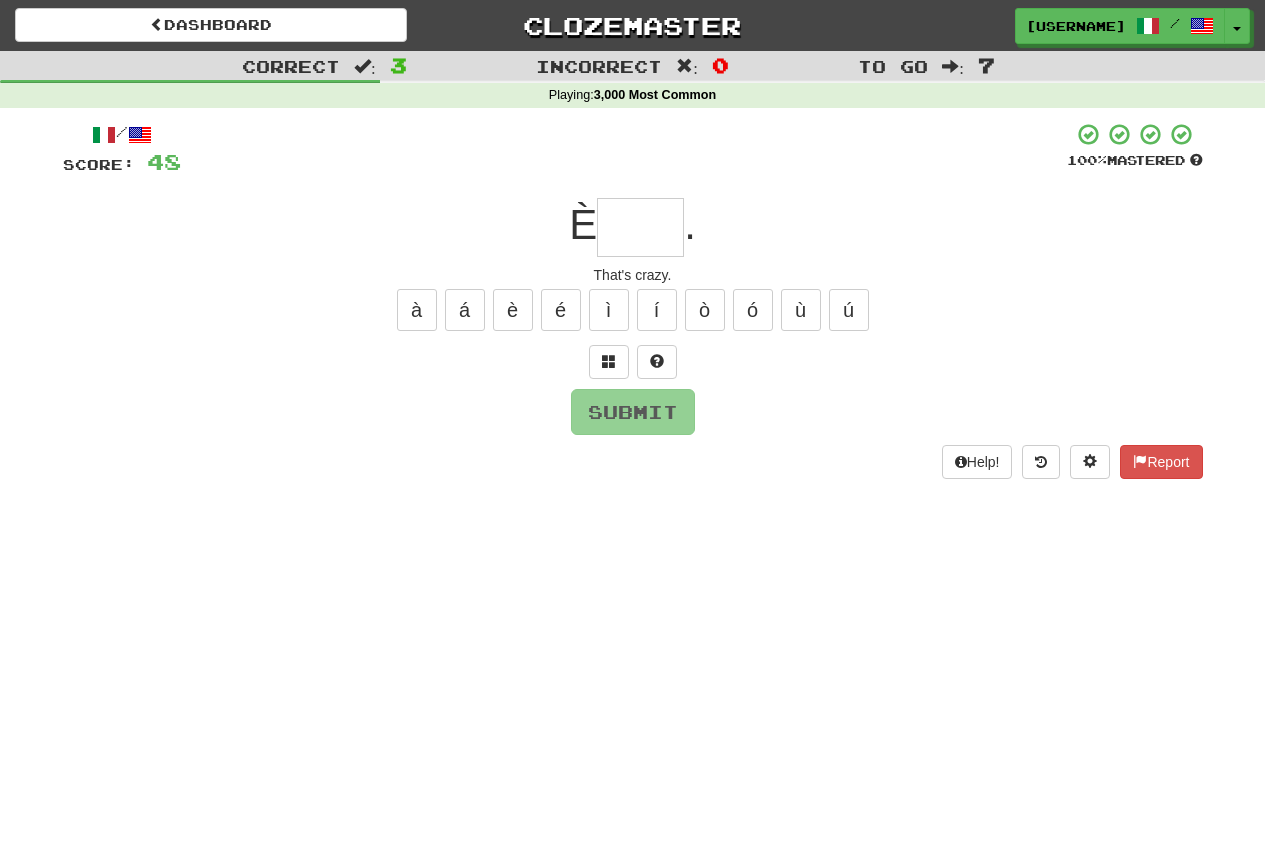 type on "*" 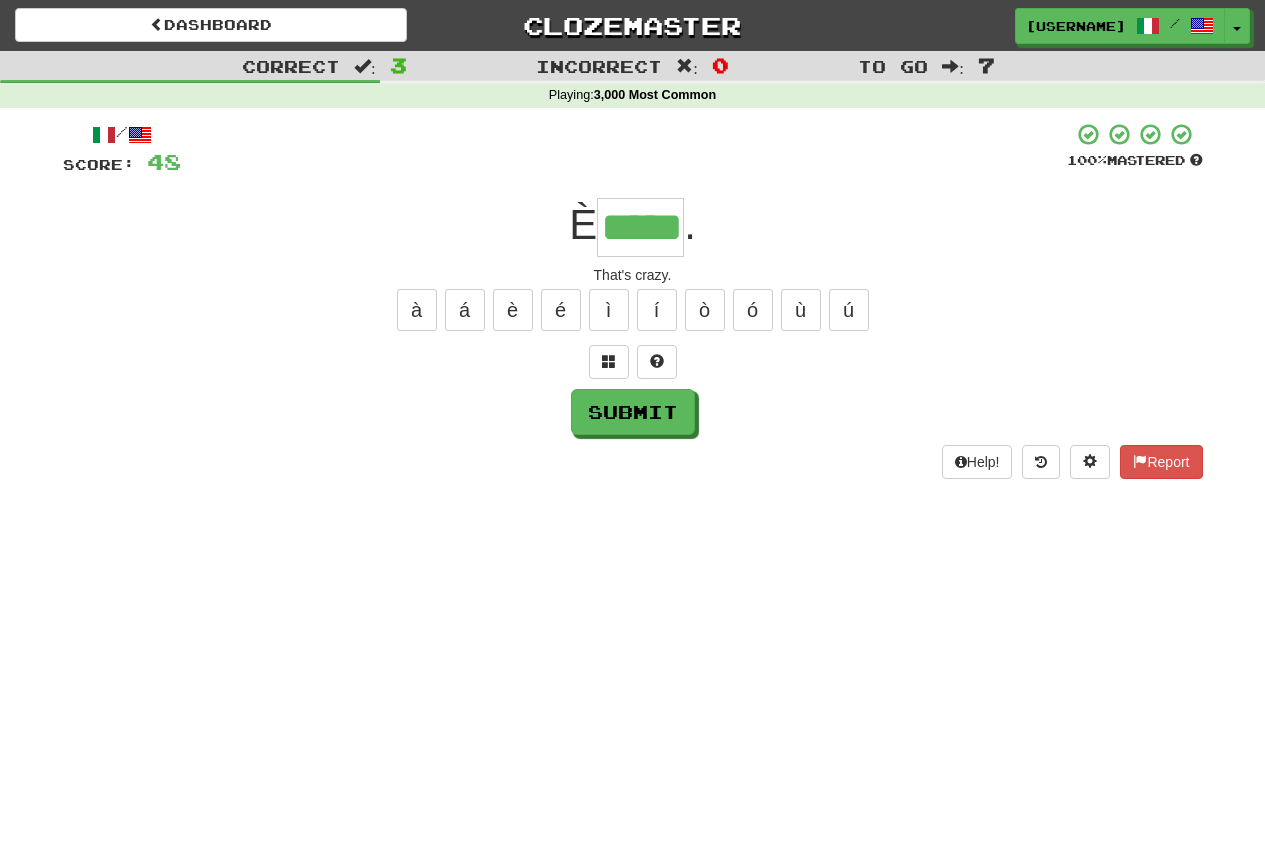 type on "*****" 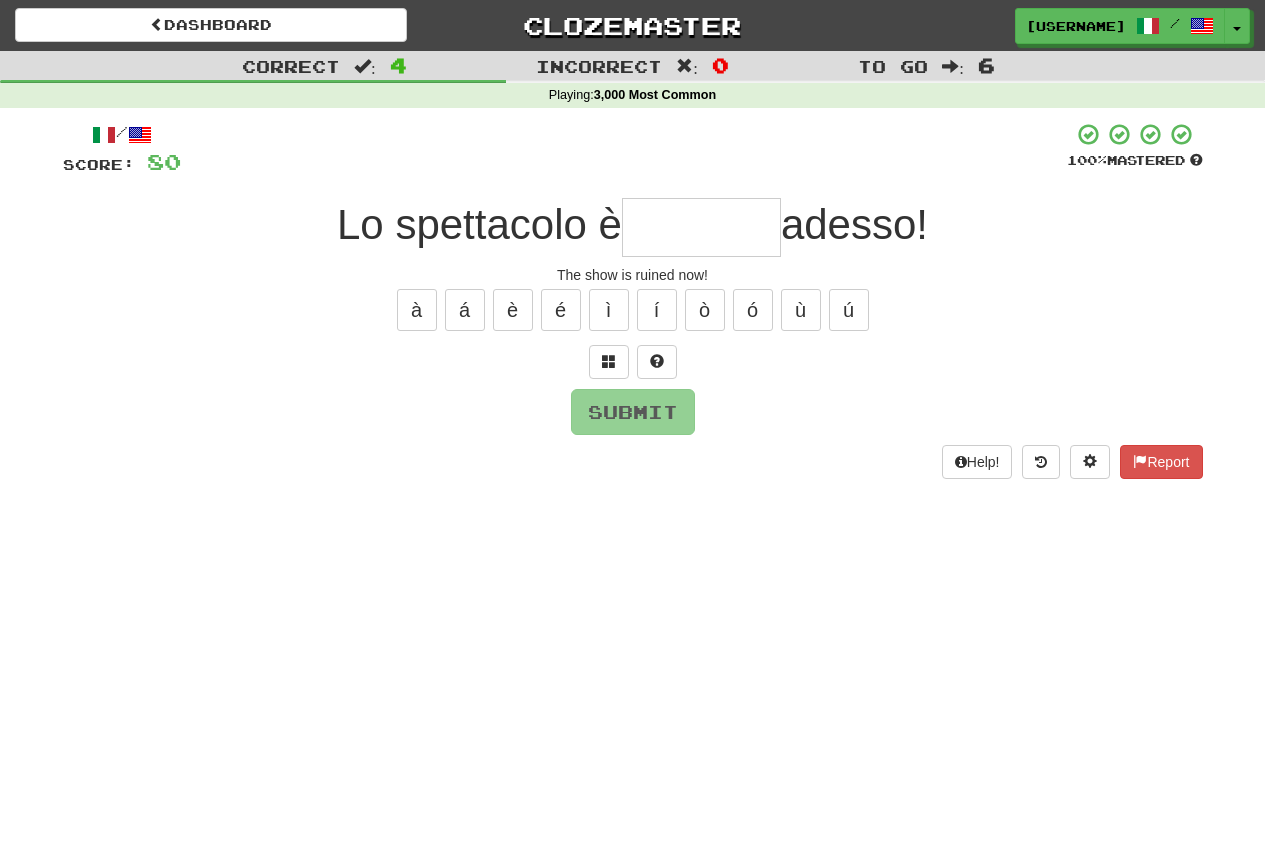 type on "*" 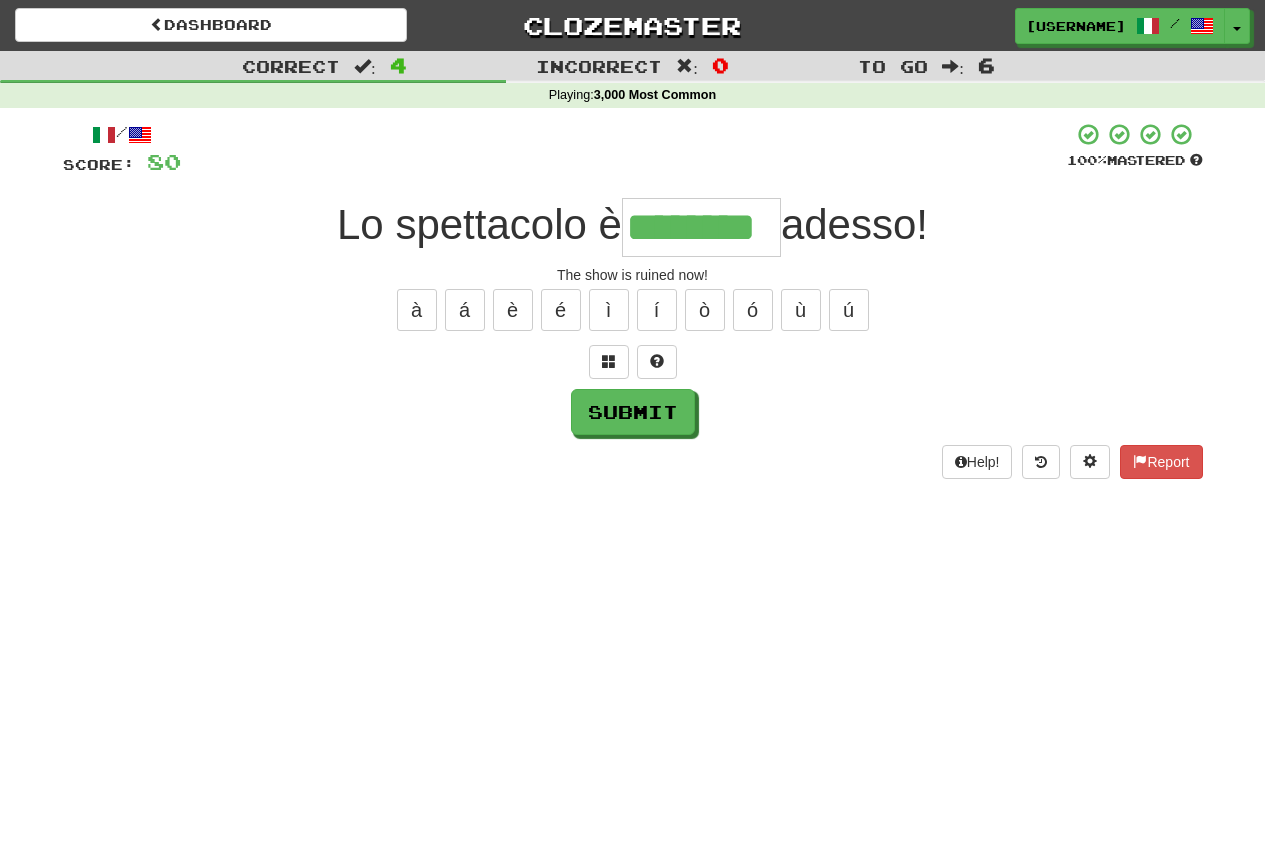 type on "********" 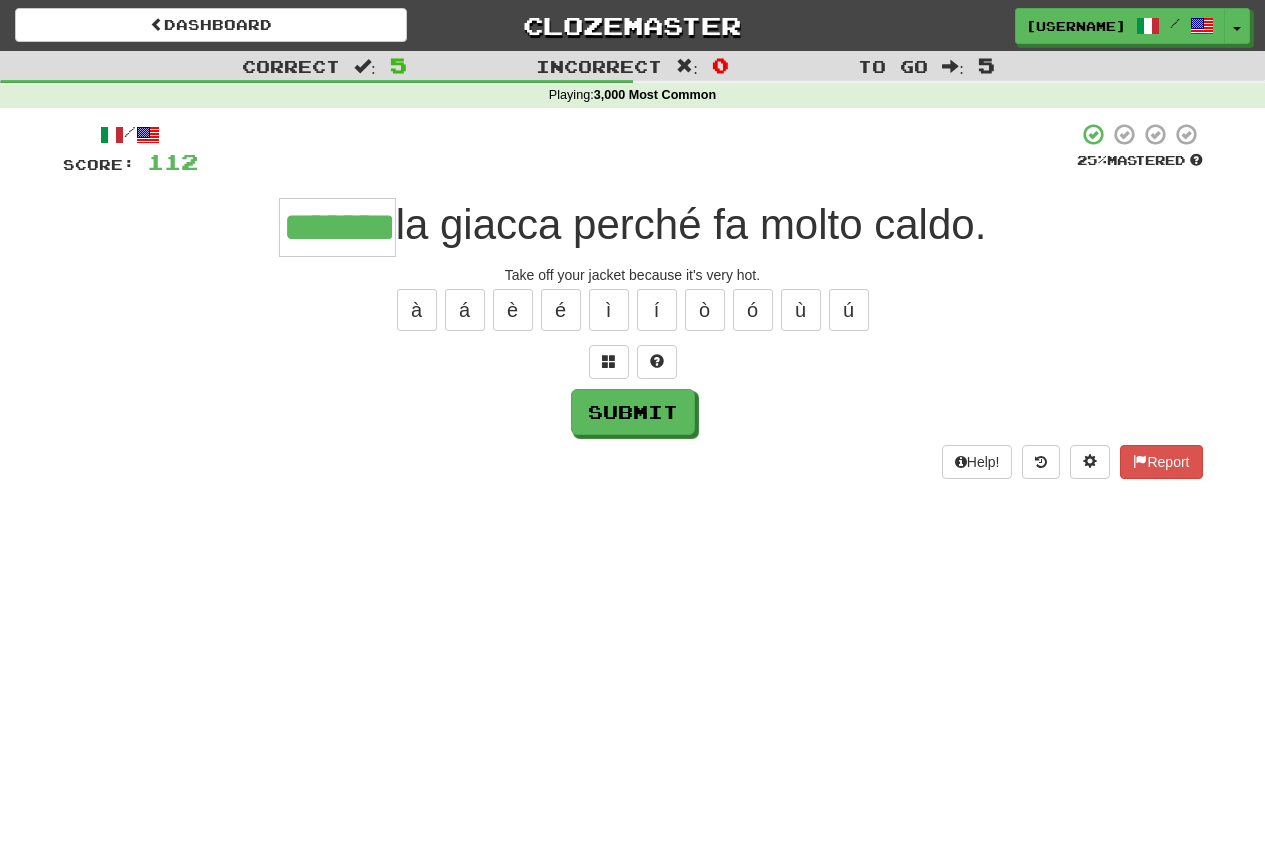 type on "*******" 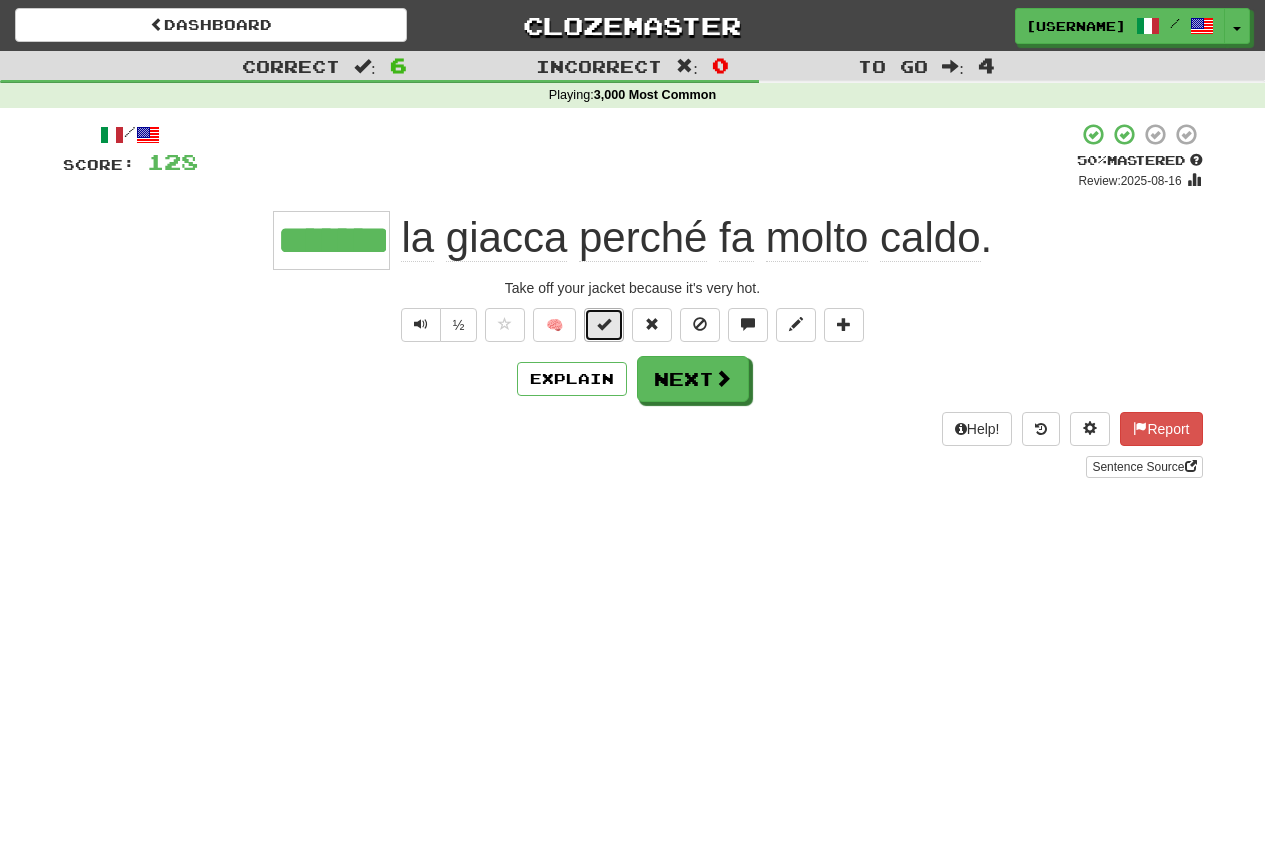 click at bounding box center (604, 324) 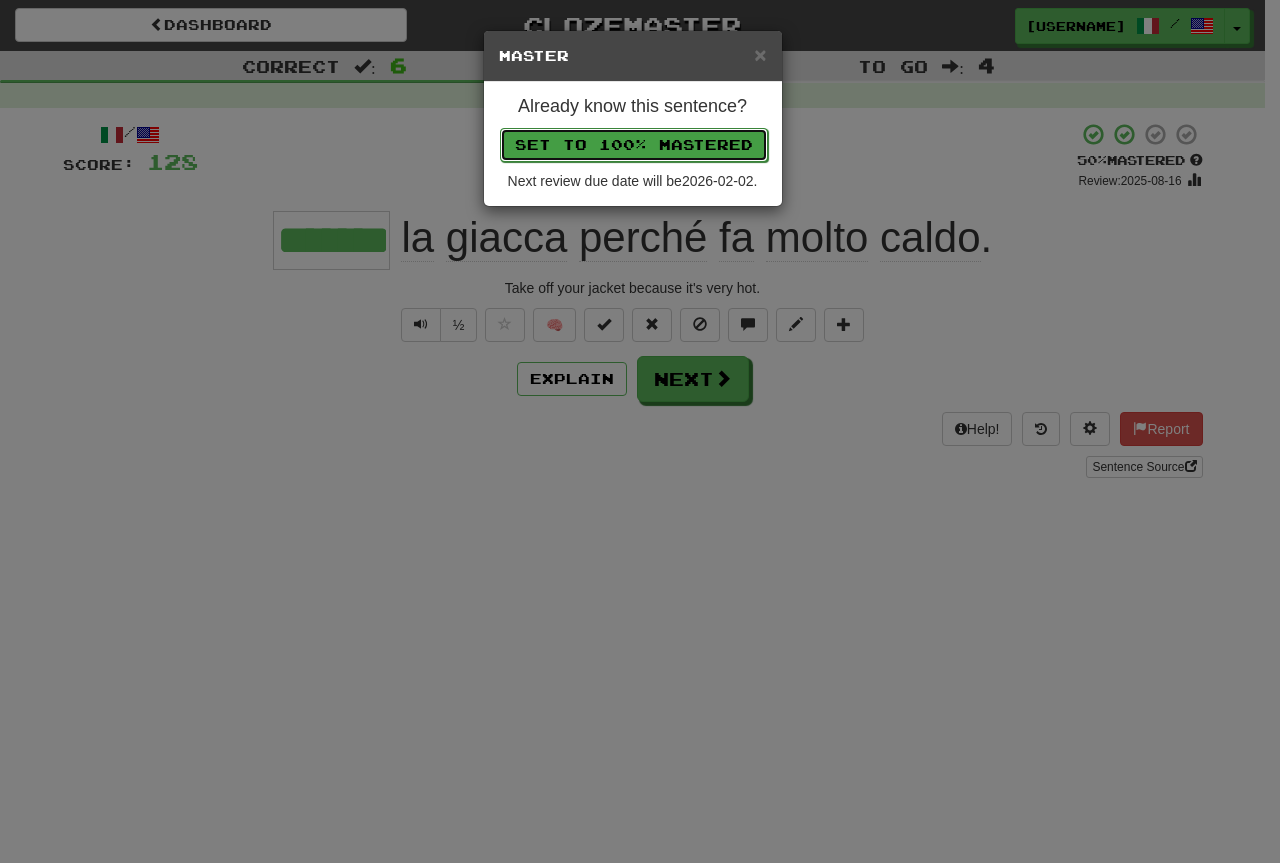 click on "Set to 100% Mastered" at bounding box center (634, 145) 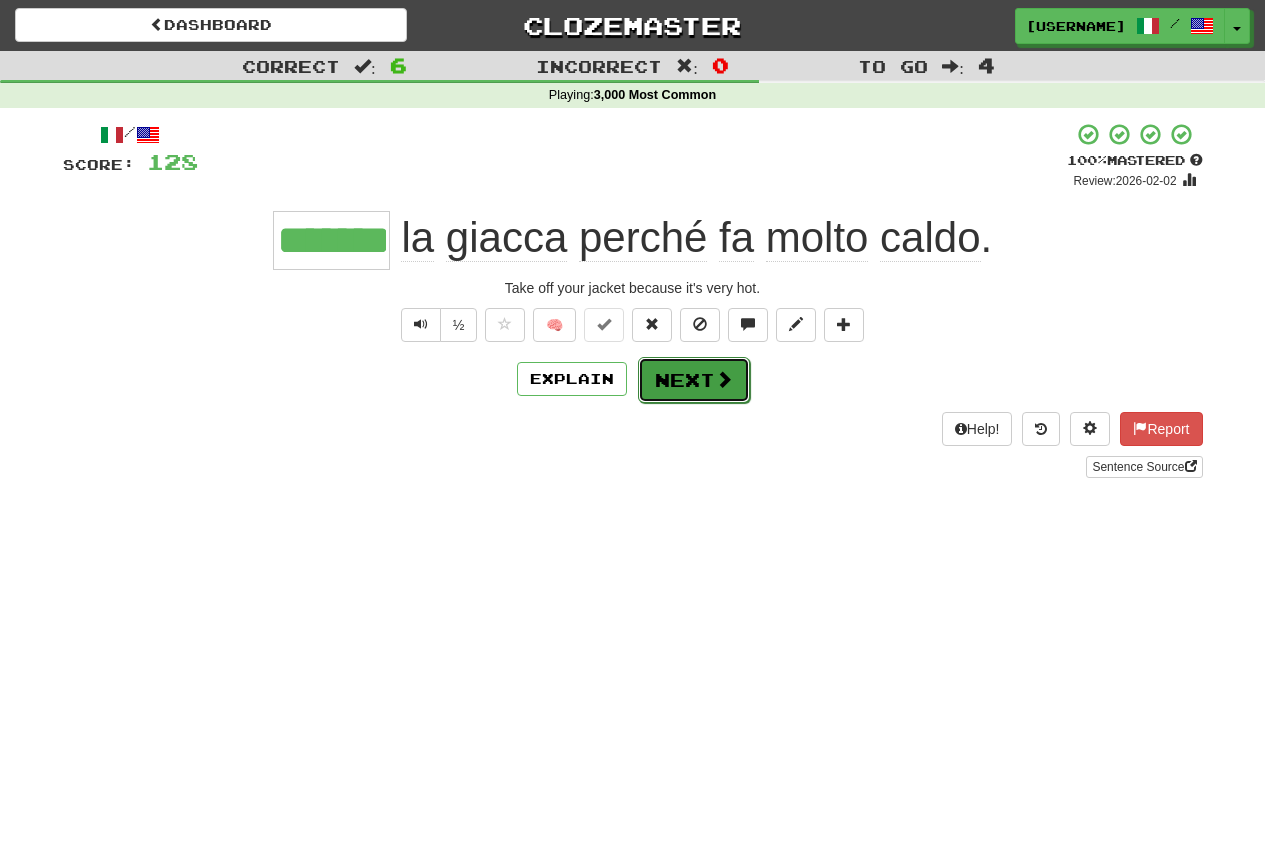 click on "Next" at bounding box center [694, 380] 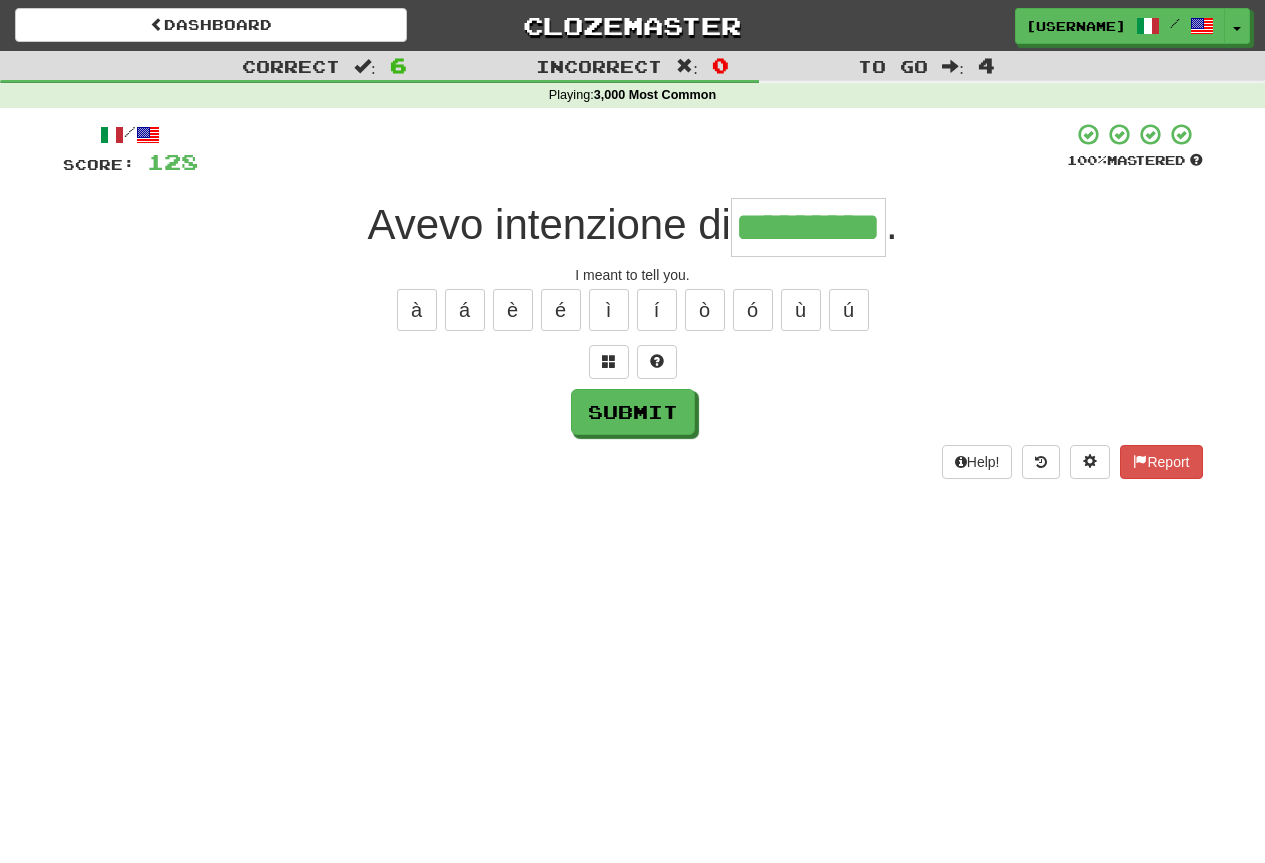 type on "*********" 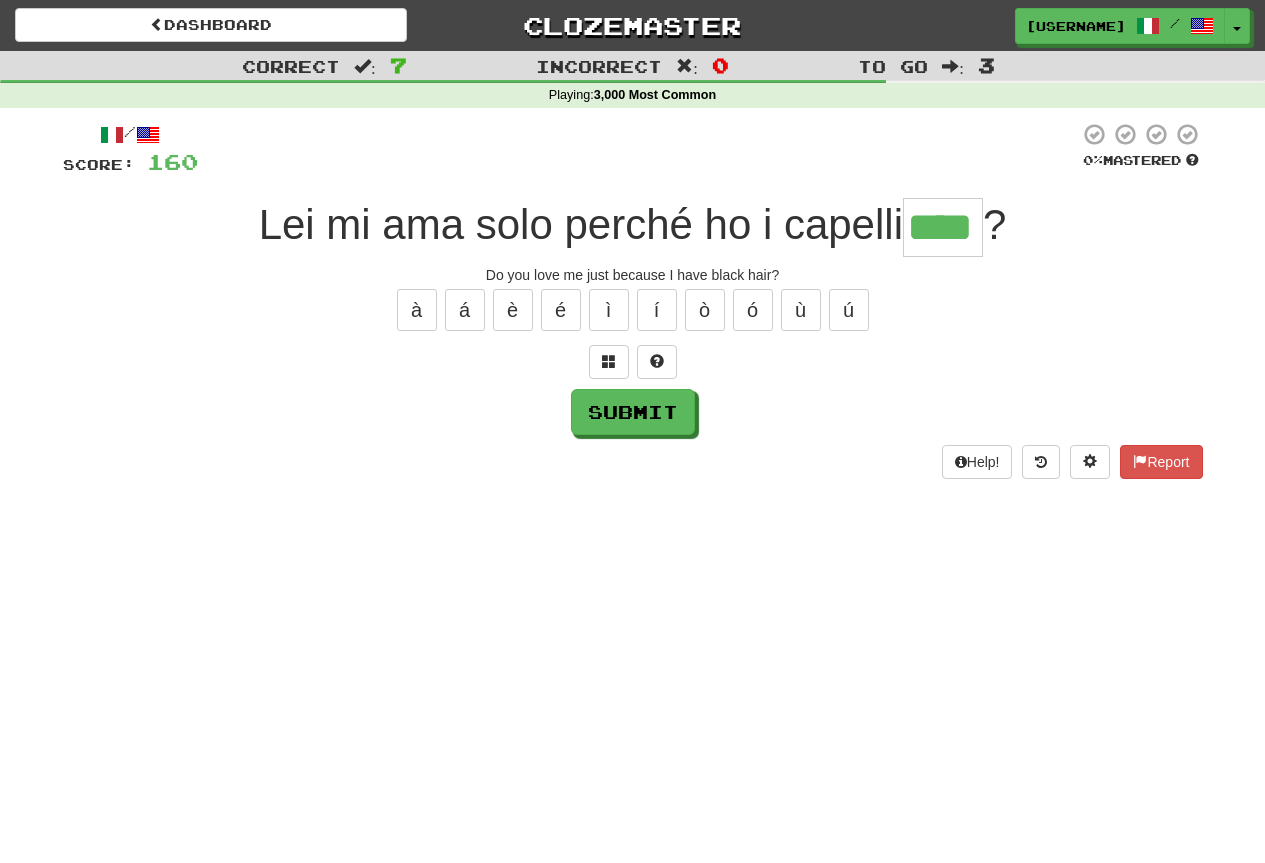 type on "****" 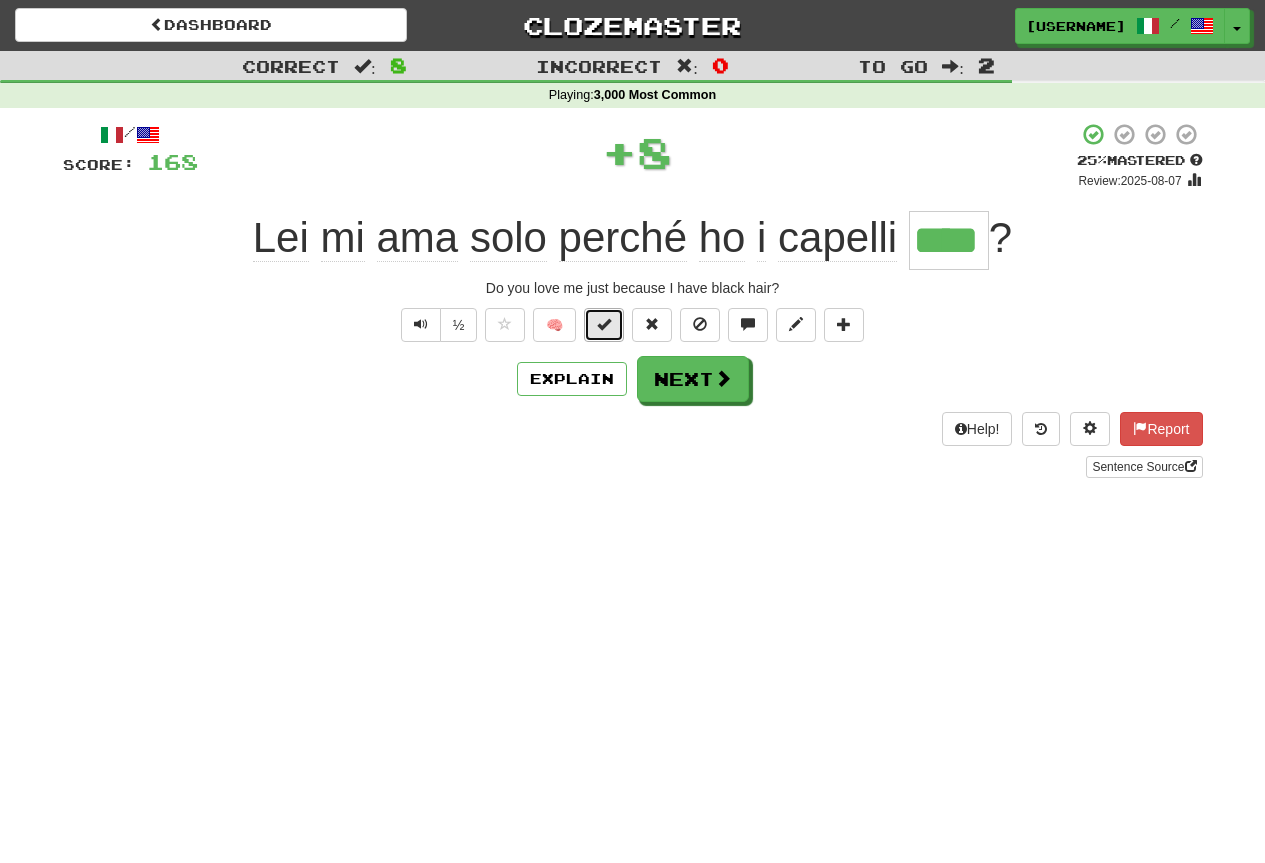 click at bounding box center [604, 324] 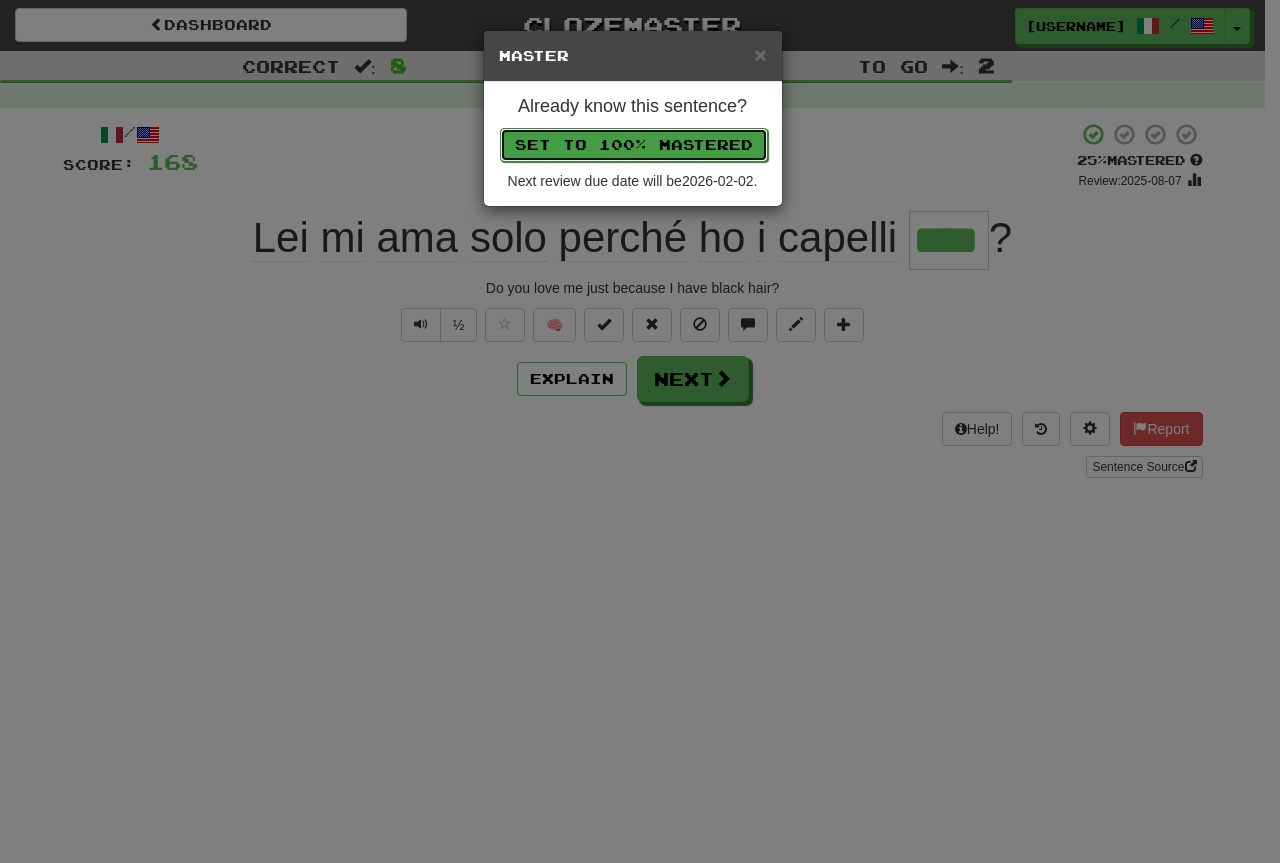 click on "Set to 100% Mastered" at bounding box center (634, 145) 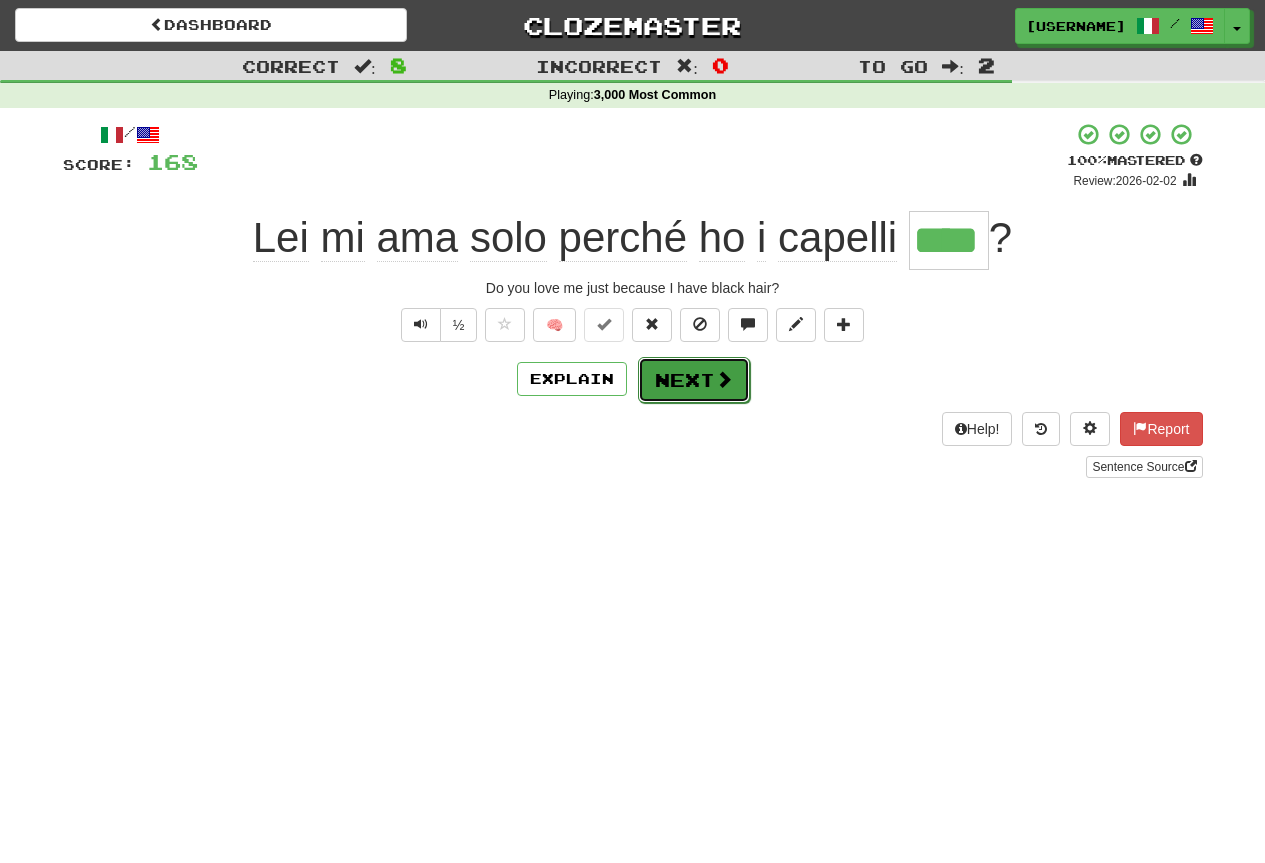 click on "Next" at bounding box center [694, 380] 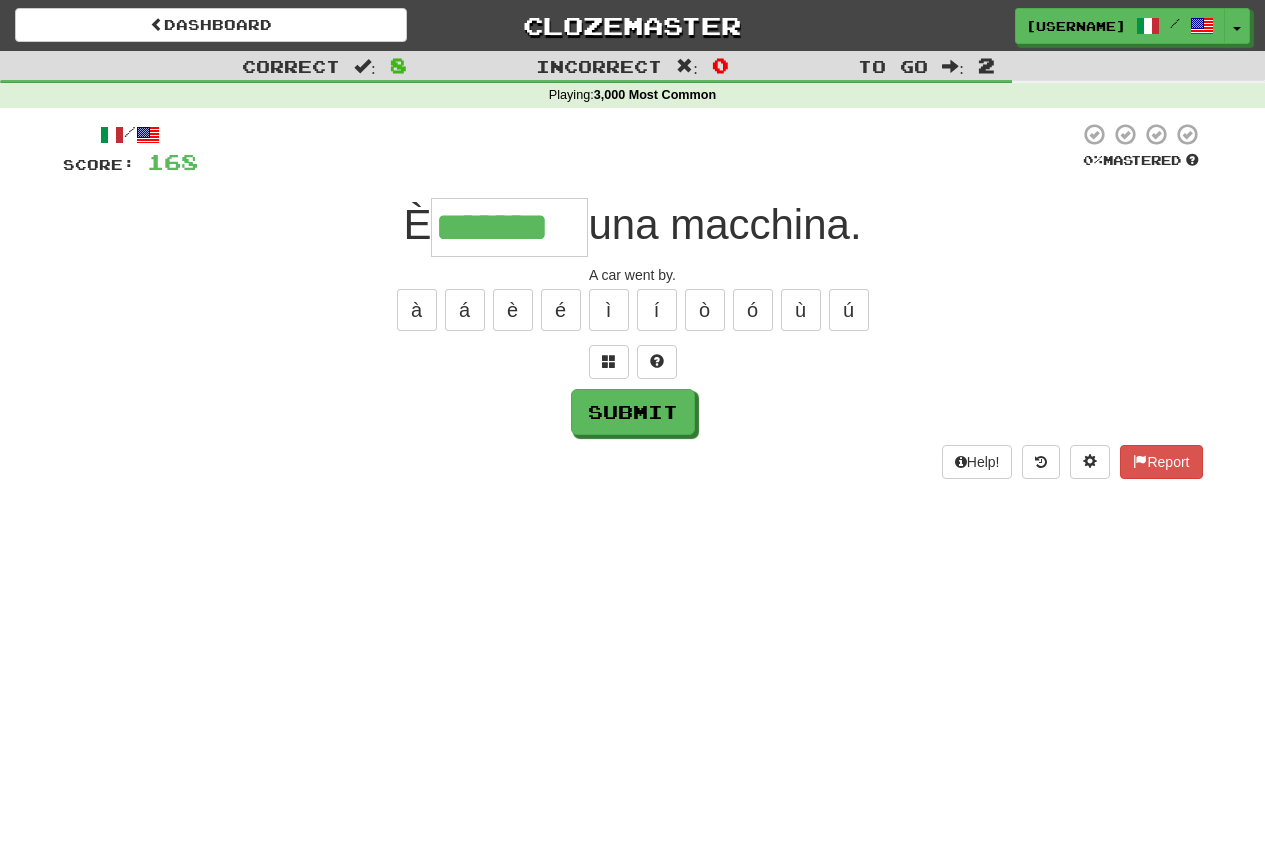 type on "*******" 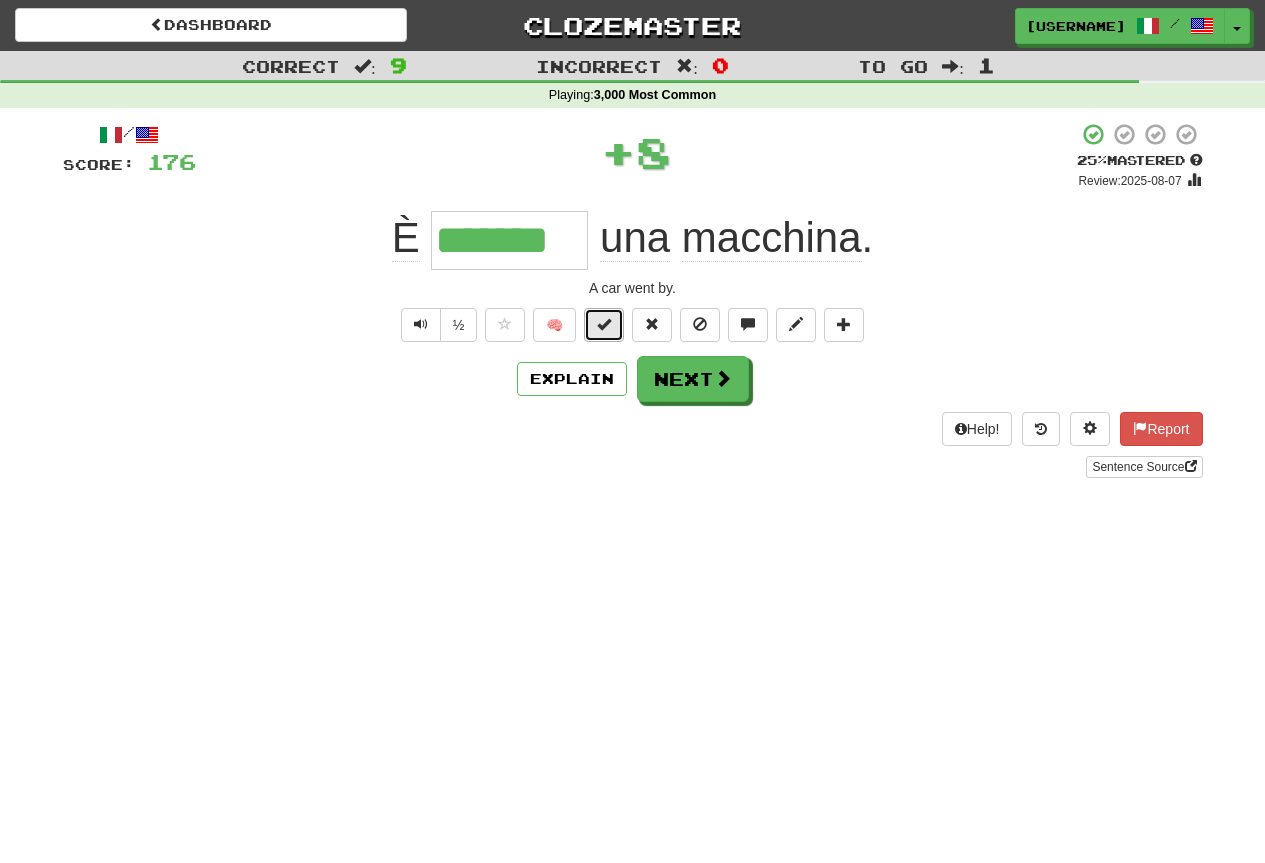 click at bounding box center [604, 324] 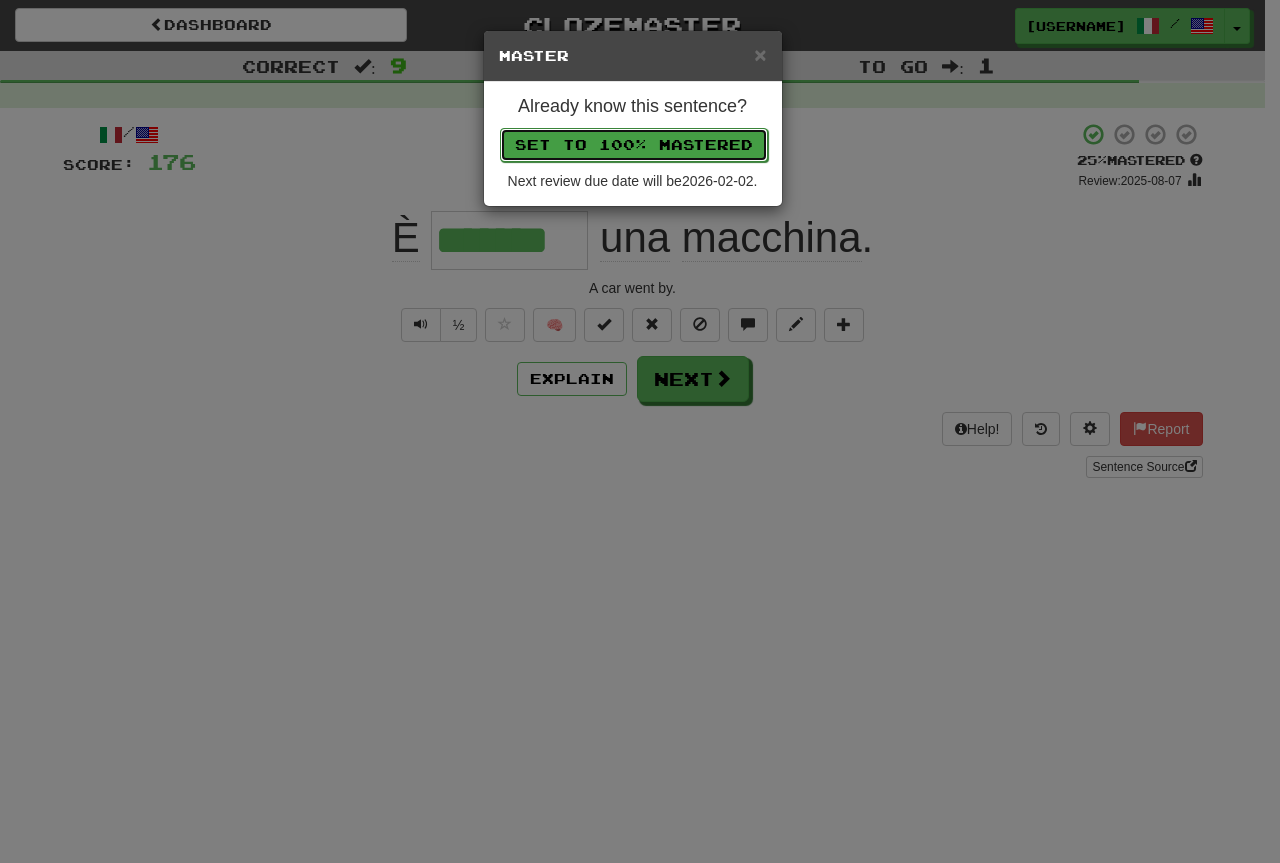 click on "Set to 100% Mastered" at bounding box center (634, 145) 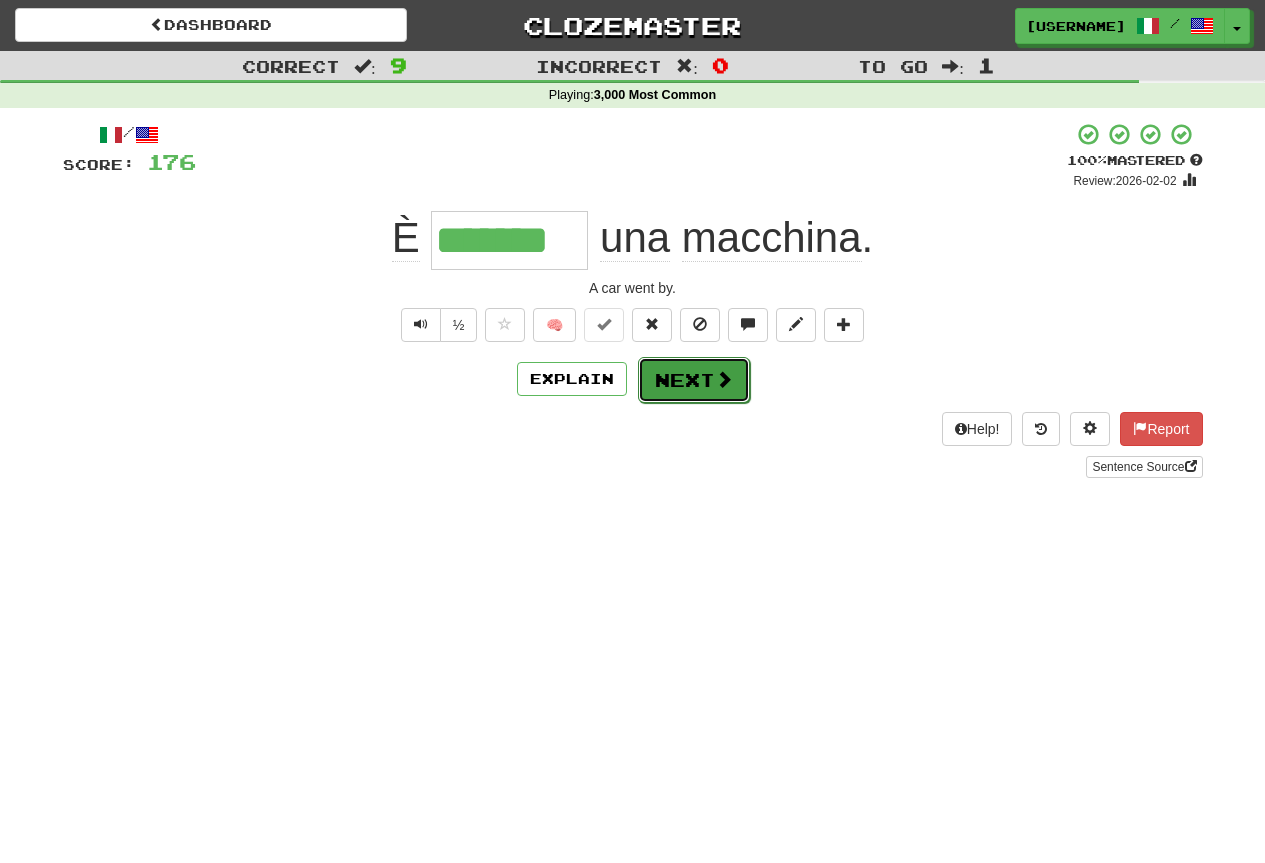 click at bounding box center [724, 379] 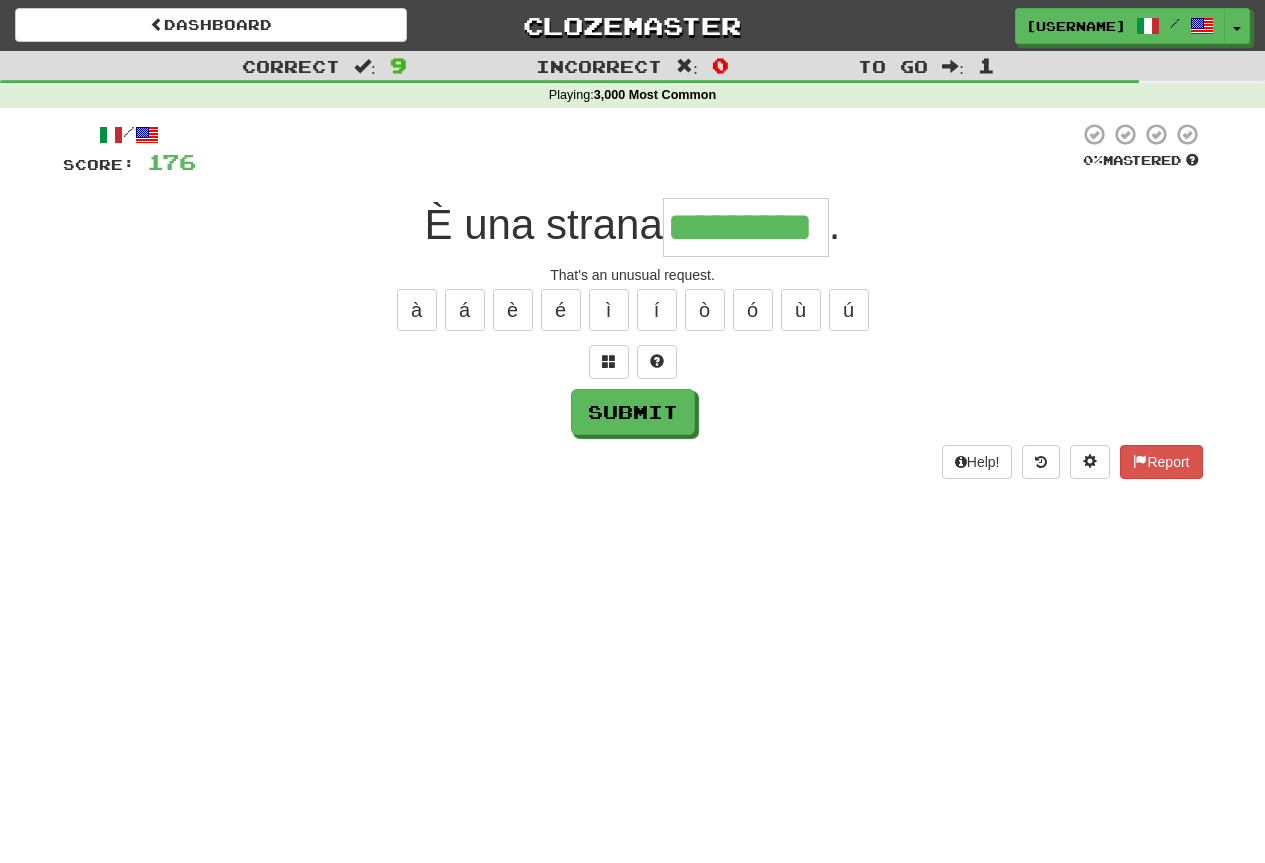 type on "*********" 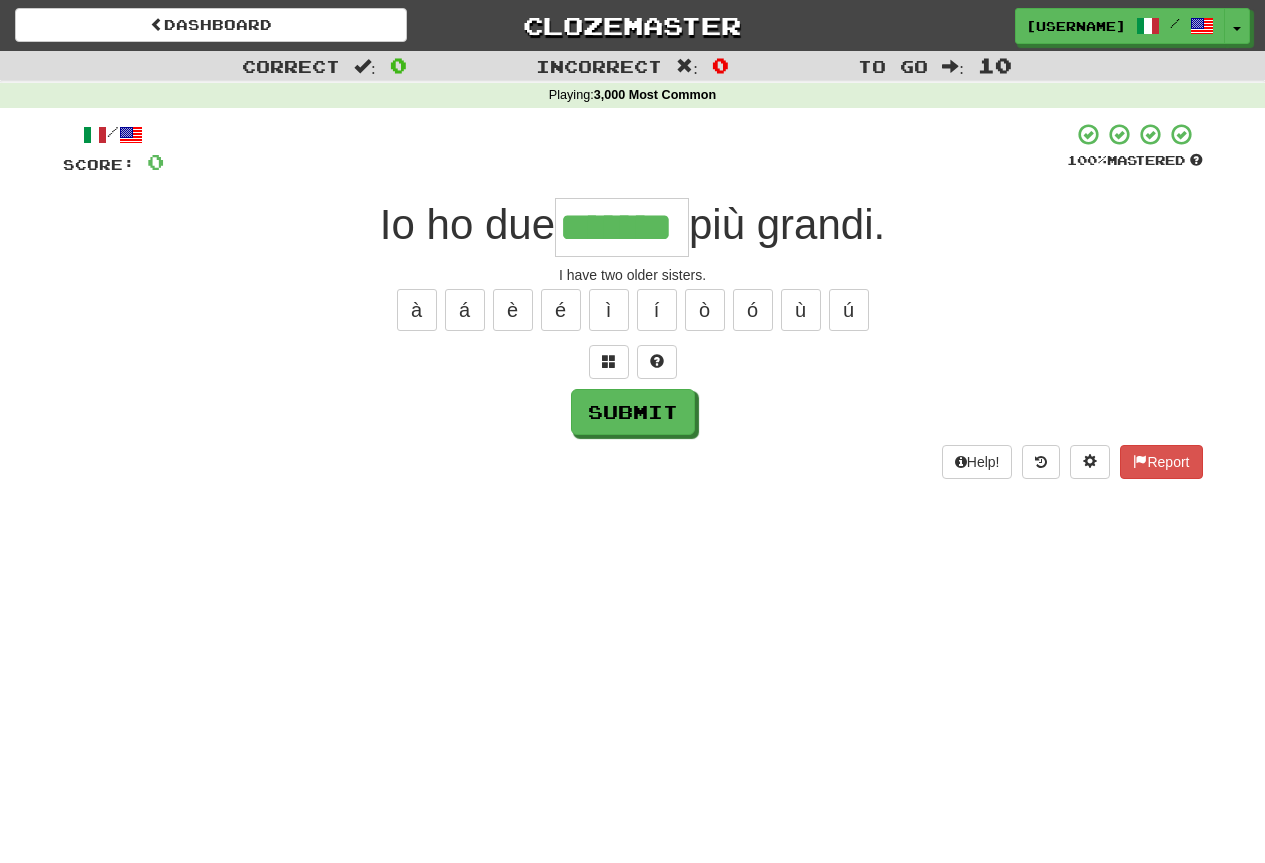 type on "*******" 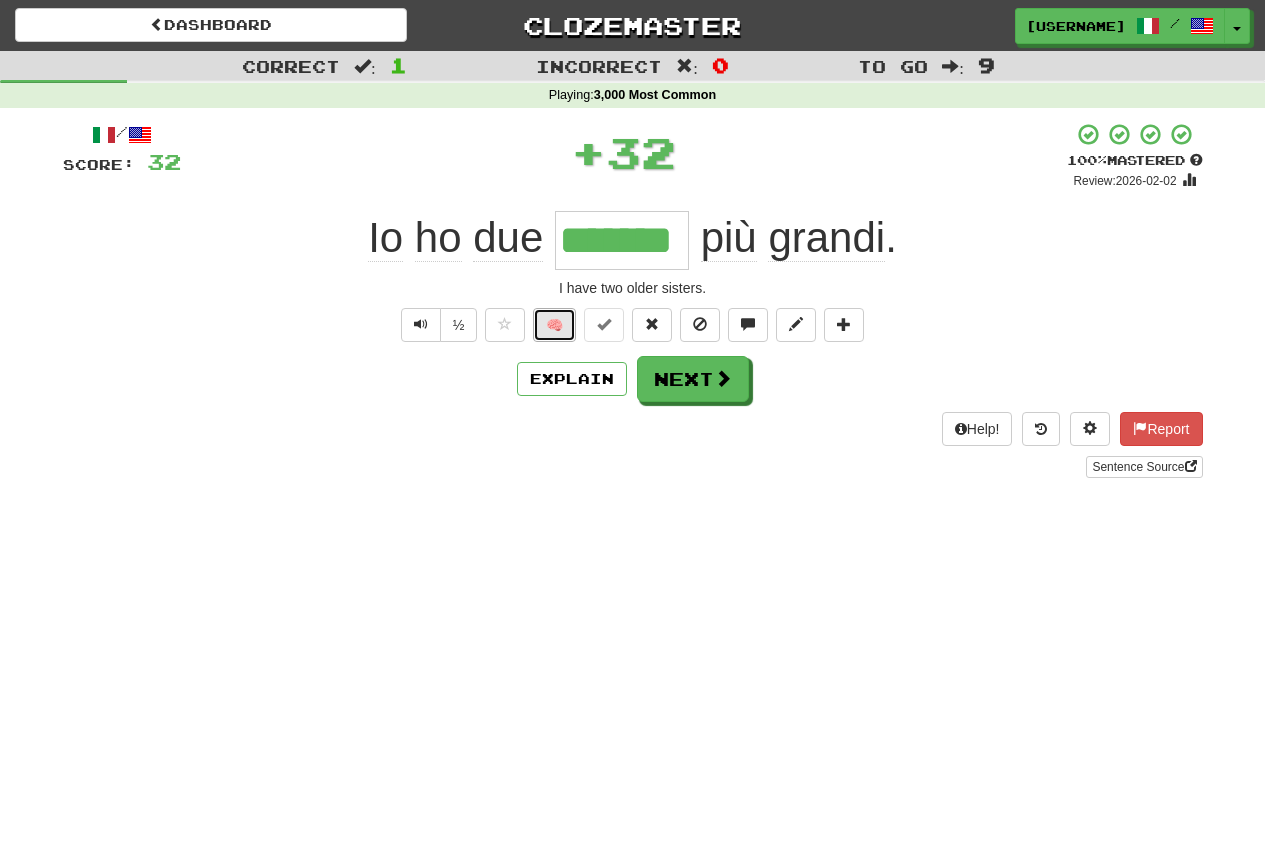 click on "🧠" at bounding box center [554, 325] 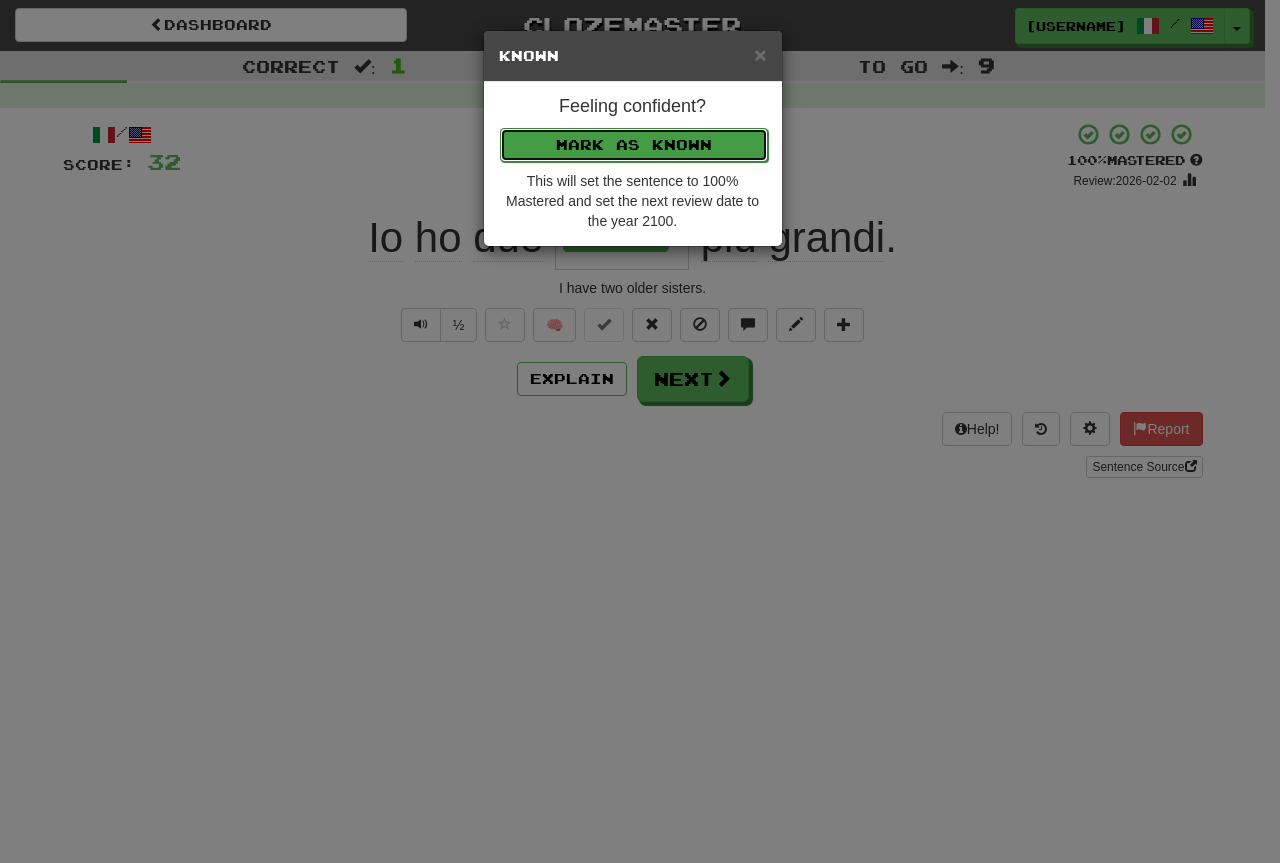 click on "Mark as Known" at bounding box center (634, 145) 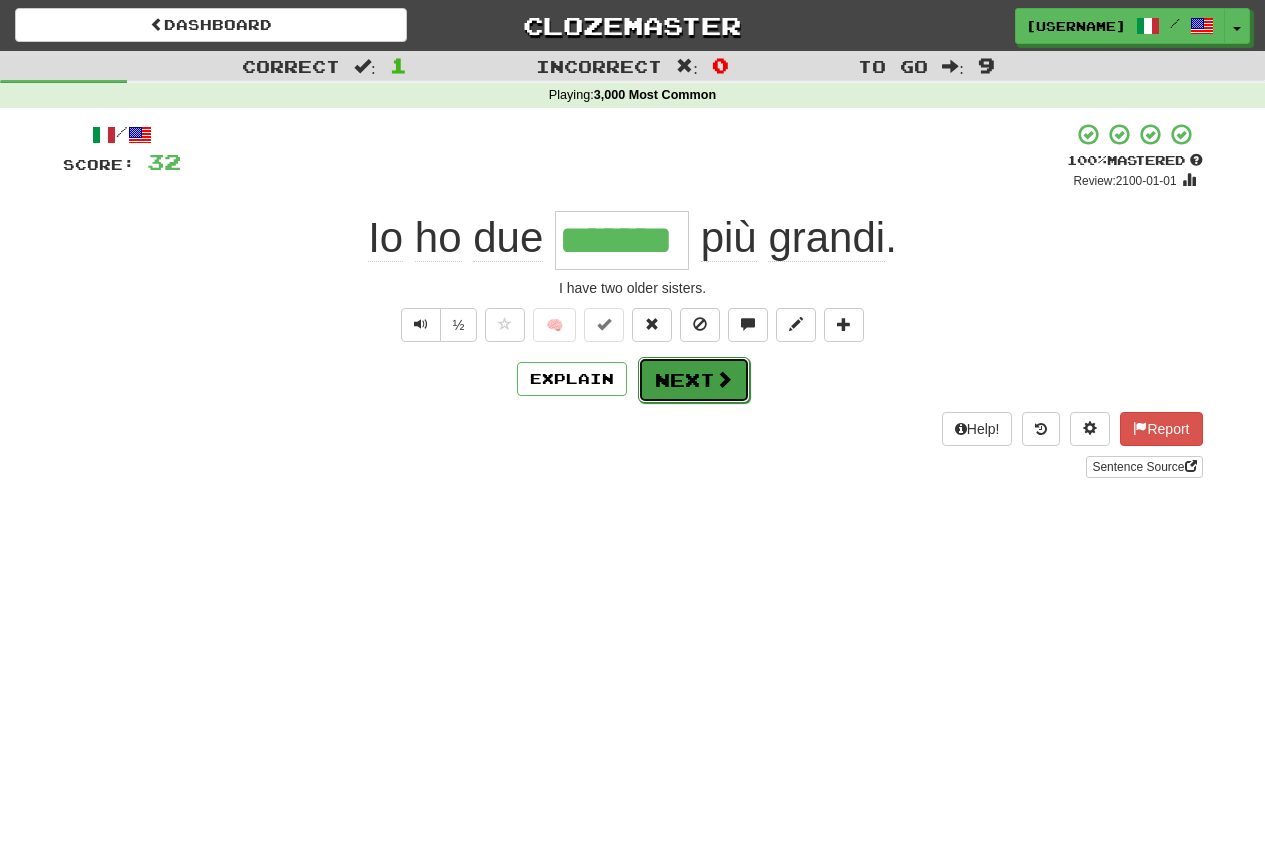 click on "Next" at bounding box center (694, 380) 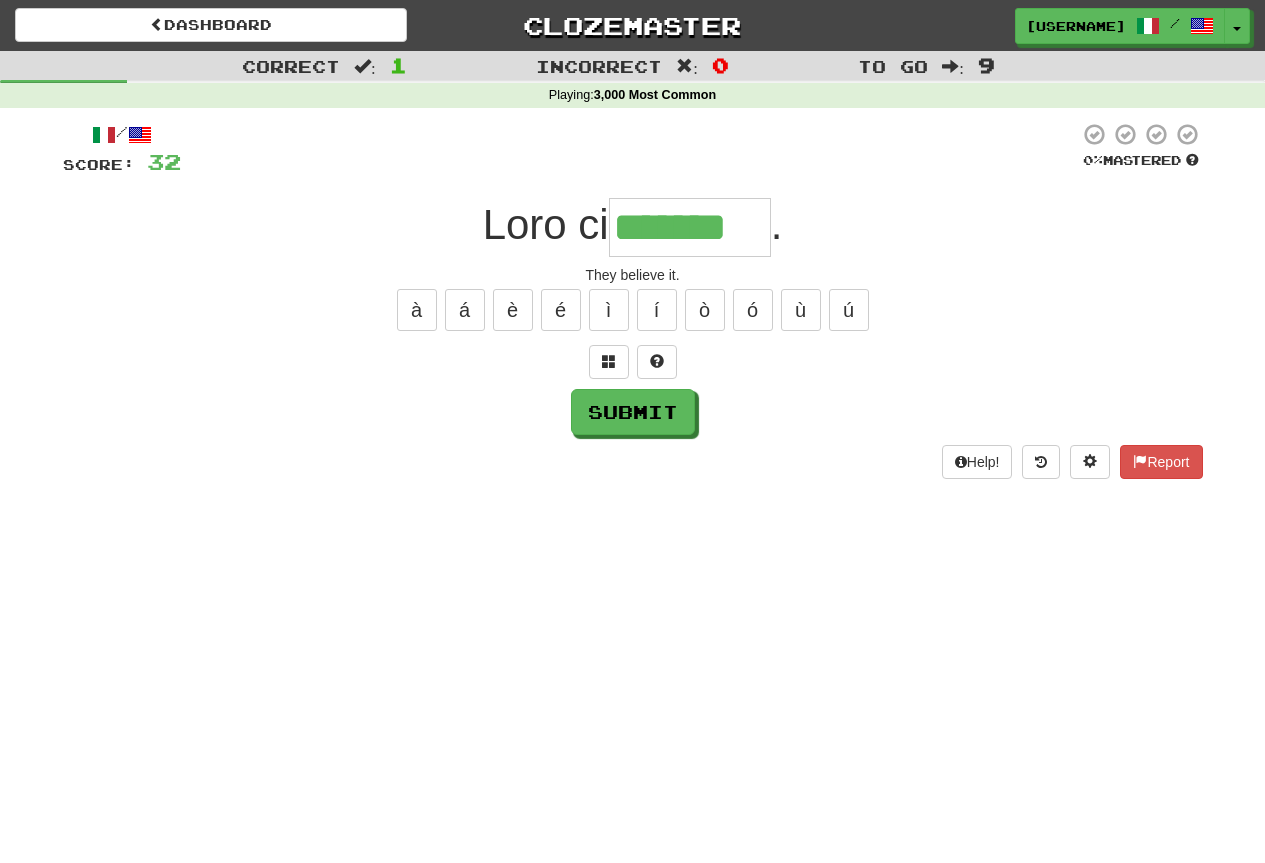 type on "*******" 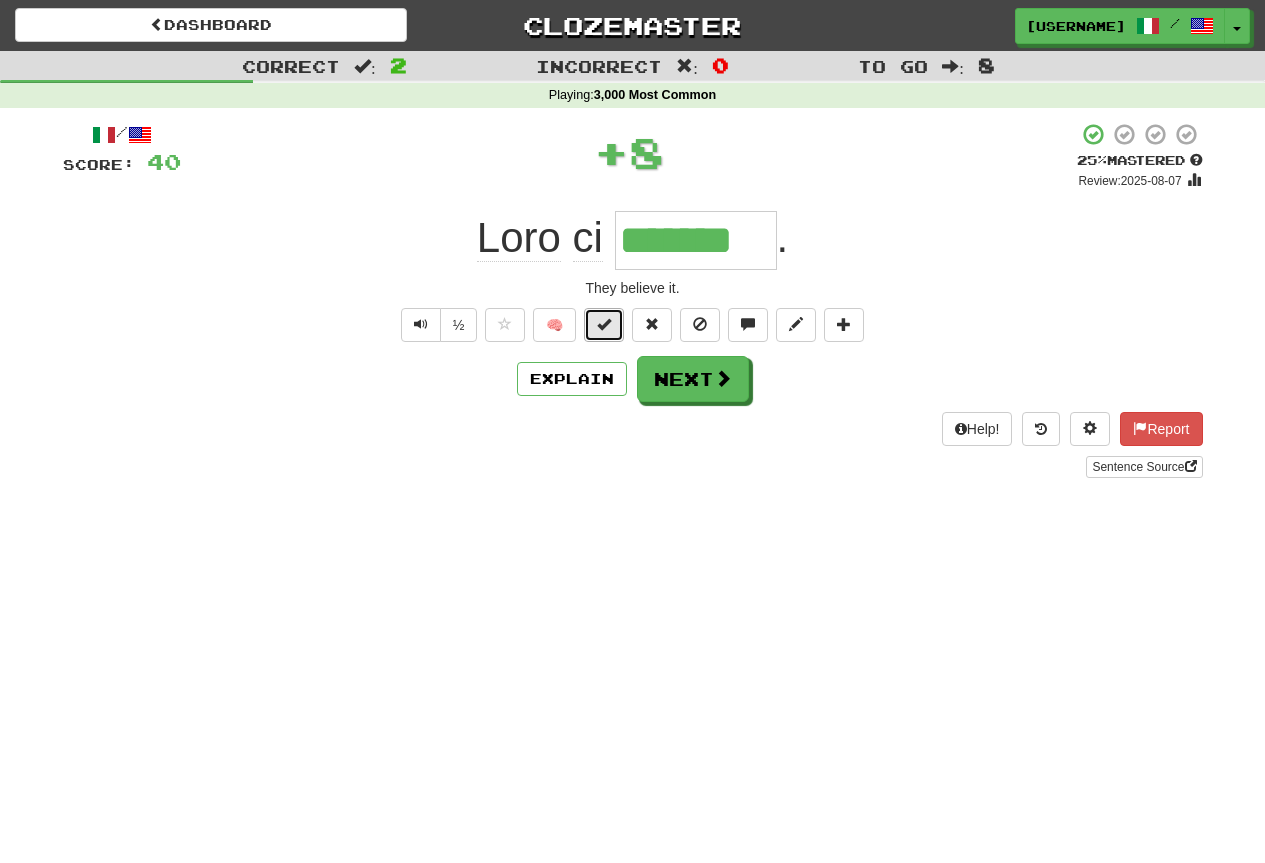 click at bounding box center (604, 324) 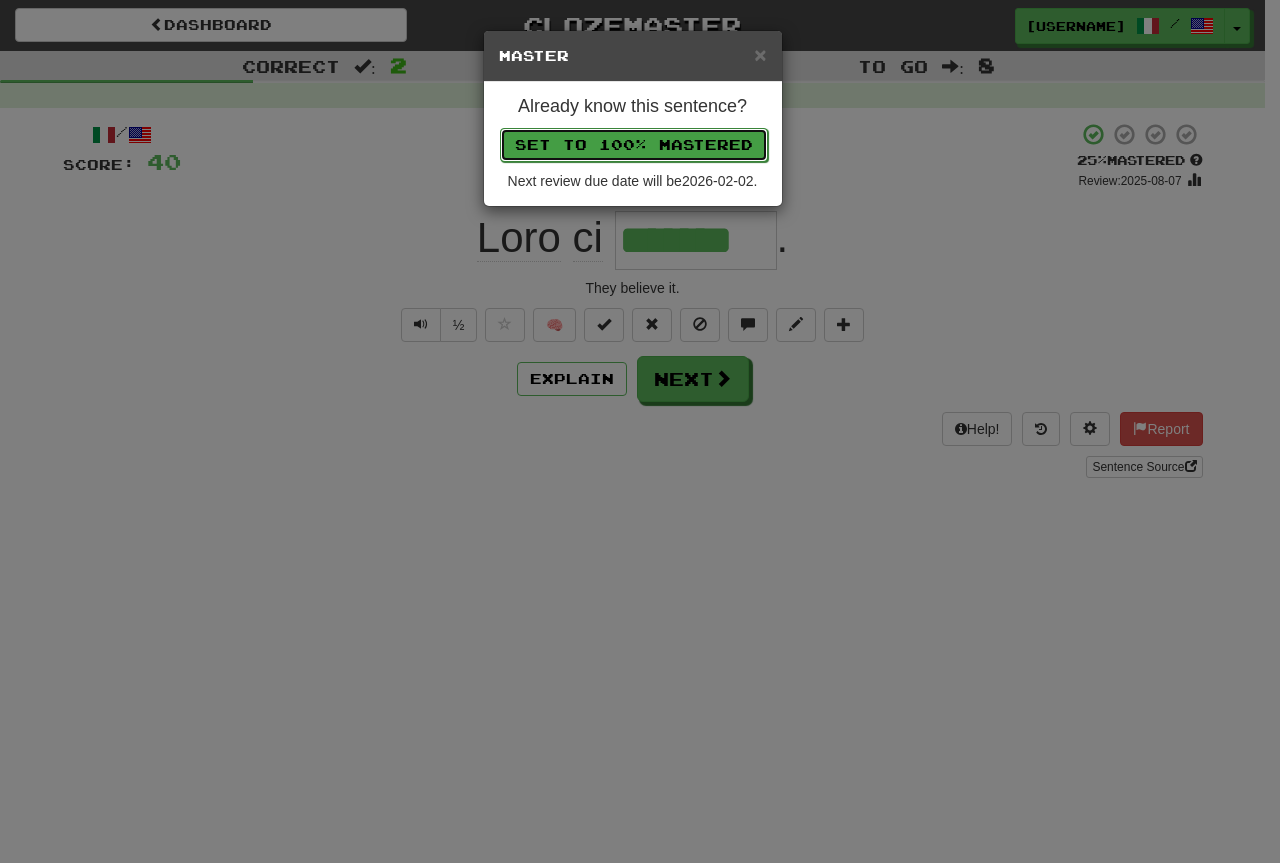 click on "Set to 100% Mastered" at bounding box center [634, 145] 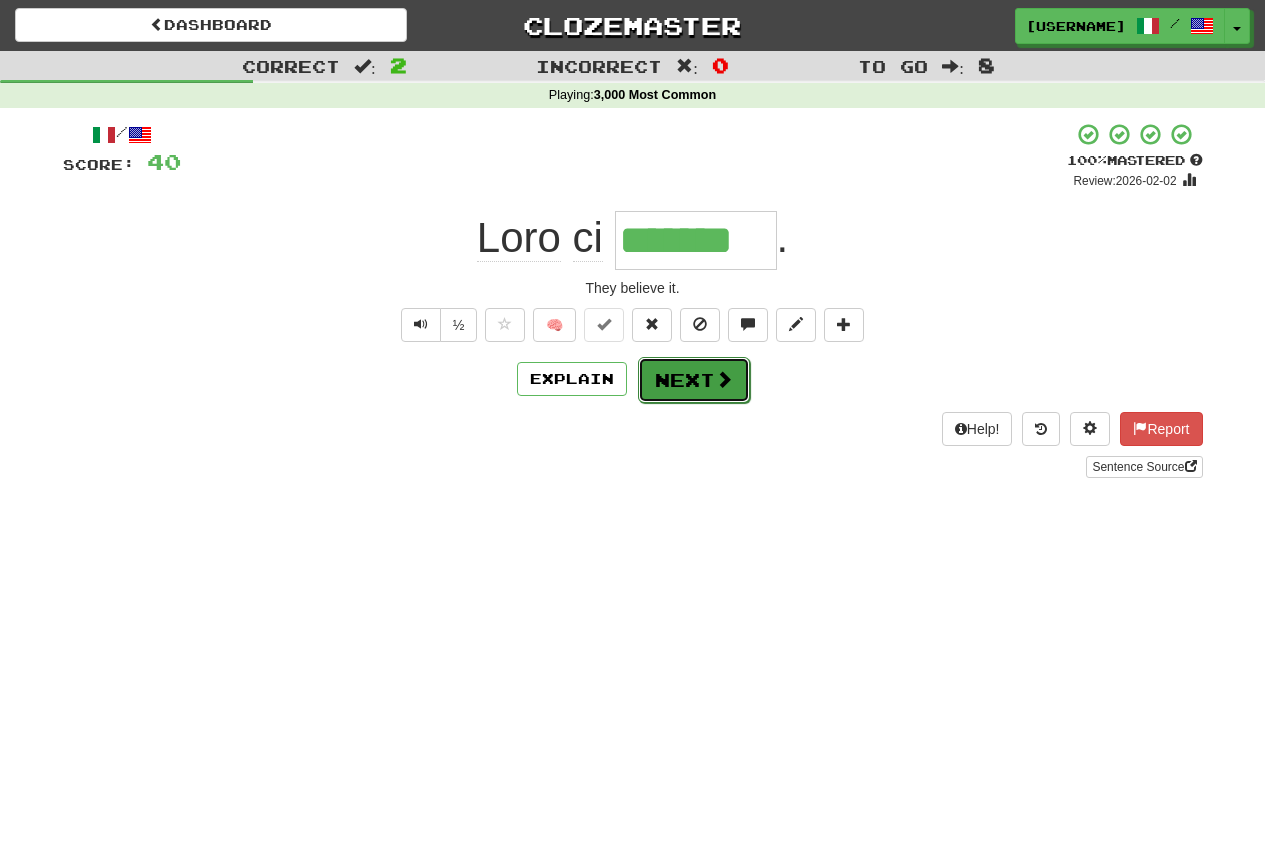 click at bounding box center (724, 379) 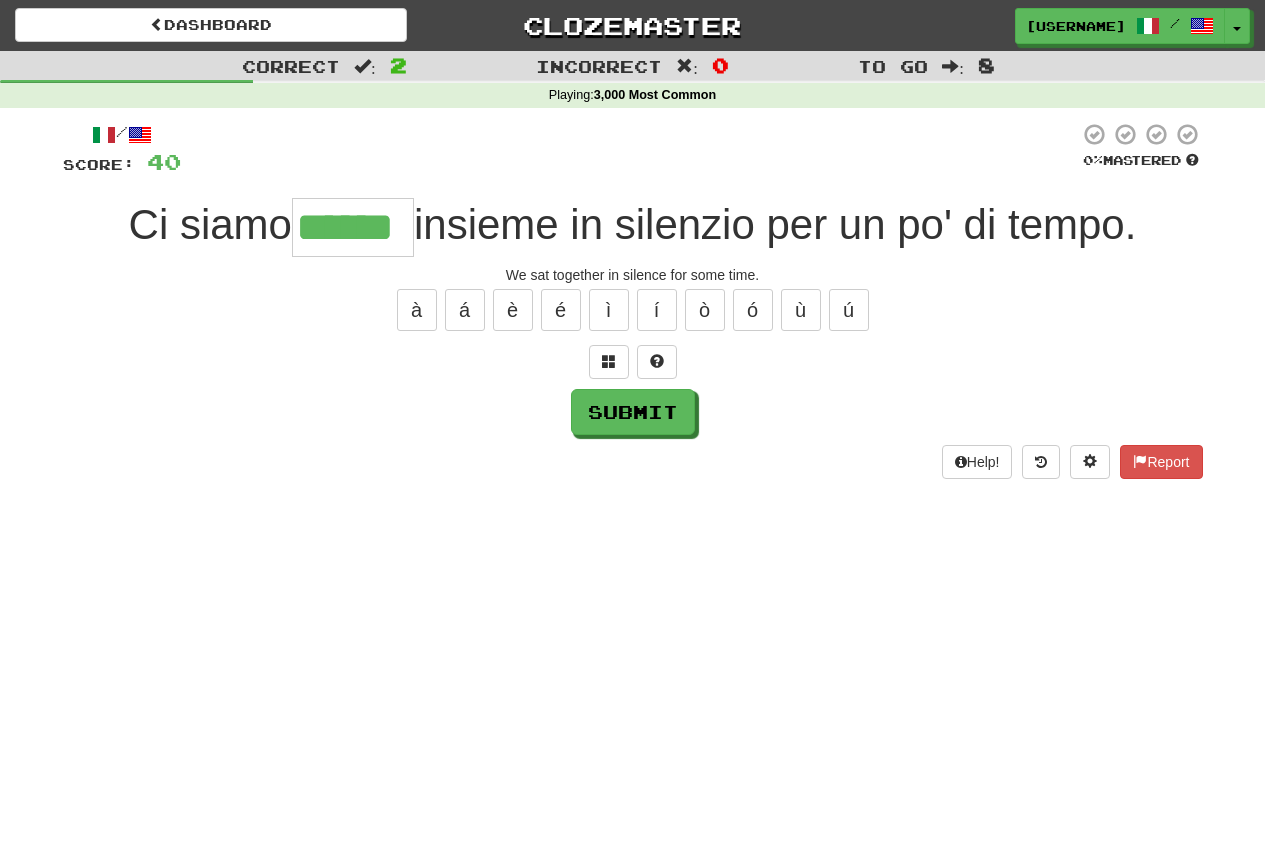 type on "******" 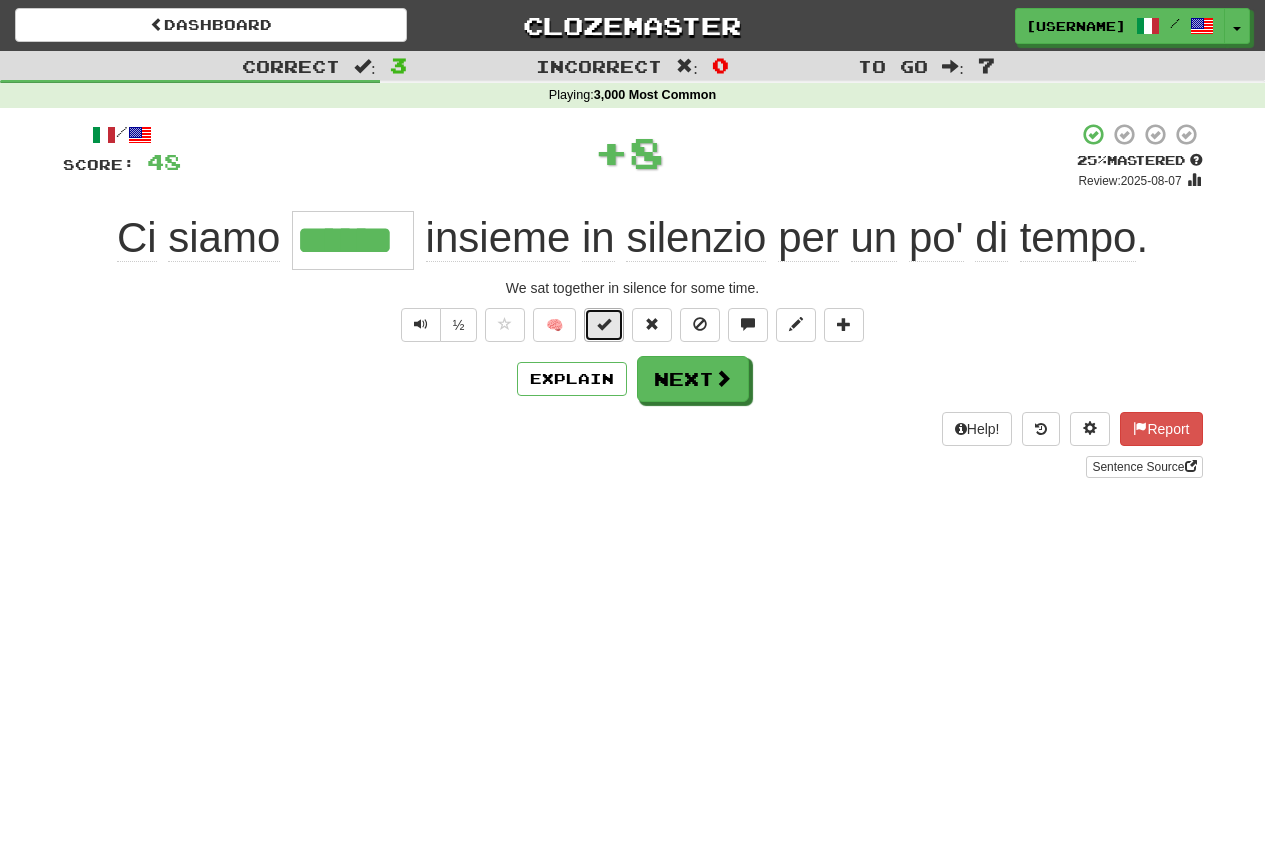 click at bounding box center (604, 325) 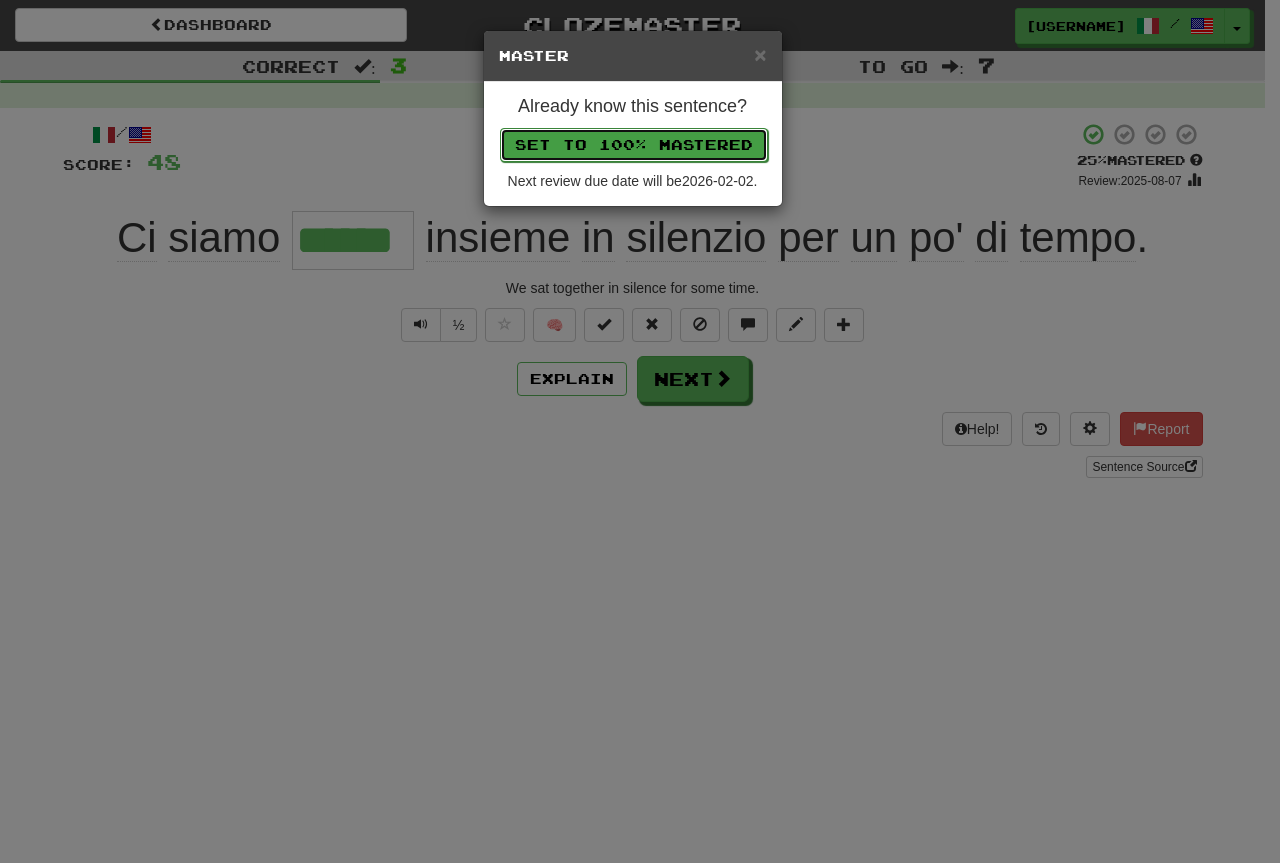 click on "Set to 100% Mastered" at bounding box center [634, 145] 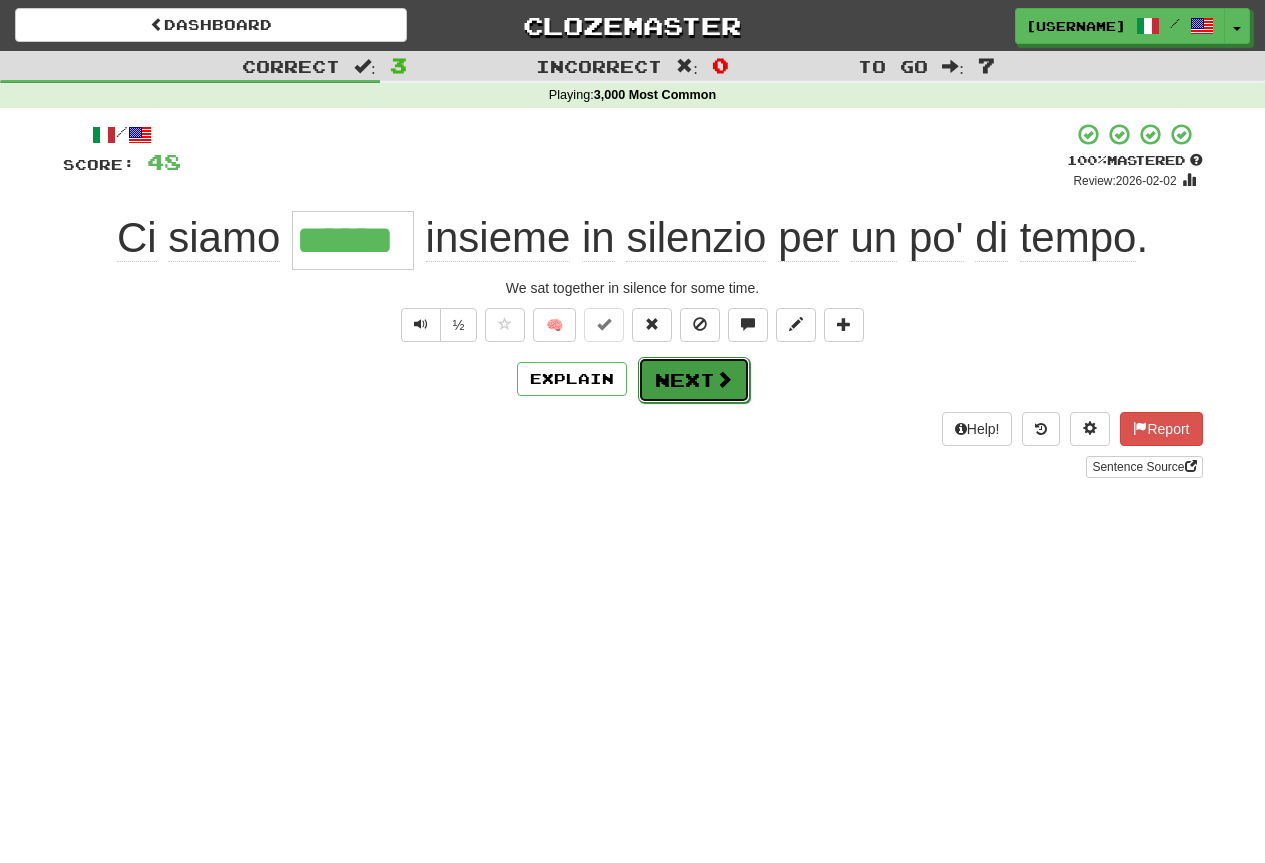 click on "Next" at bounding box center [694, 380] 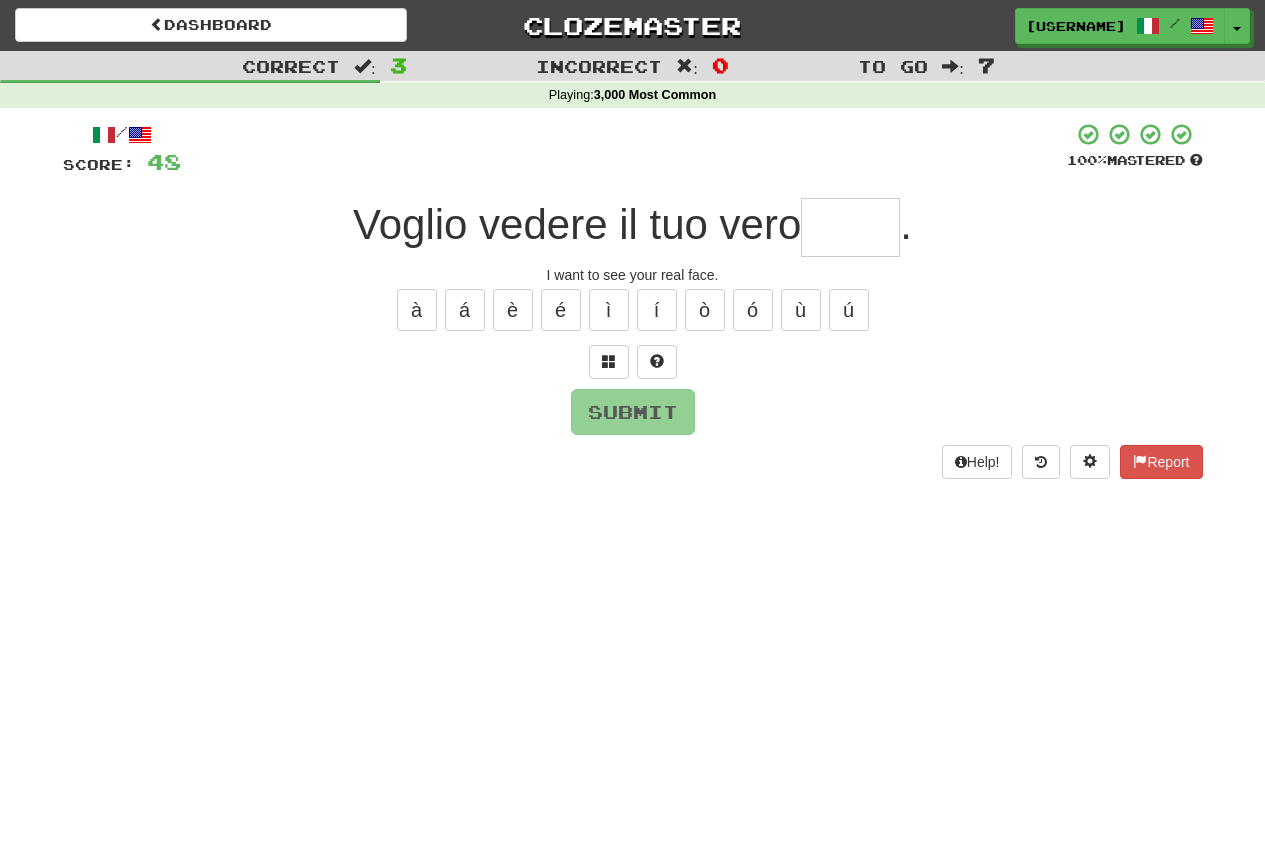 type on "*" 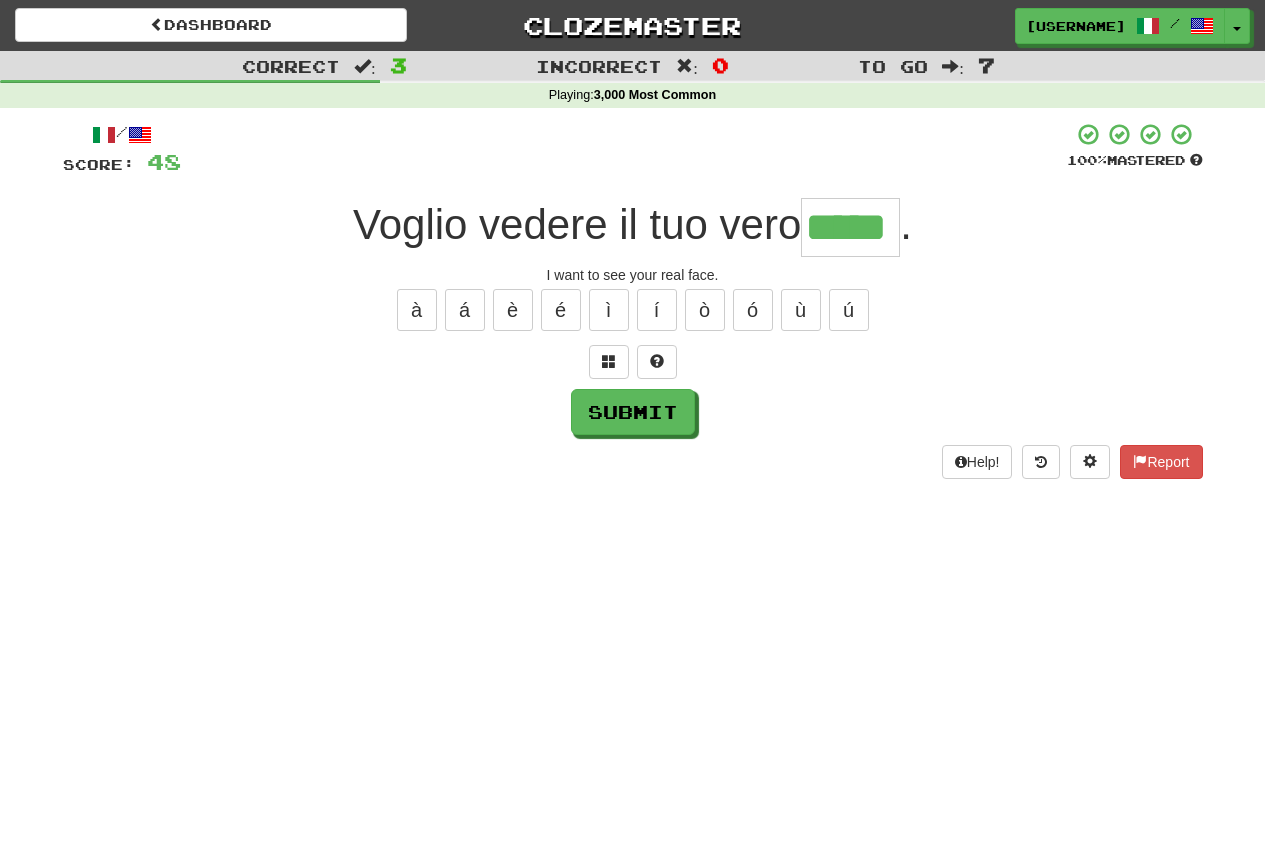 type on "*****" 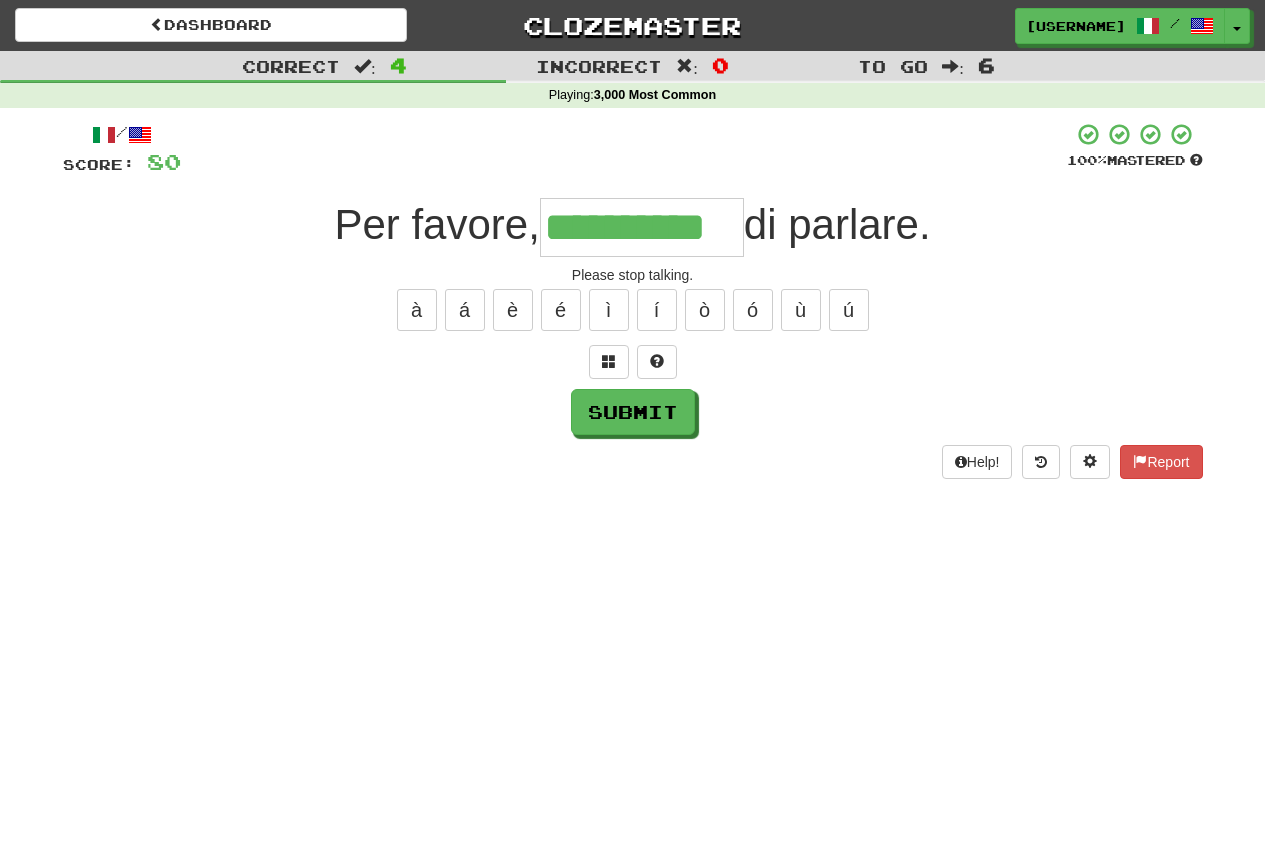 type on "**********" 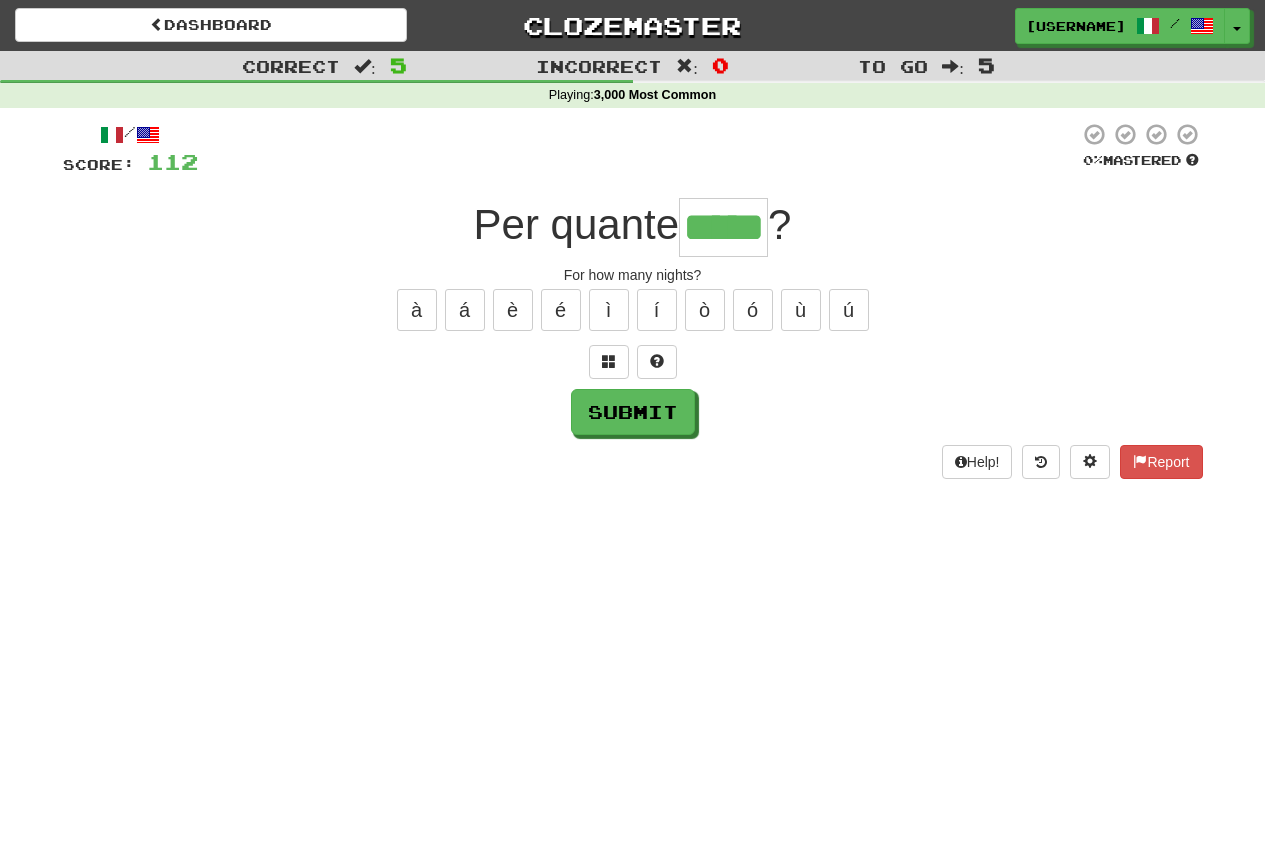 type on "*****" 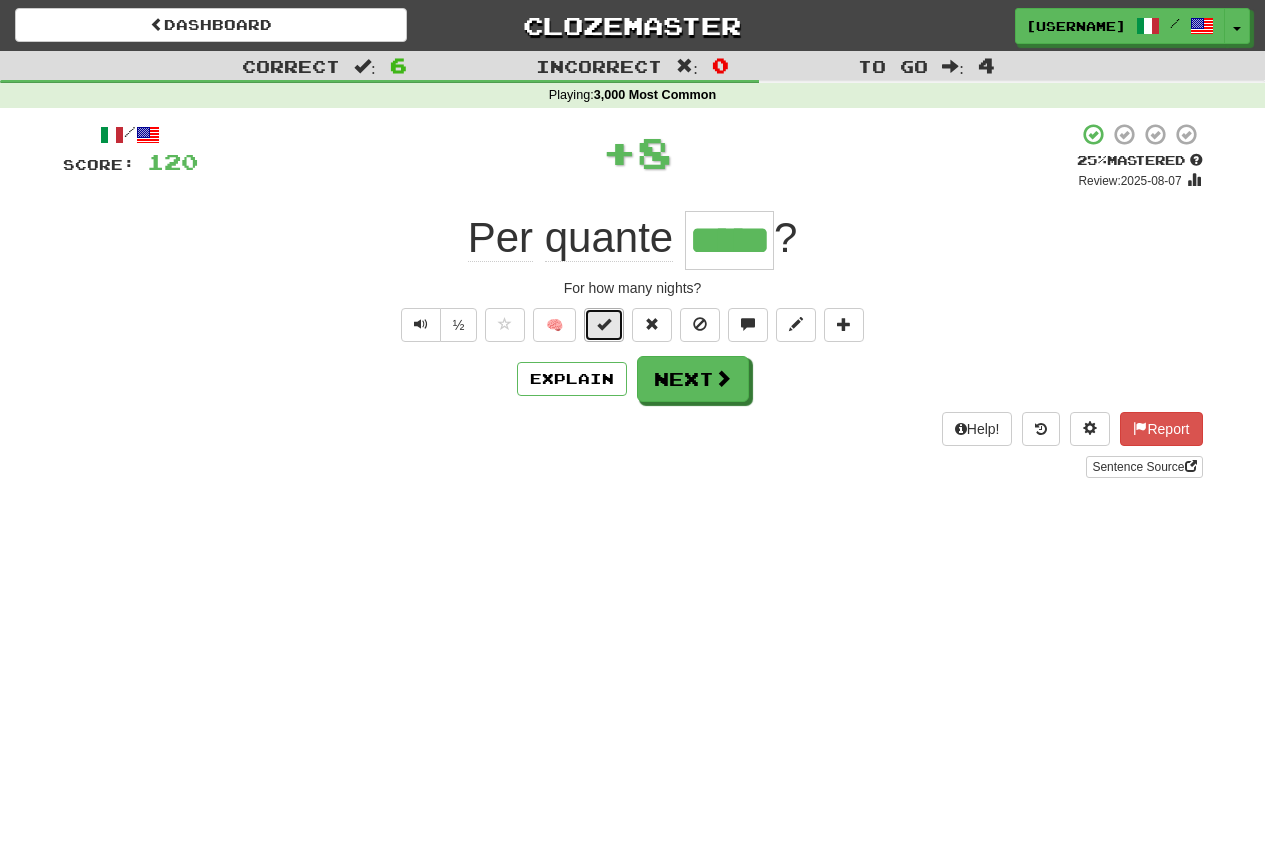 click at bounding box center (604, 324) 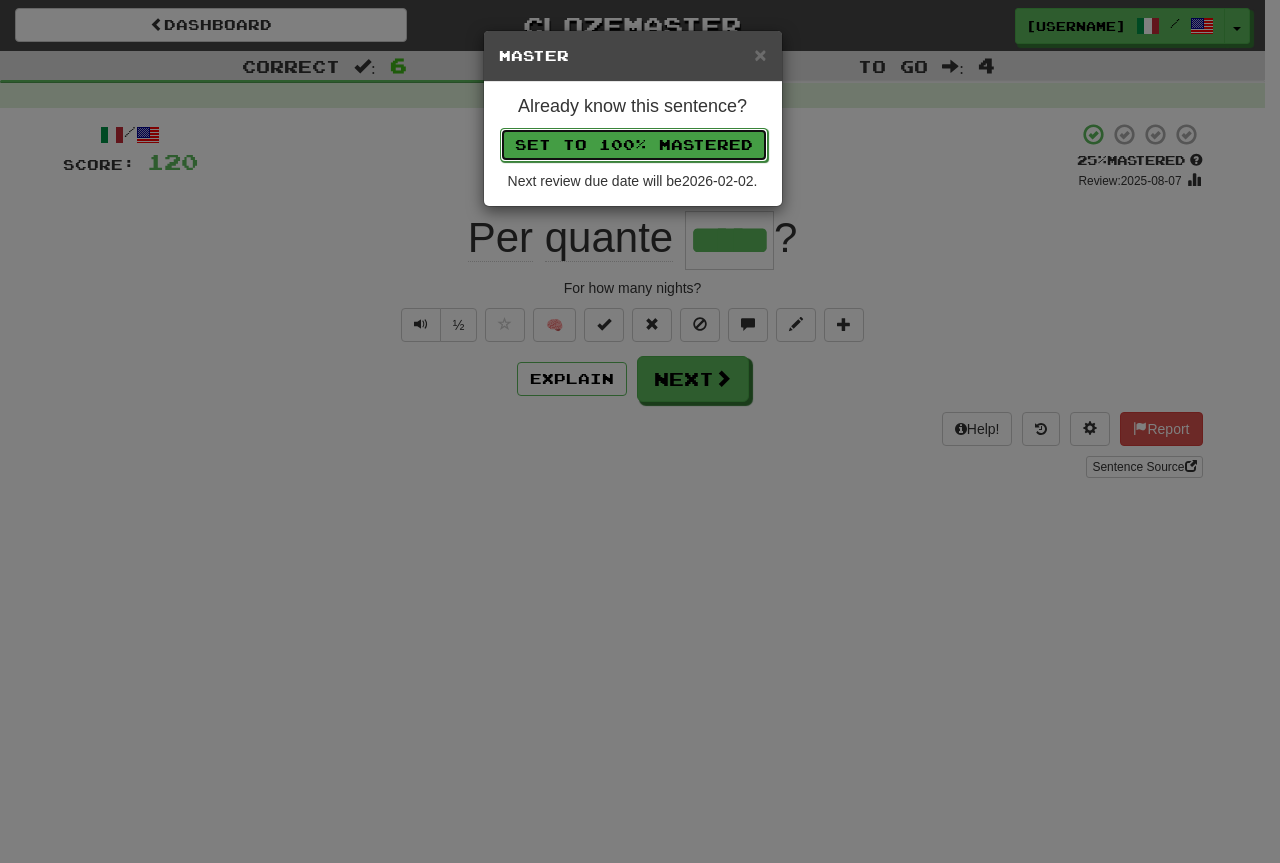 click on "Set to 100% Mastered" at bounding box center [634, 145] 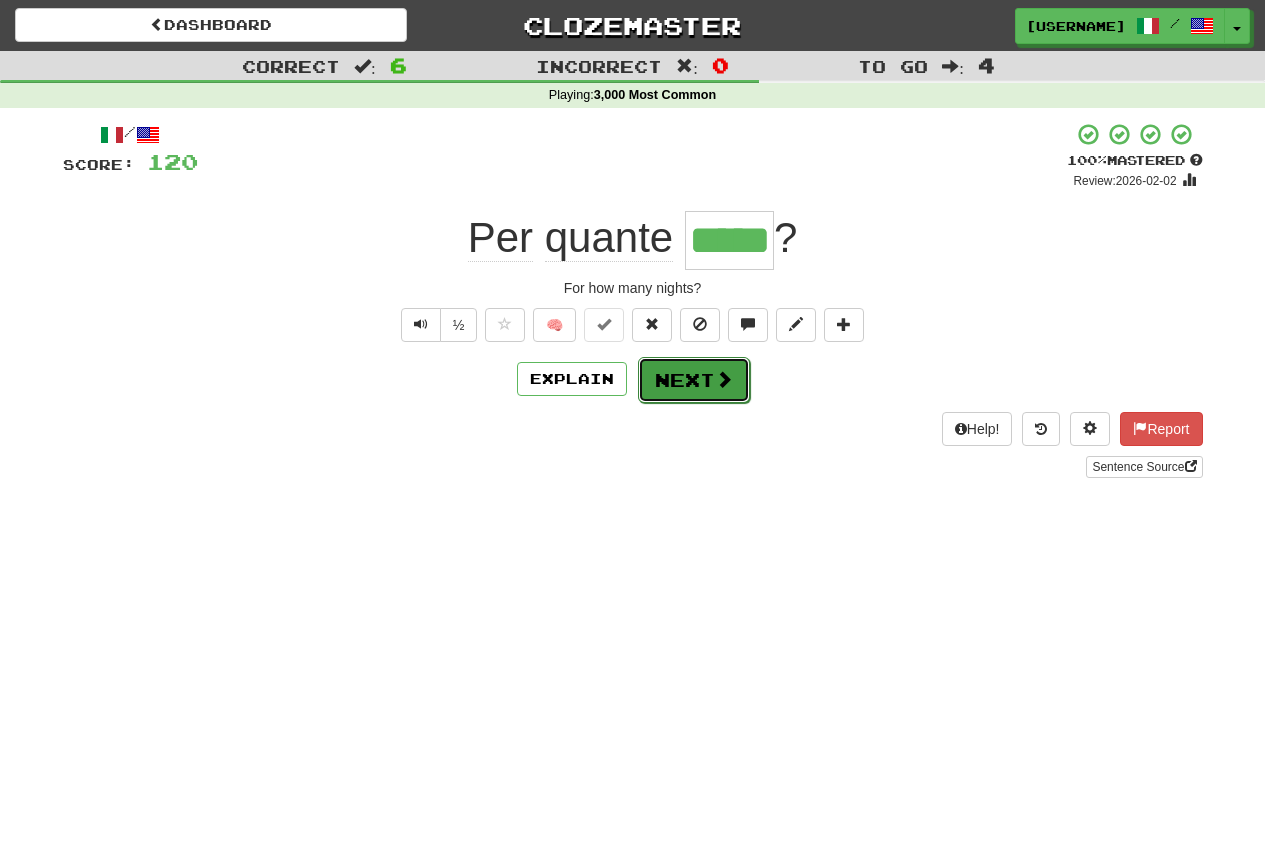 click on "Next" at bounding box center [694, 380] 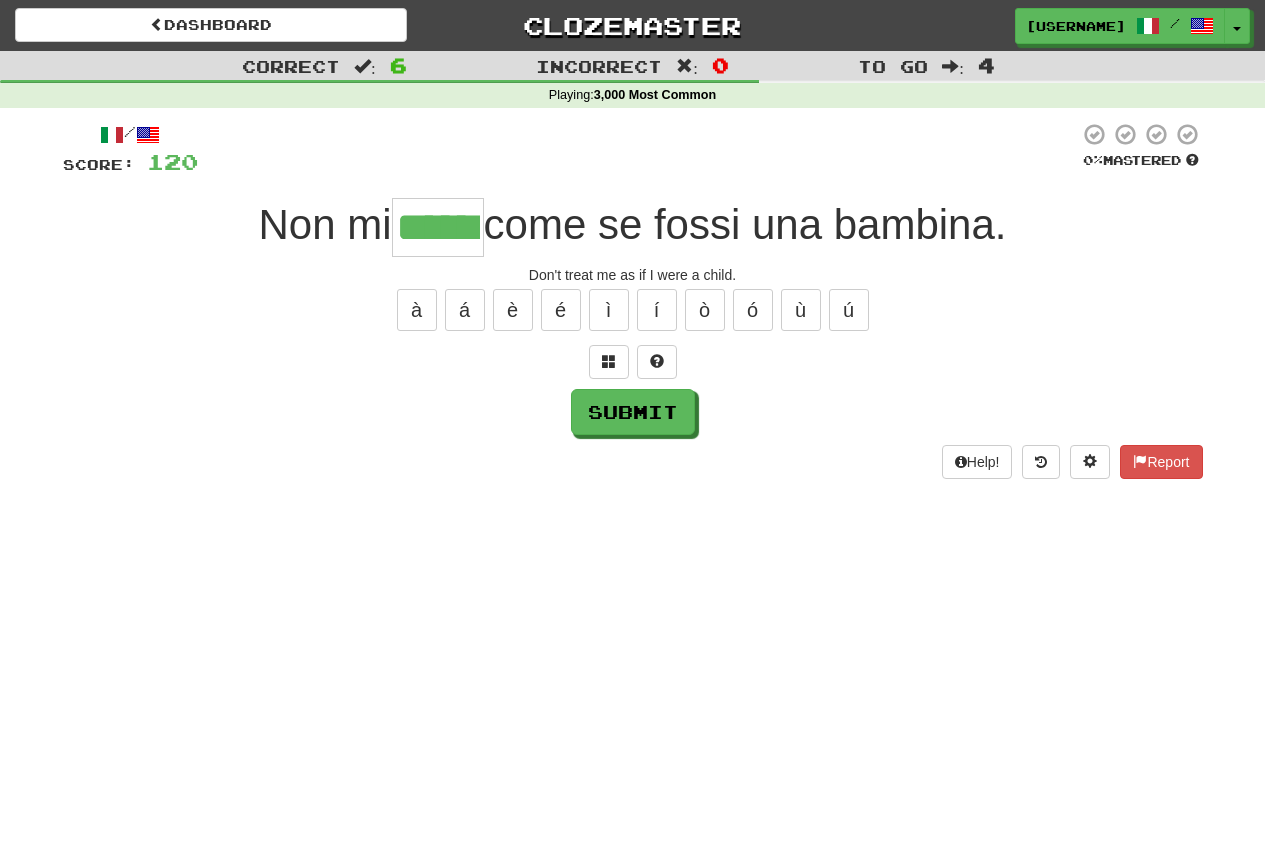 type on "******" 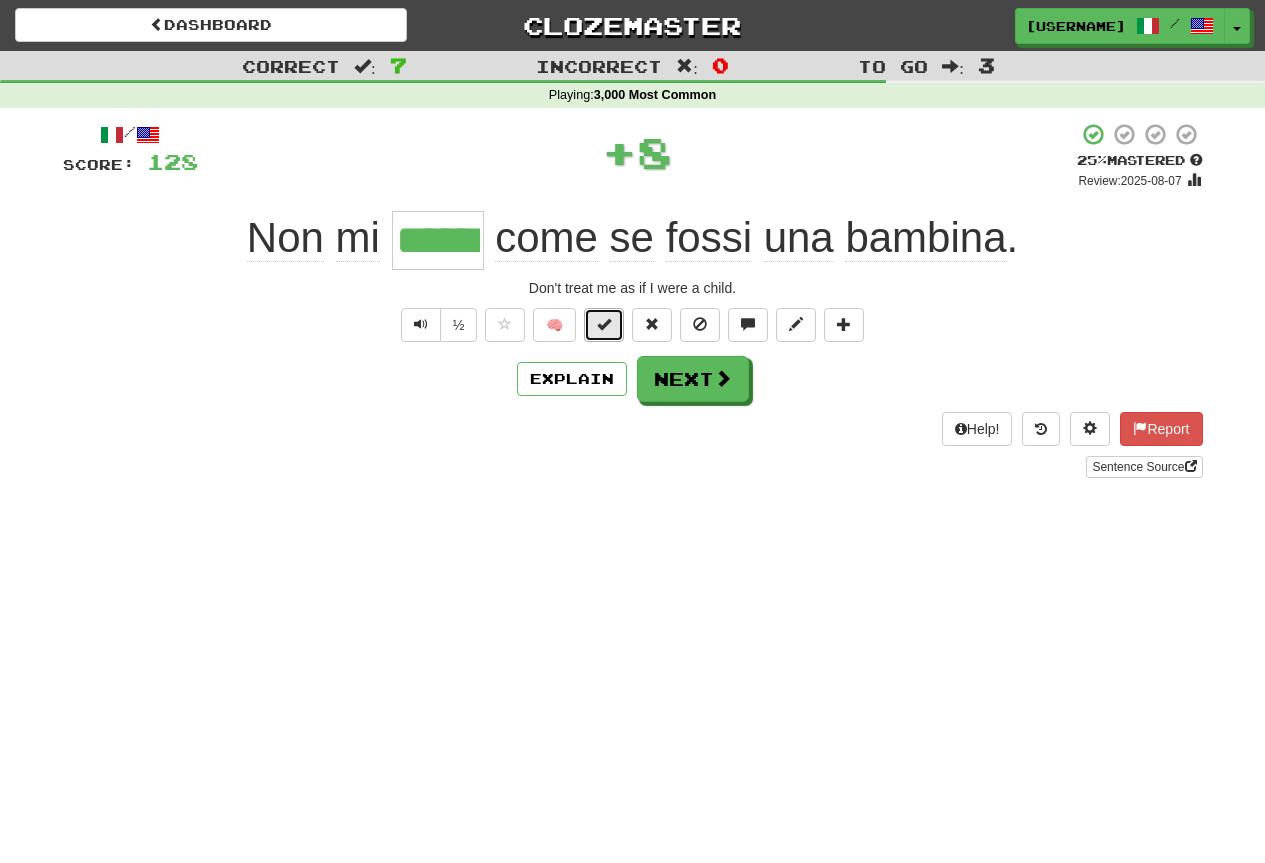 click at bounding box center [604, 324] 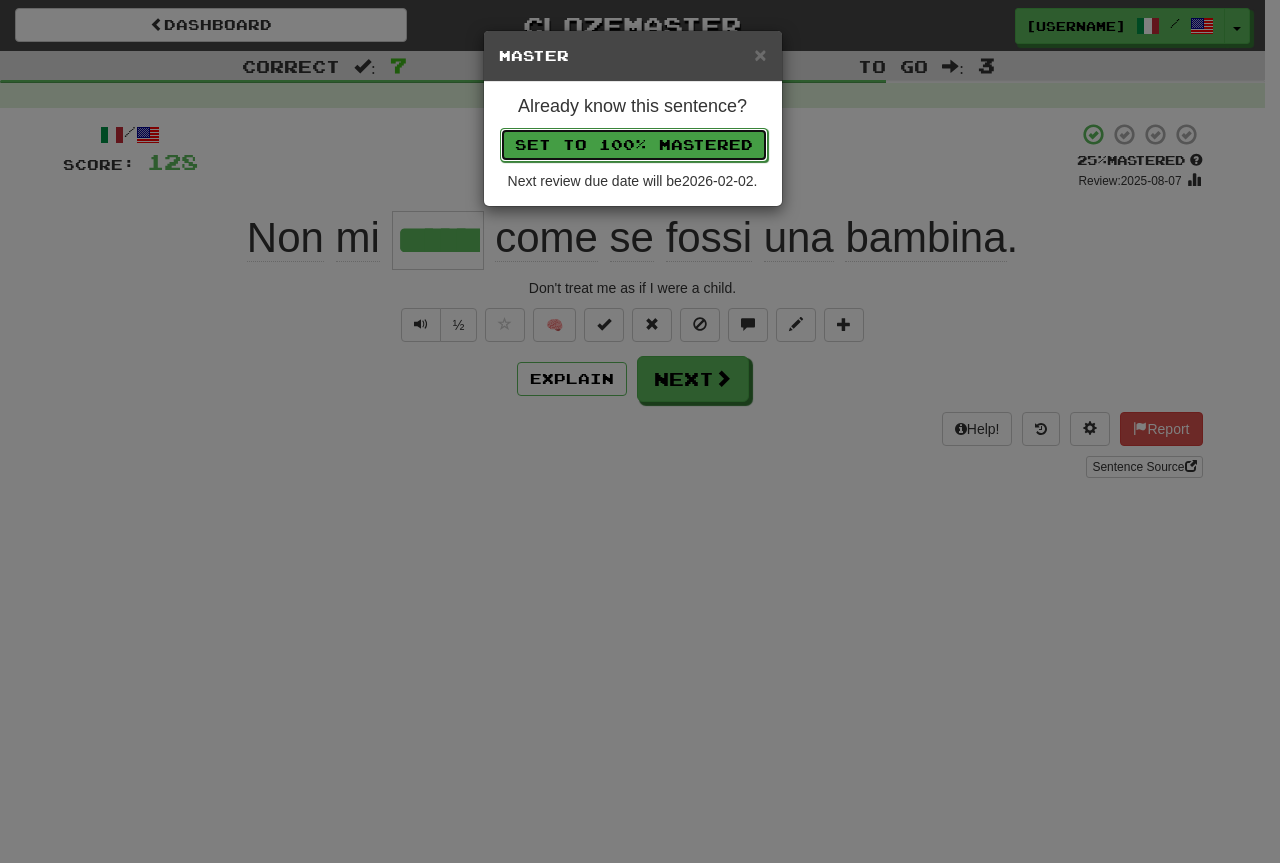 click on "Set to 100% Mastered" at bounding box center [634, 145] 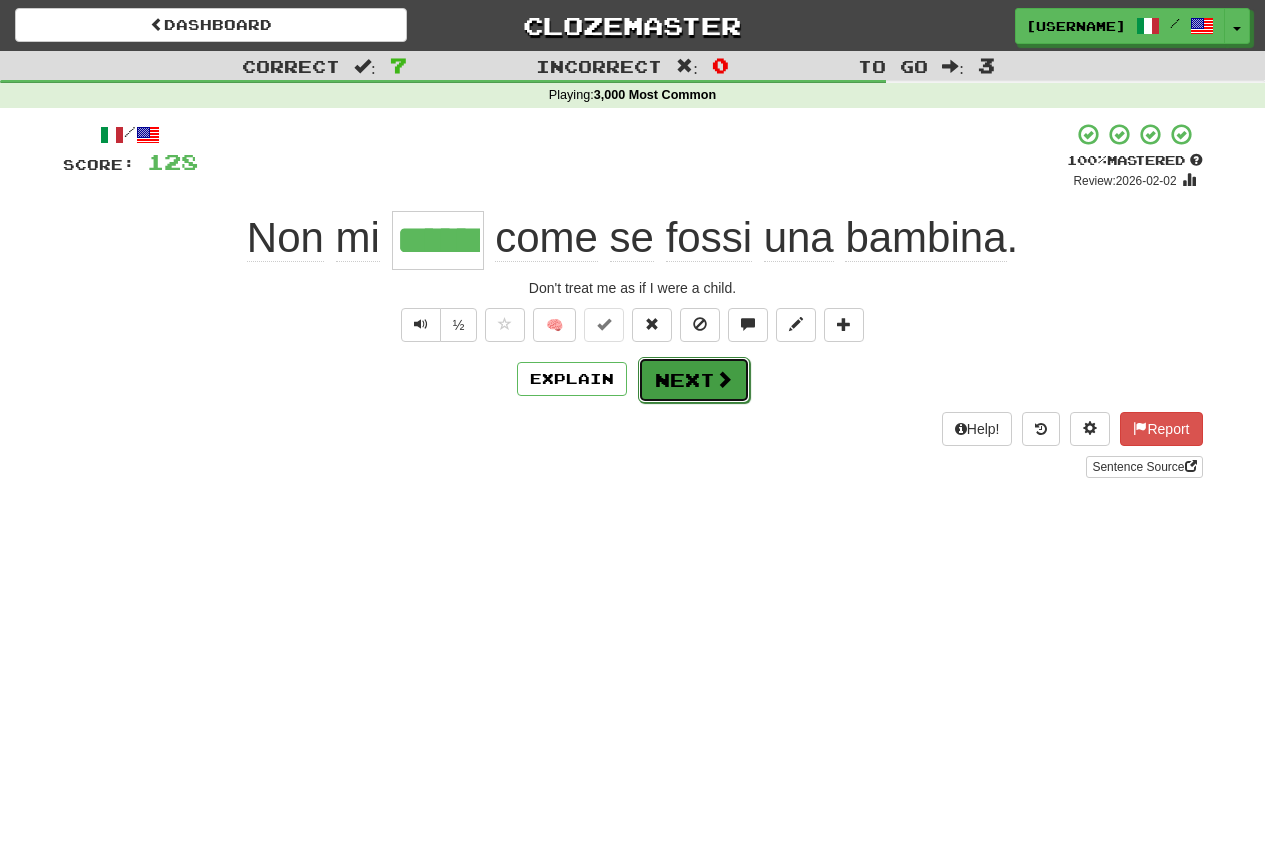 click on "Next" at bounding box center [694, 380] 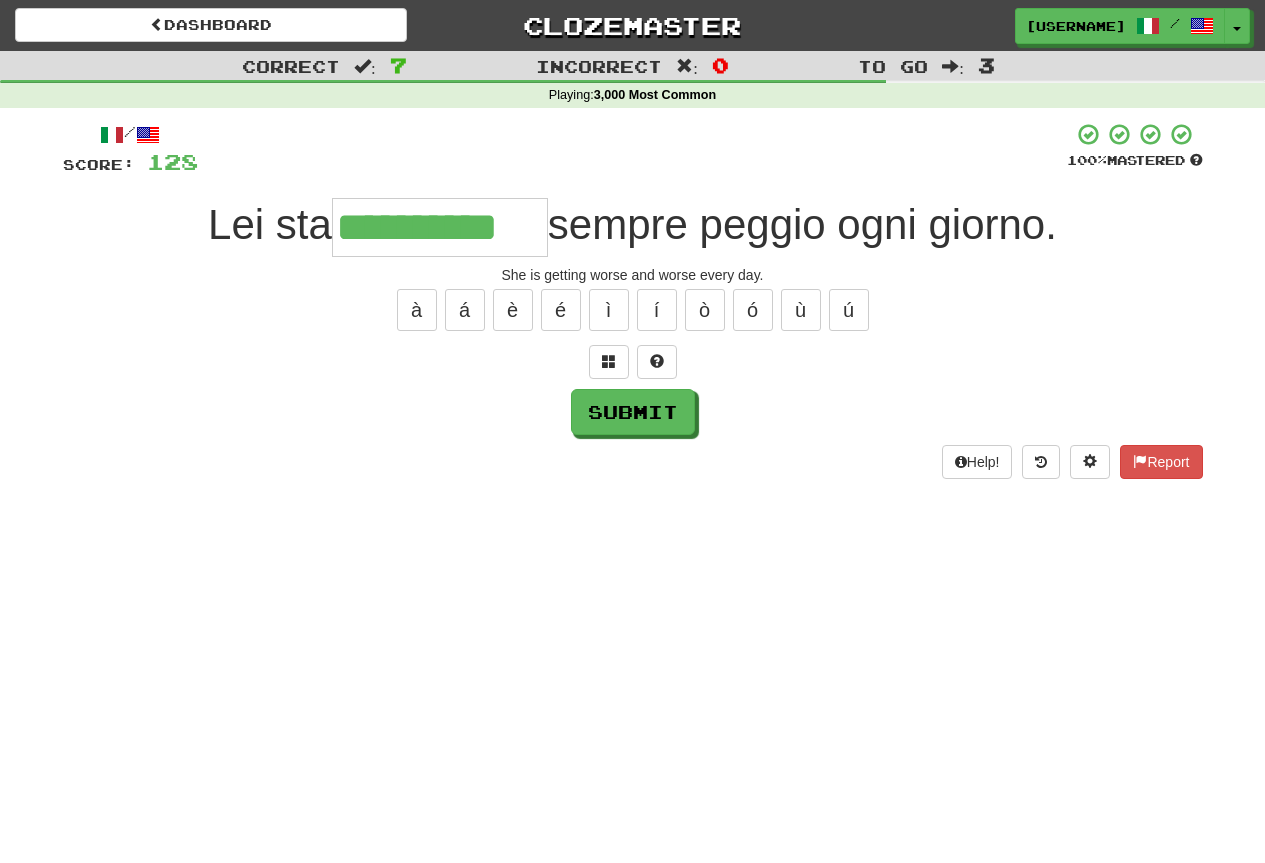 type on "**********" 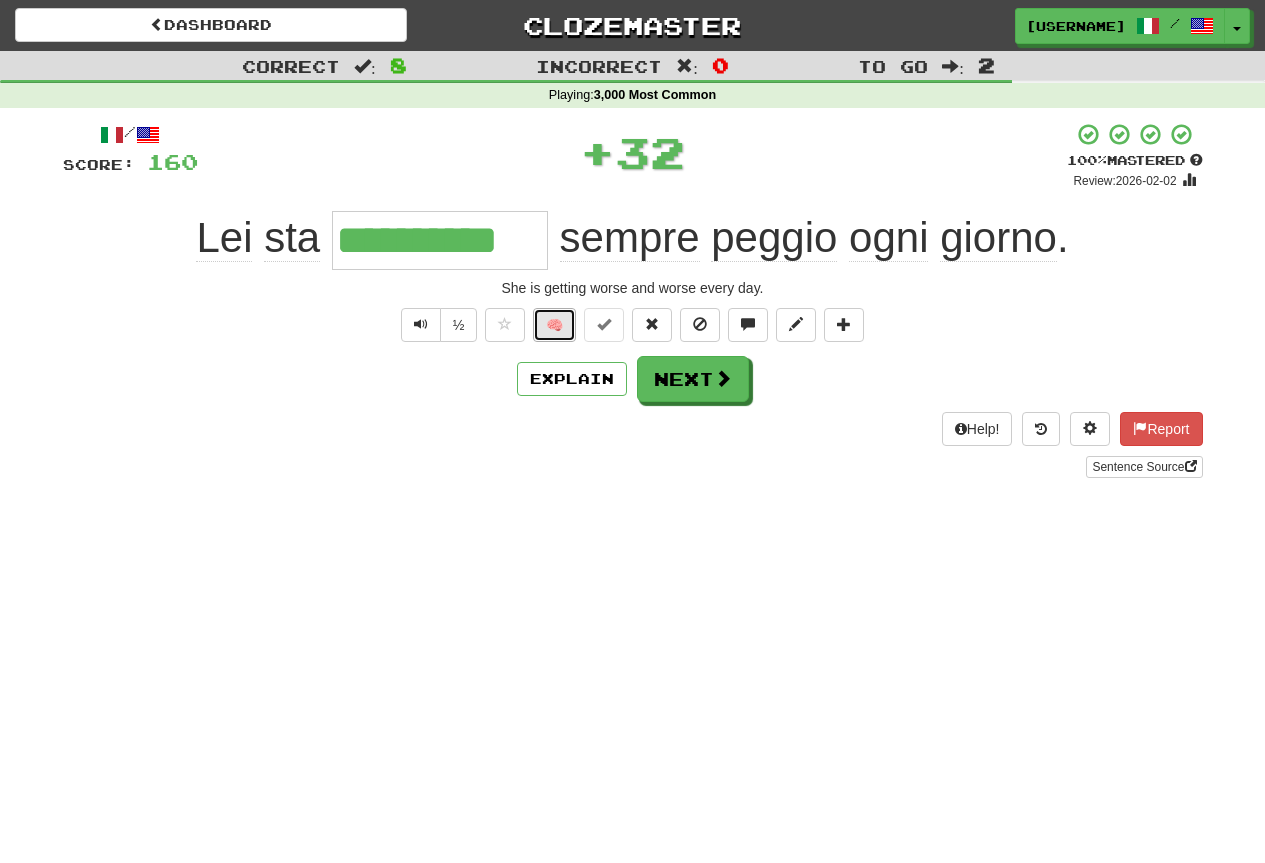 click on "🧠" at bounding box center (554, 325) 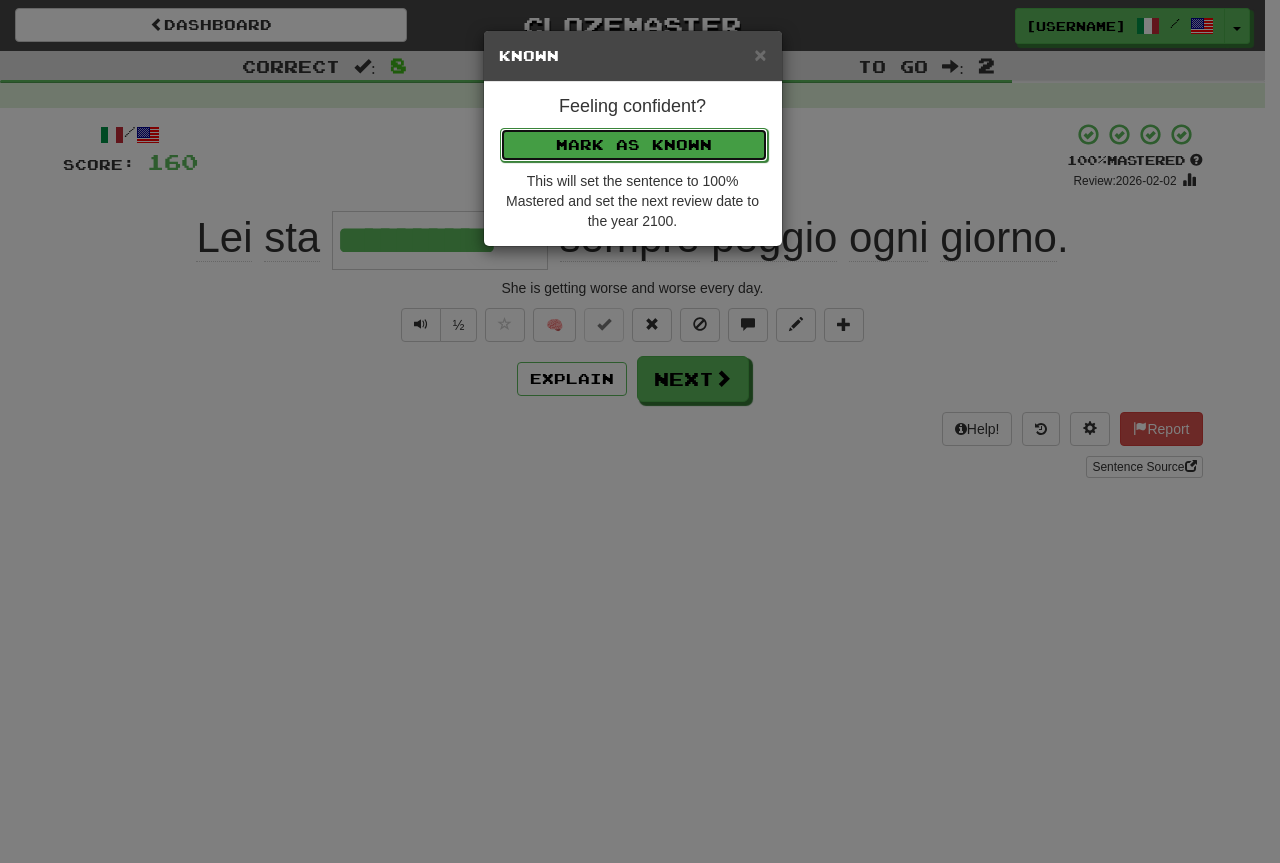 click on "Mark as Known" at bounding box center [634, 145] 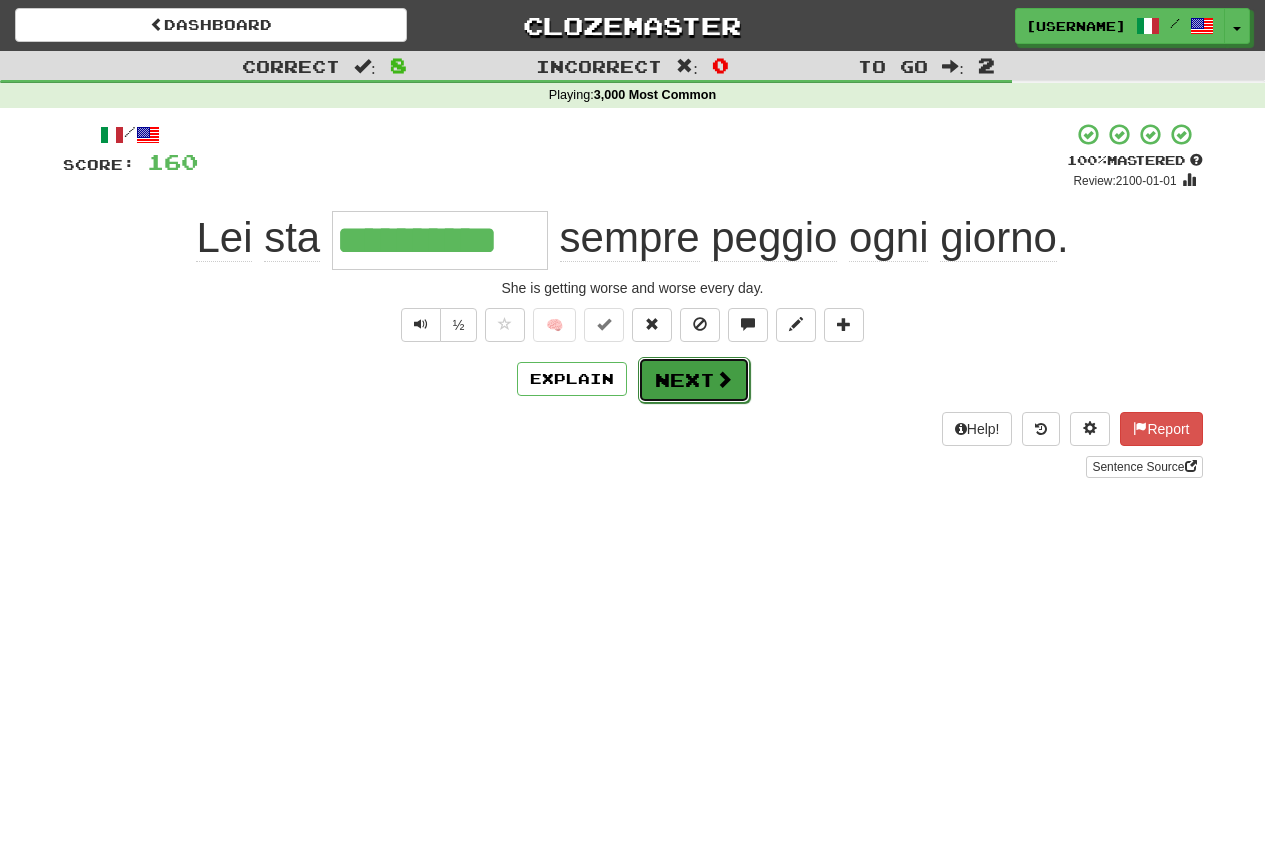 click on "Next" at bounding box center (694, 380) 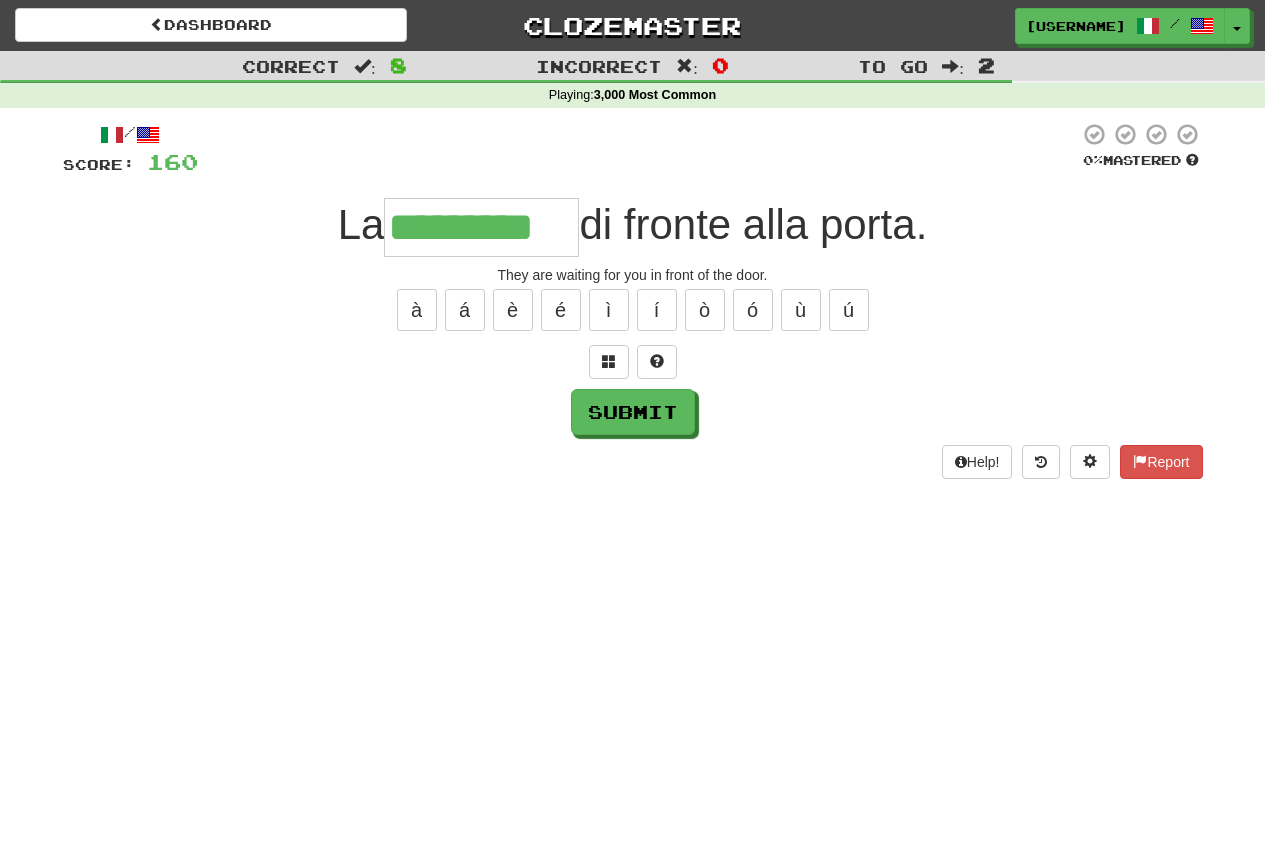 type on "*********" 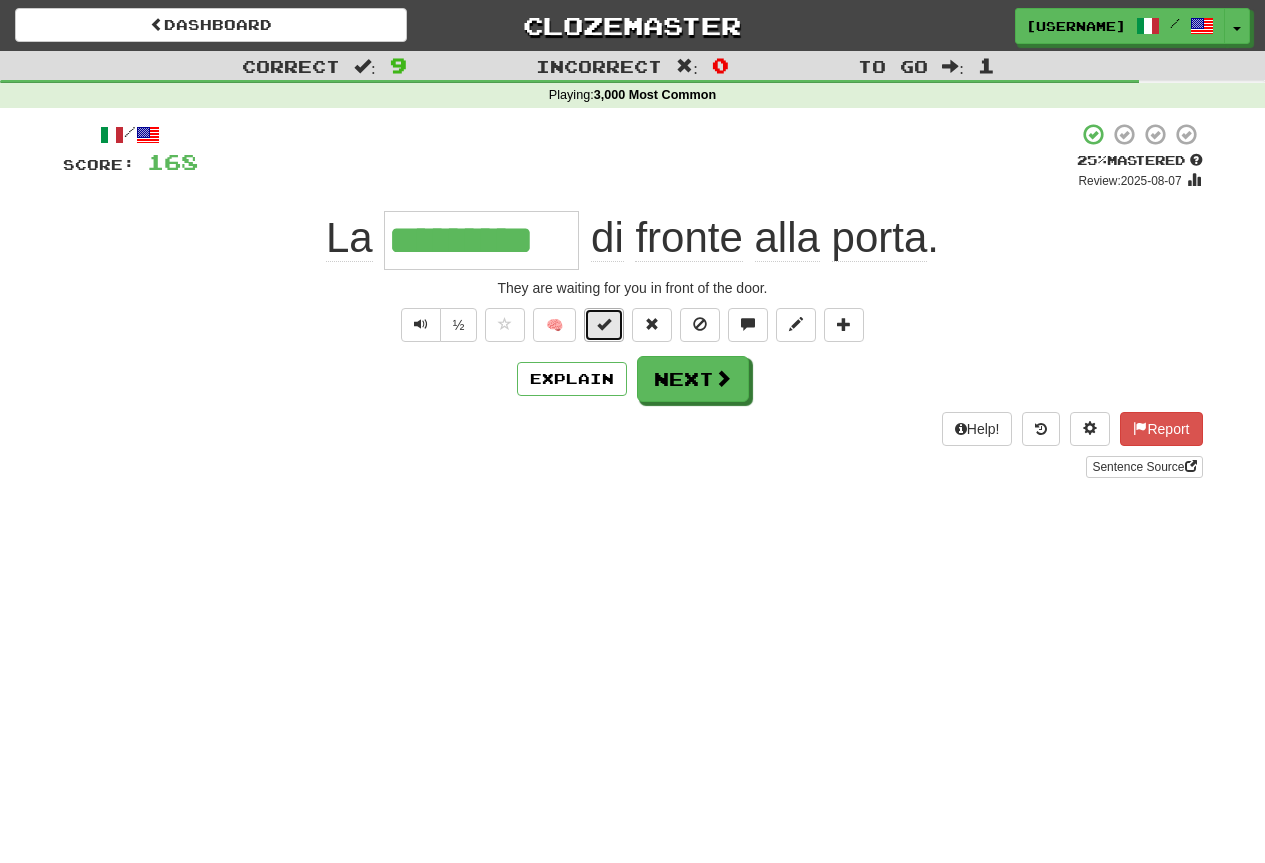 click at bounding box center [604, 324] 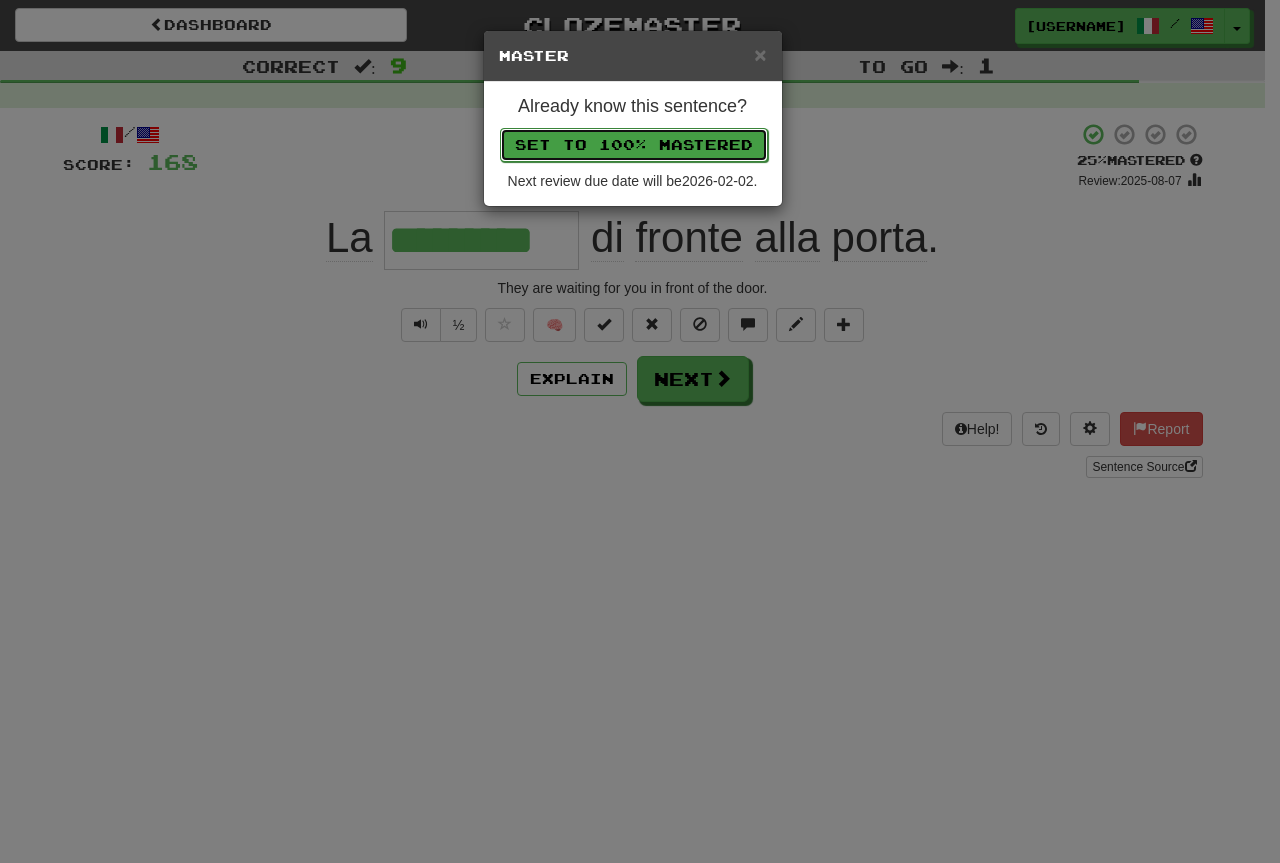 click on "Set to 100% Mastered" at bounding box center [634, 145] 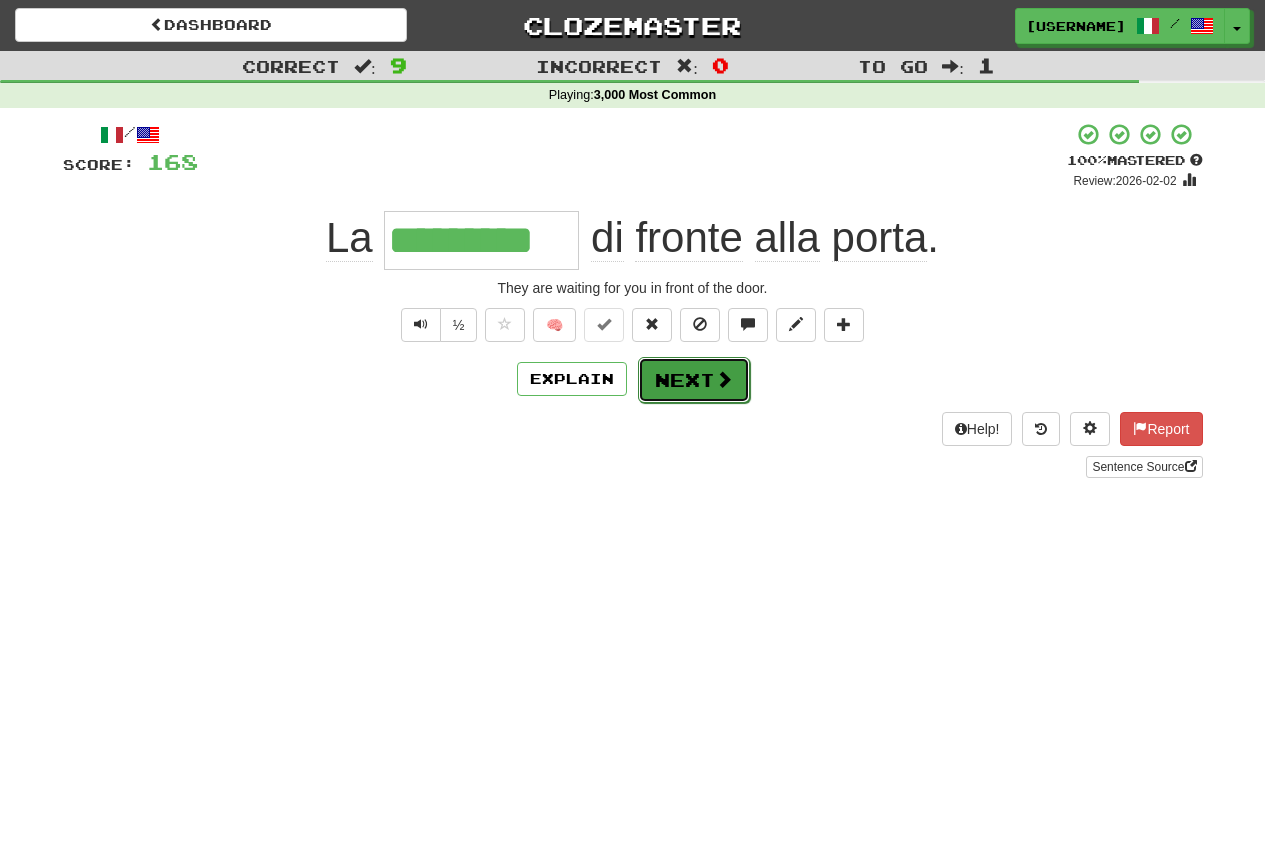 click on "Next" at bounding box center [694, 380] 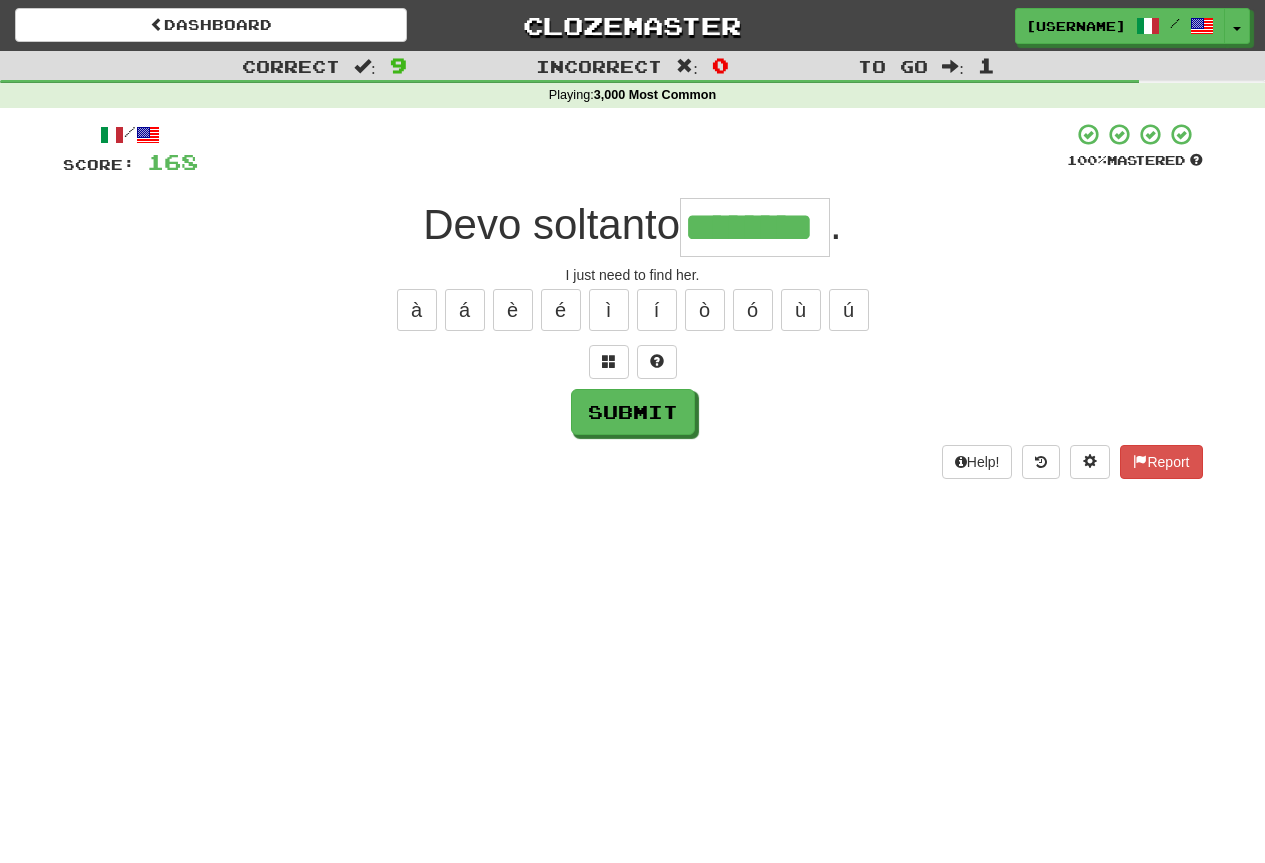 type on "********" 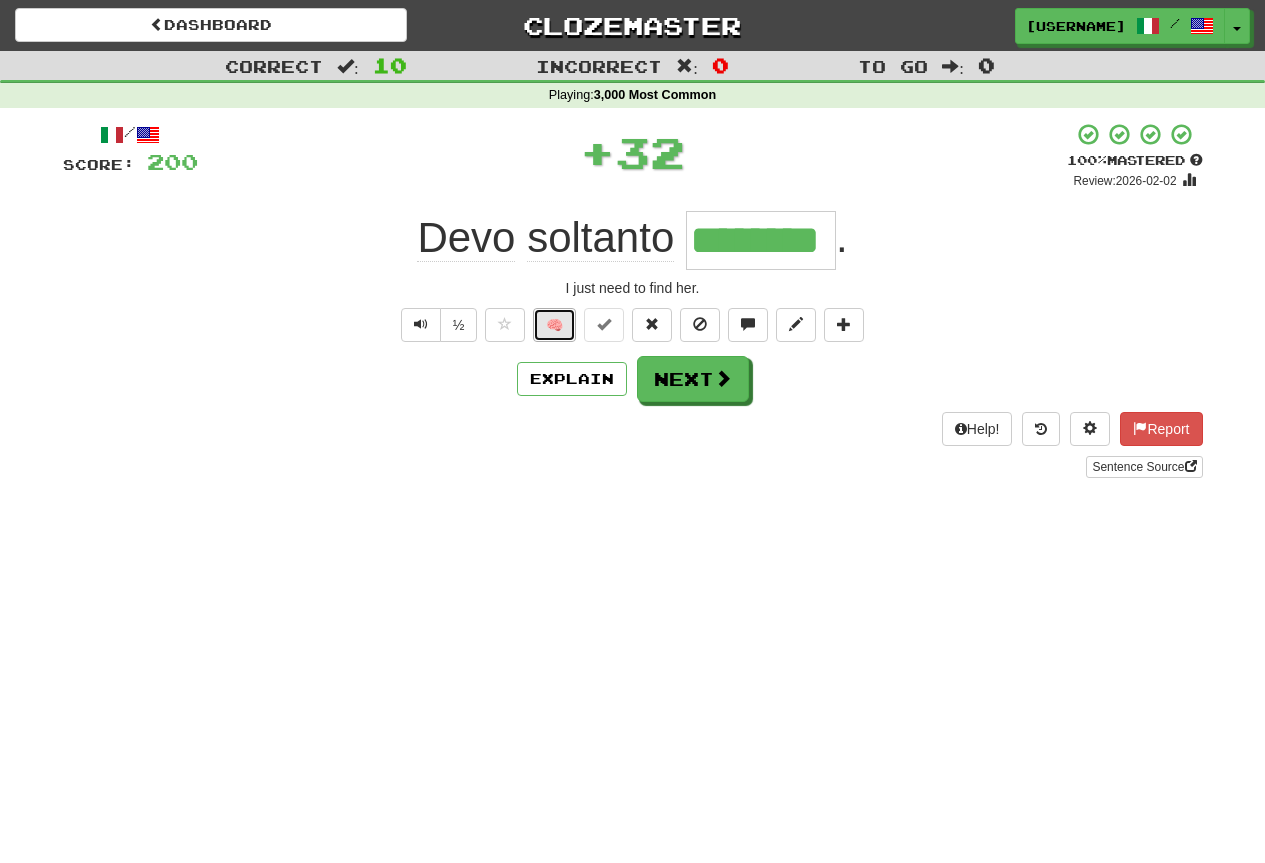 click on "🧠" at bounding box center [554, 325] 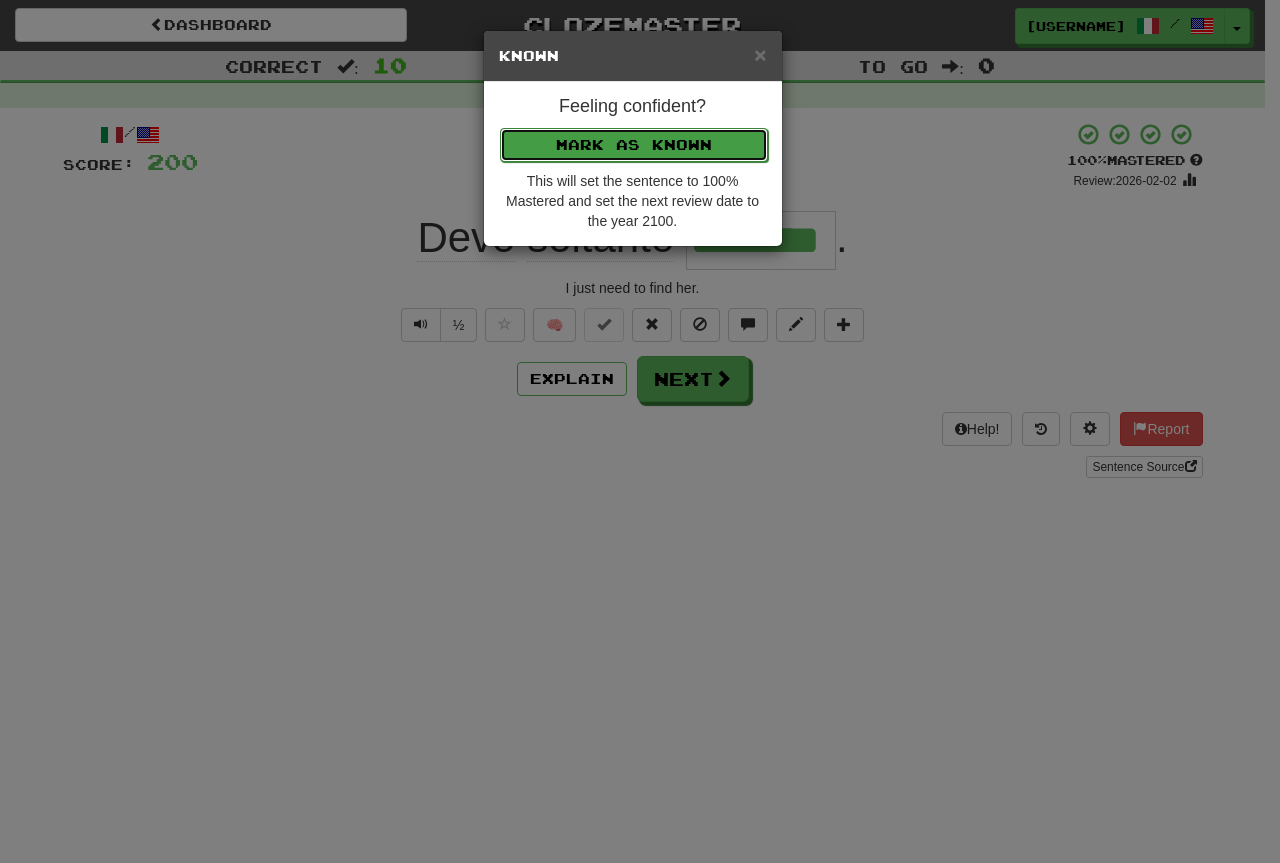 click on "Mark as Known" at bounding box center [634, 145] 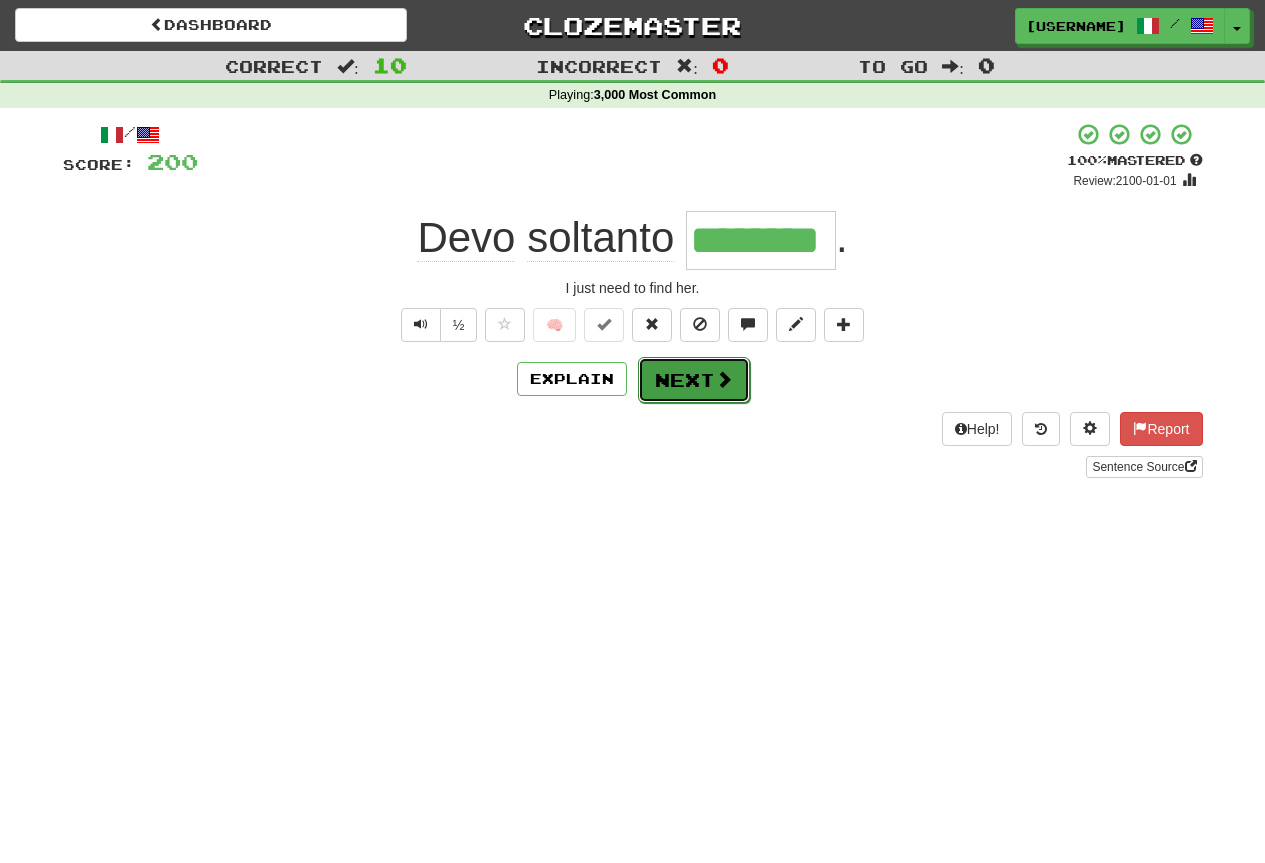click on "Next" at bounding box center [694, 380] 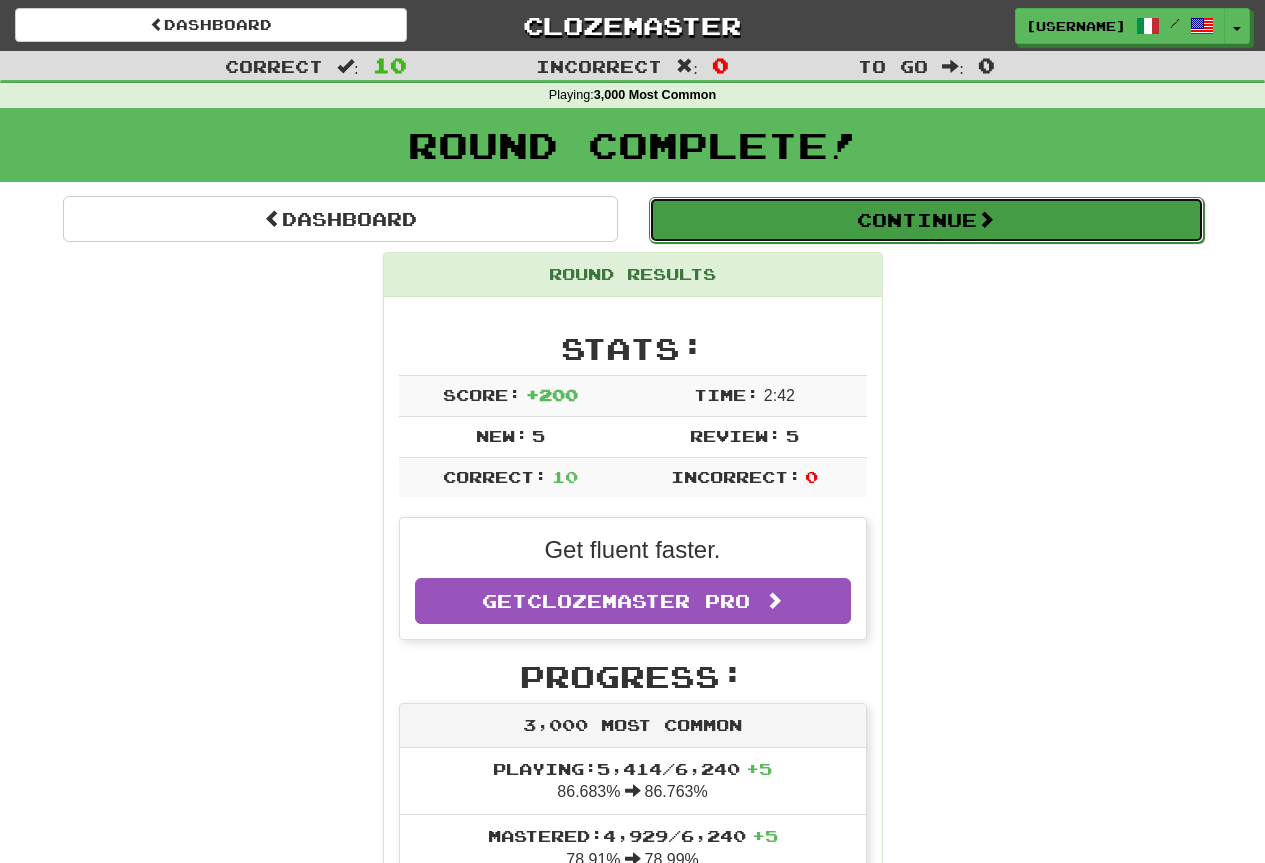 click on "Continue" at bounding box center [926, 220] 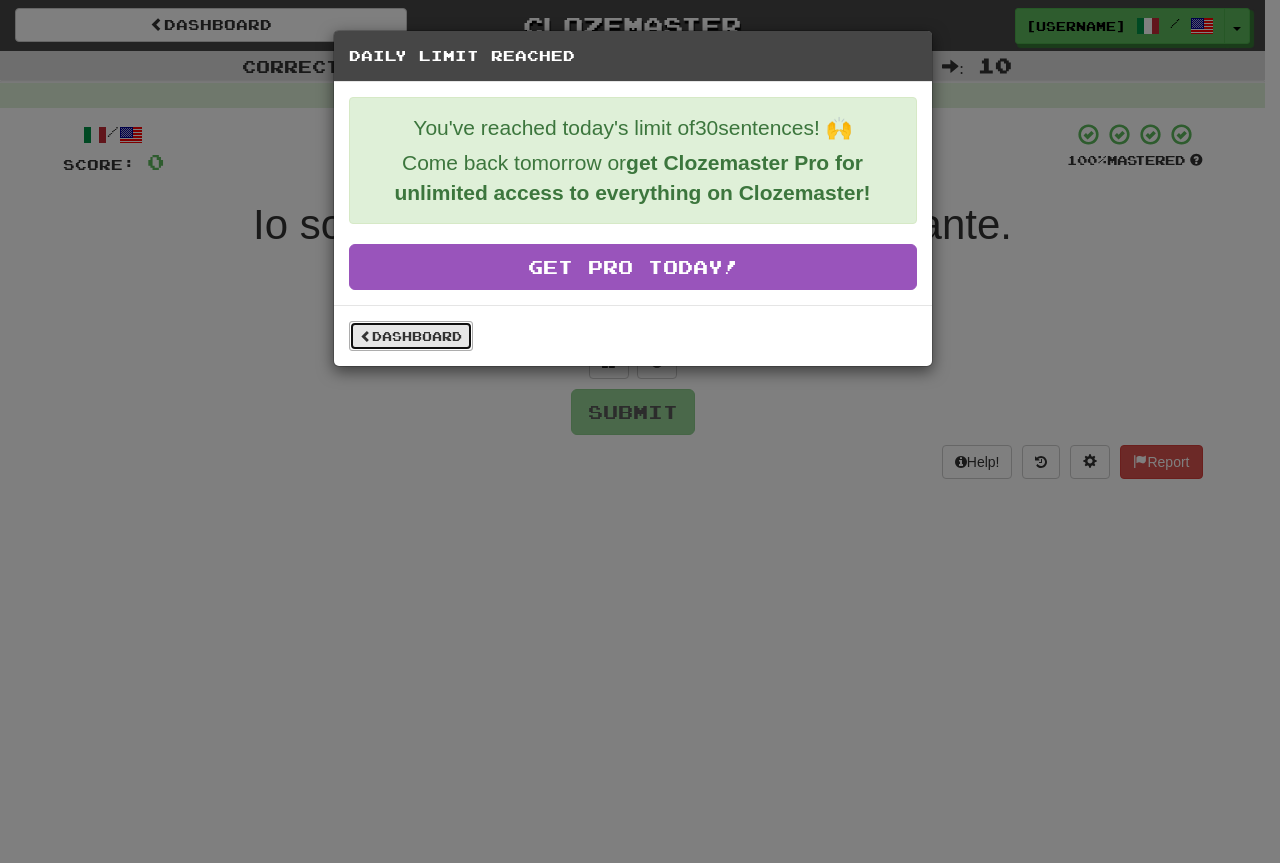 click on "Dashboard" at bounding box center [411, 336] 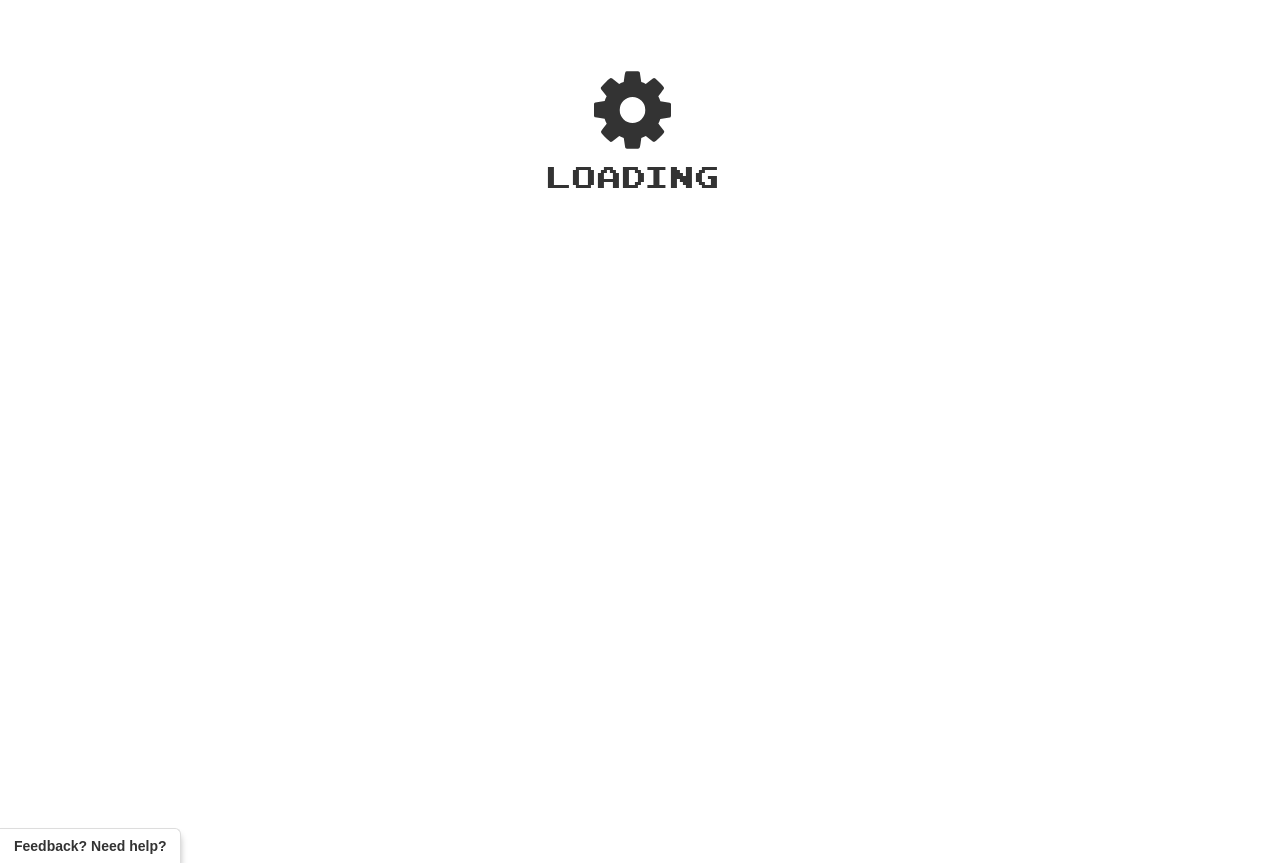 scroll, scrollTop: 0, scrollLeft: 0, axis: both 